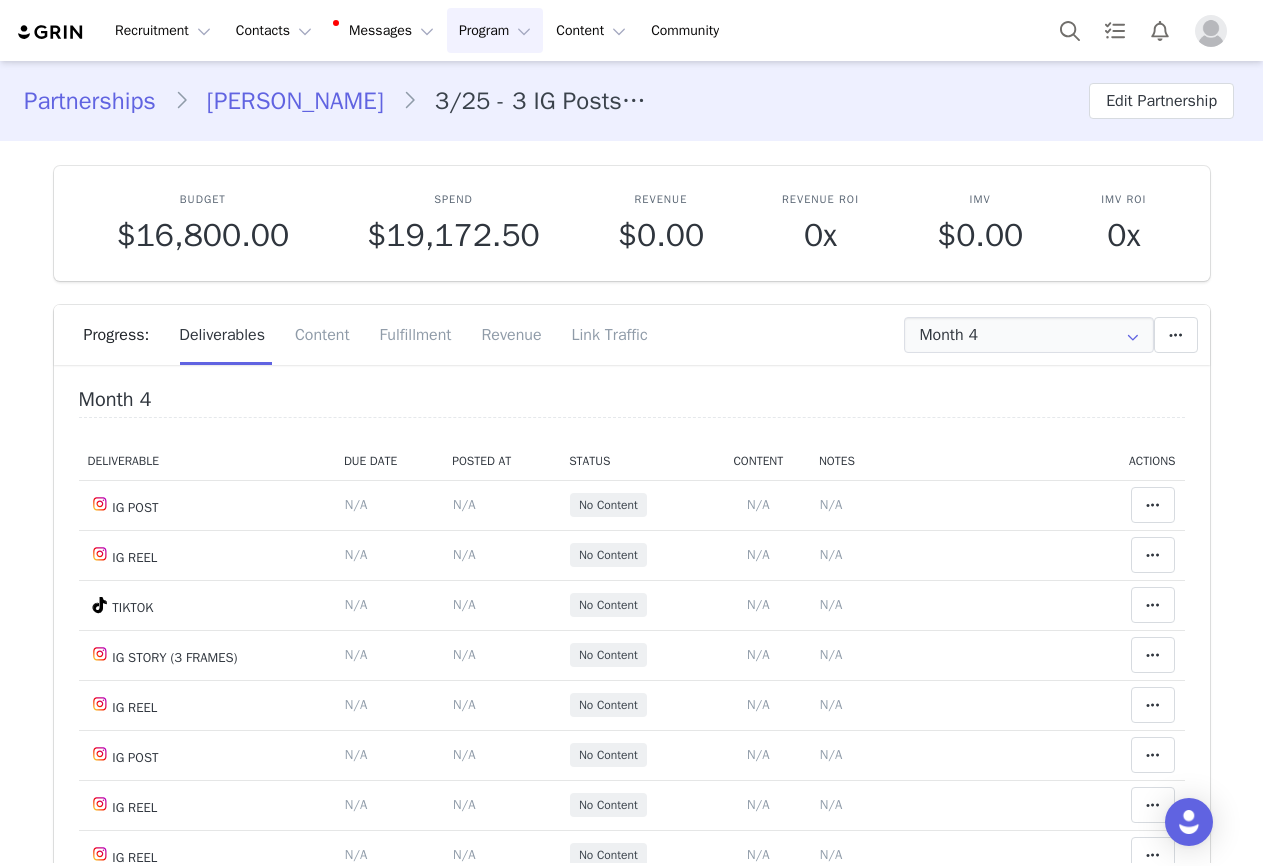 scroll, scrollTop: 0, scrollLeft: 0, axis: both 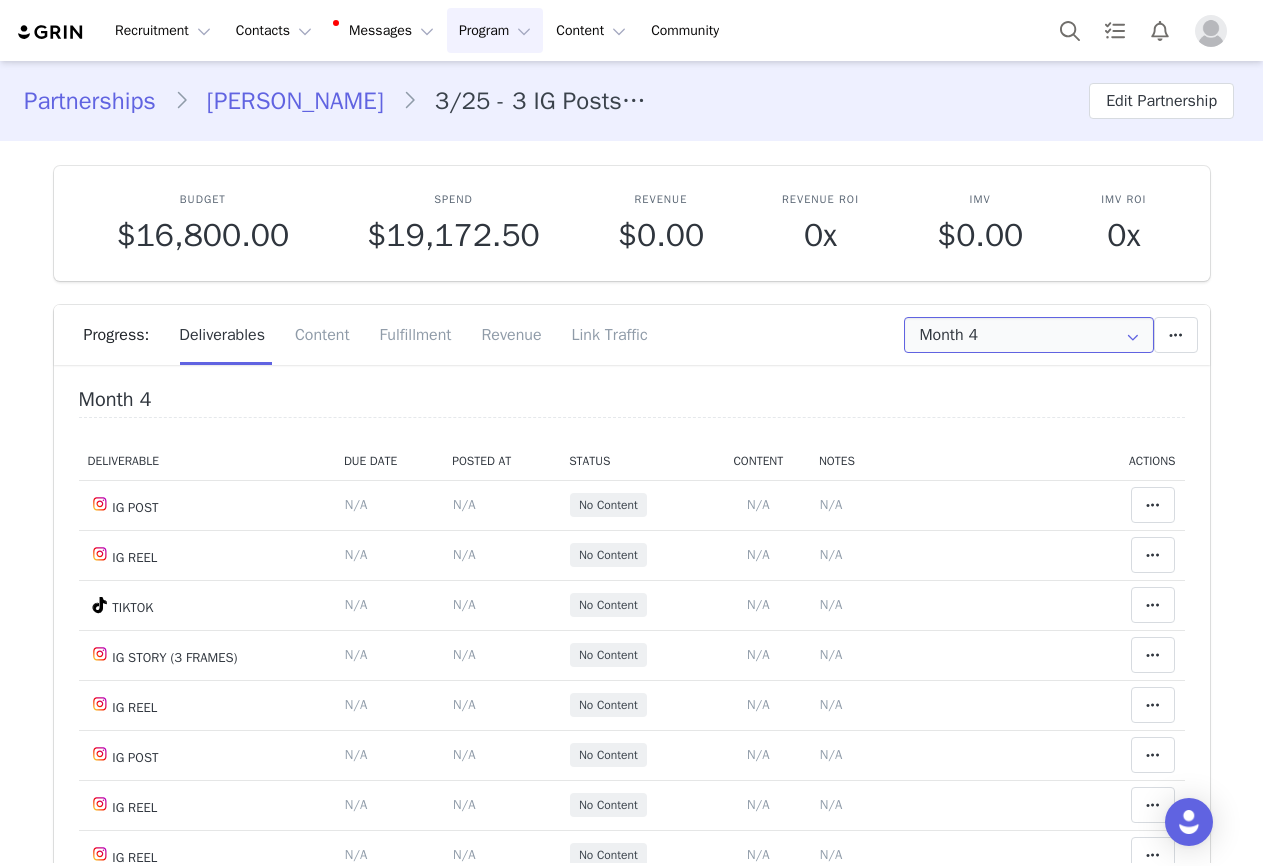 click on "Month 4" at bounding box center (1029, 335) 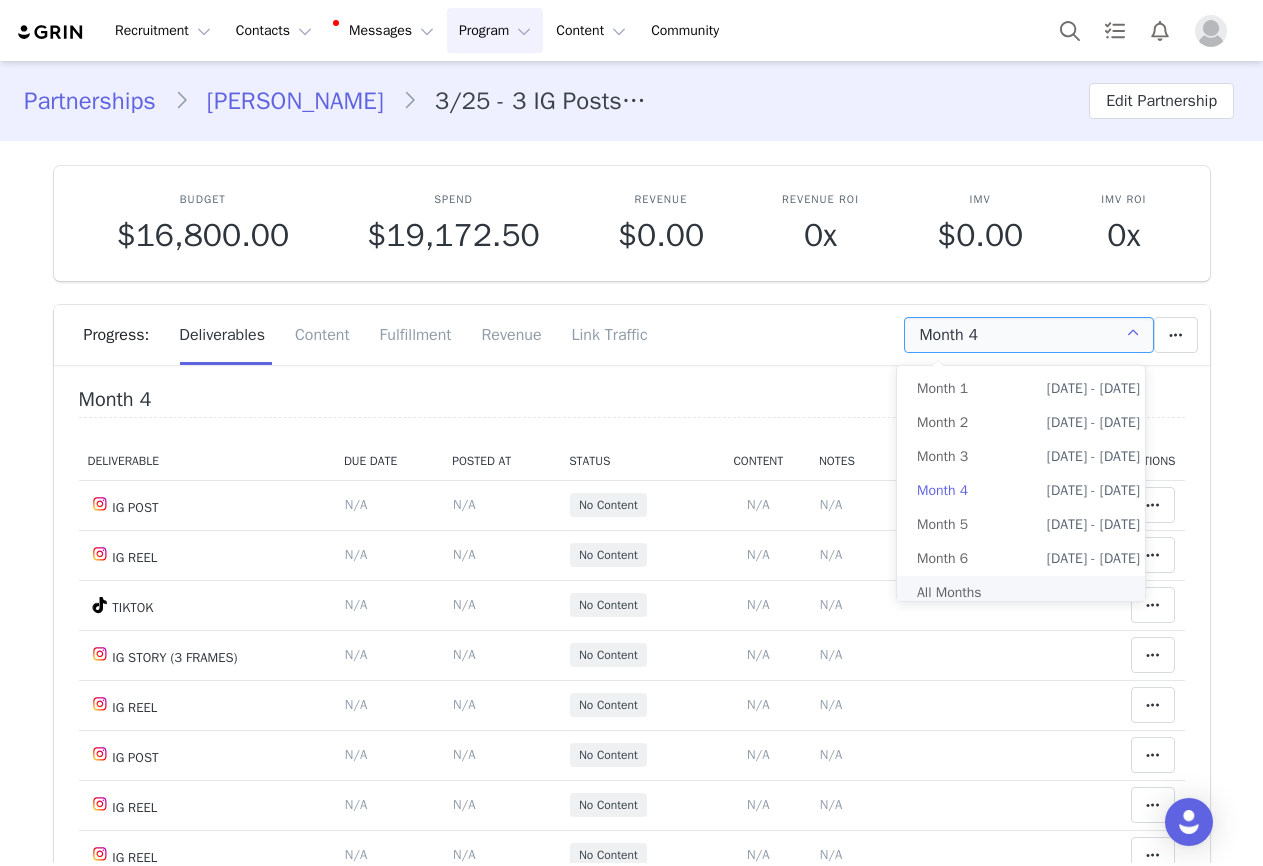 click on "All Months" at bounding box center (1028, 593) 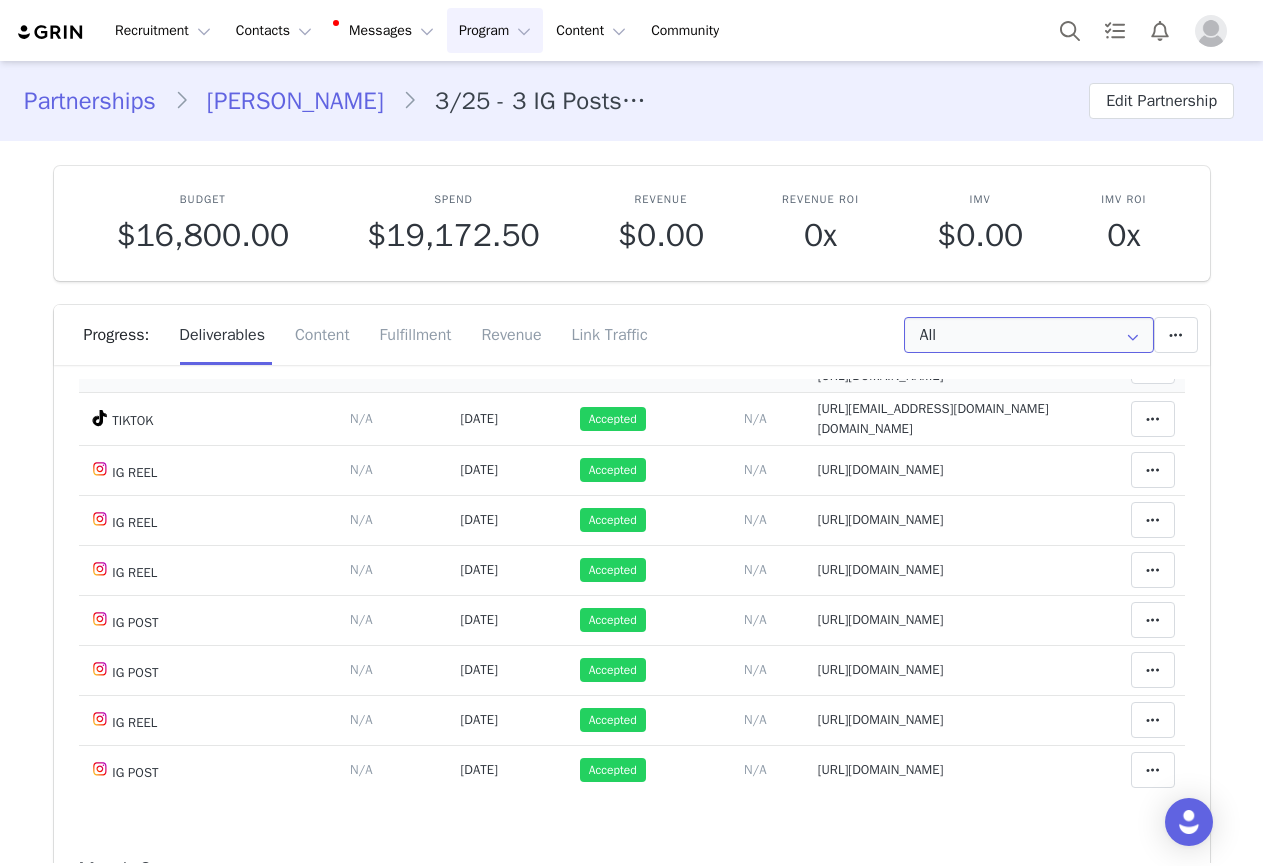 scroll, scrollTop: 300, scrollLeft: 0, axis: vertical 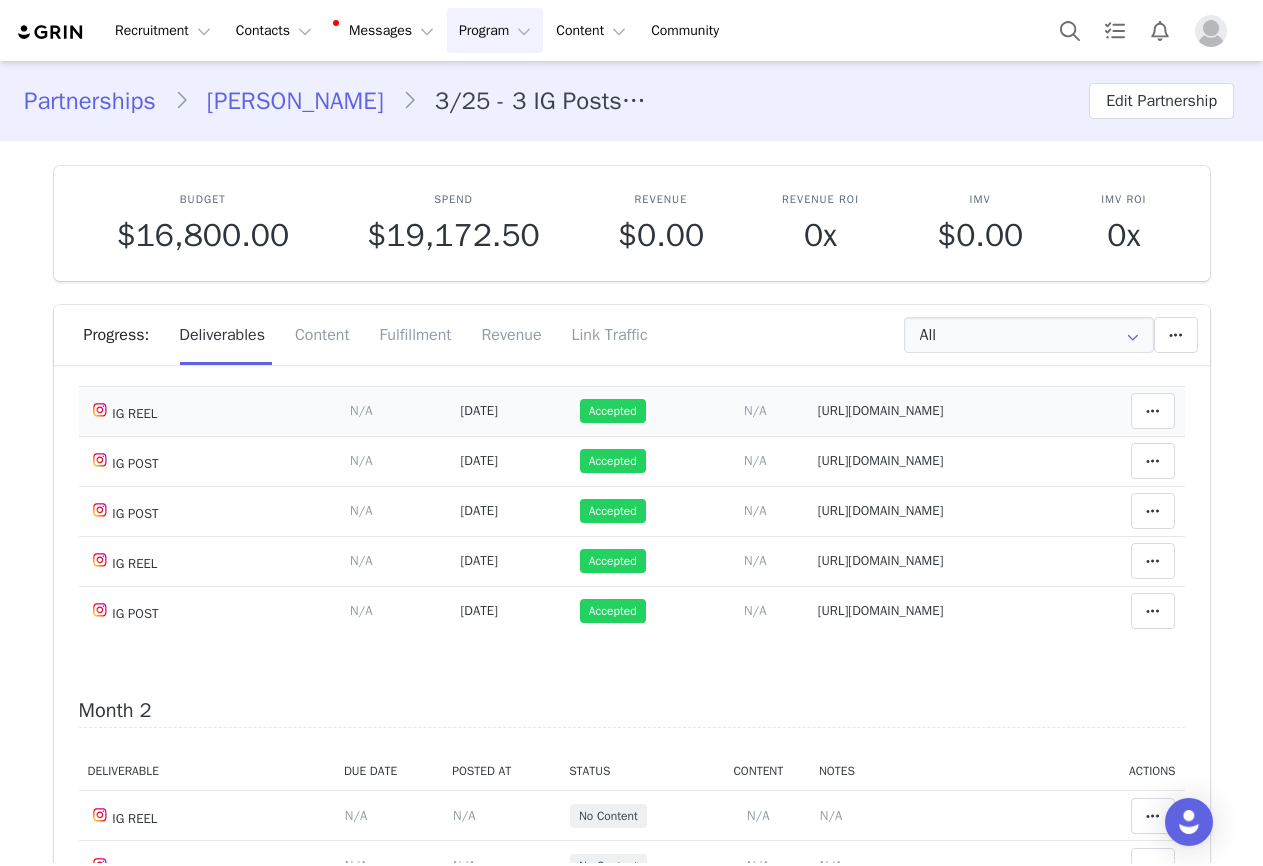 click on "https://www.instagram.com/p/DJmjjgAI28Q/" at bounding box center [881, 410] 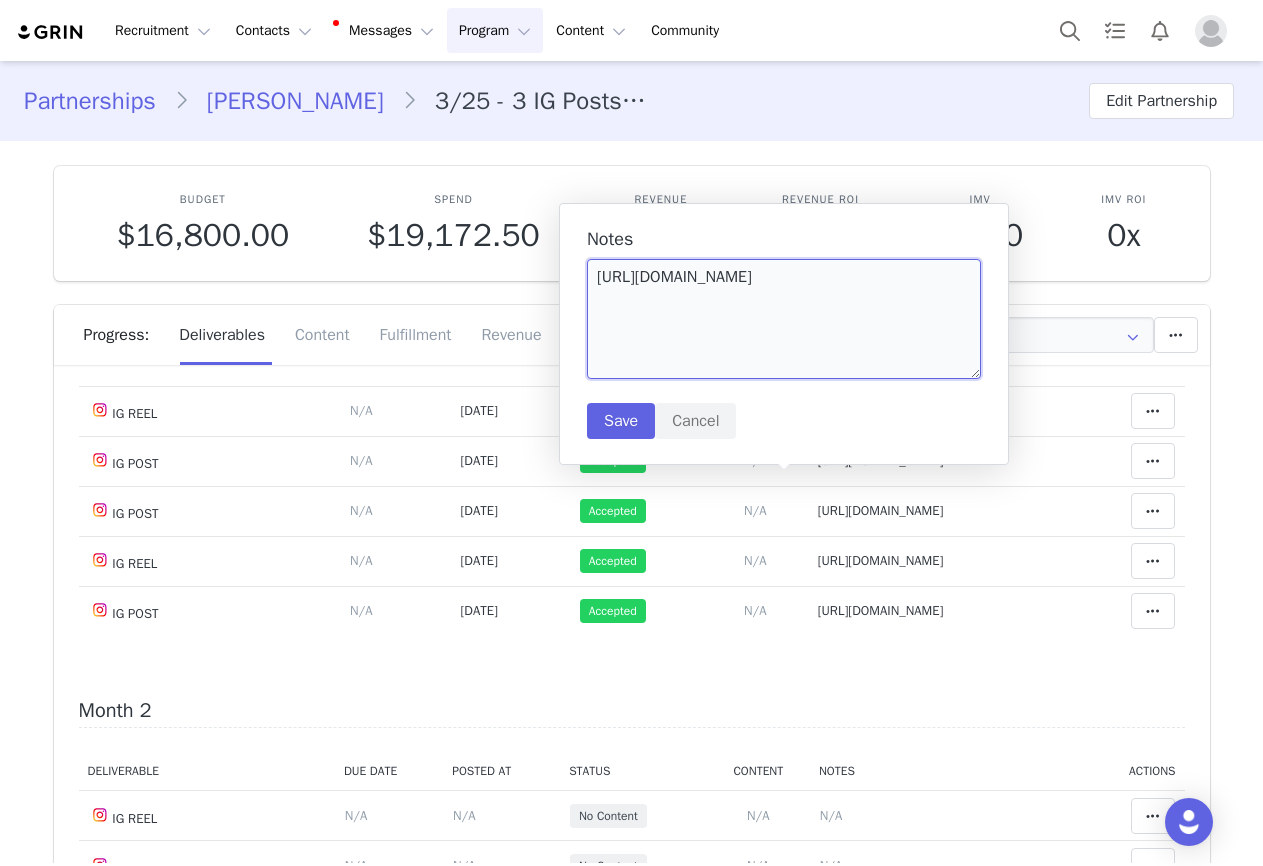 click on "https://www.instagram.com/p/DJmjjgAI28Q/" at bounding box center (784, 319) 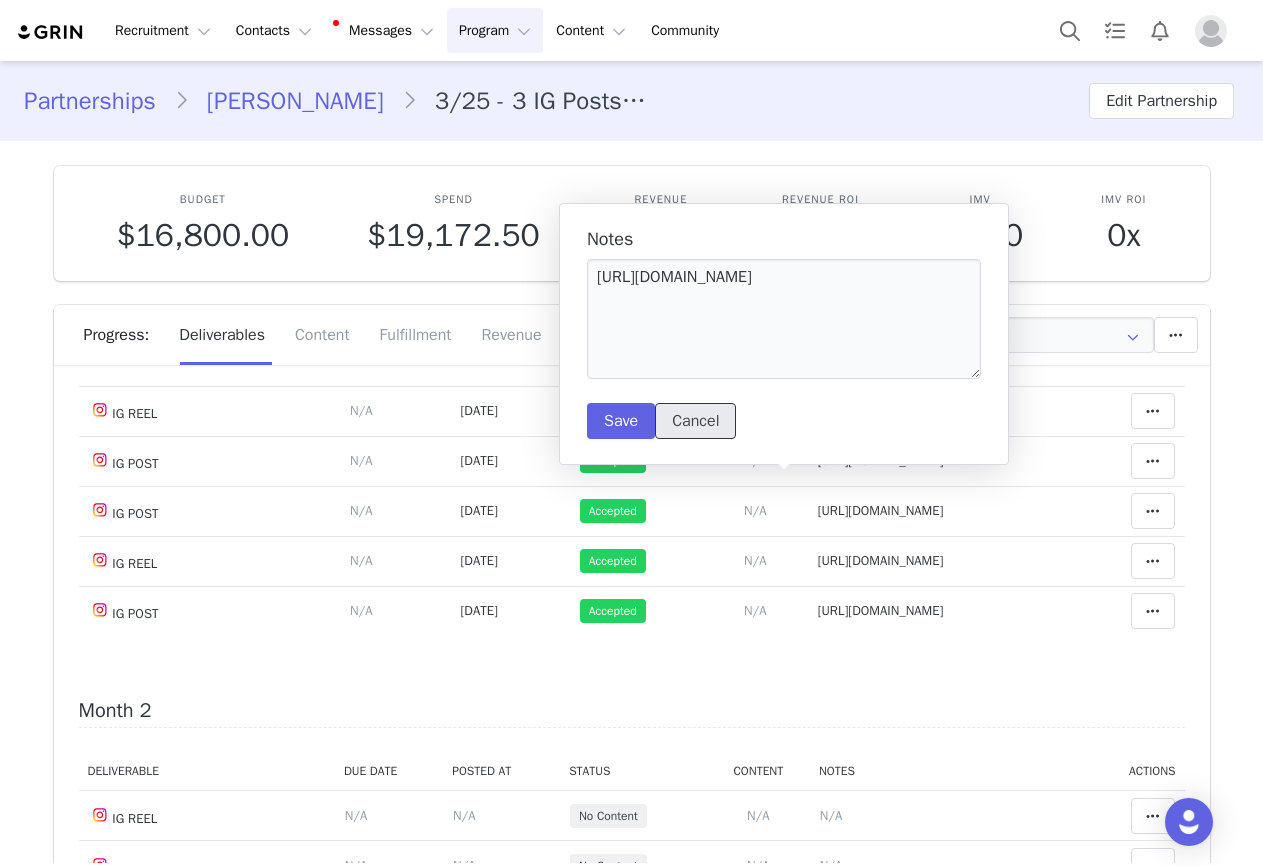 click on "Cancel" at bounding box center (695, 421) 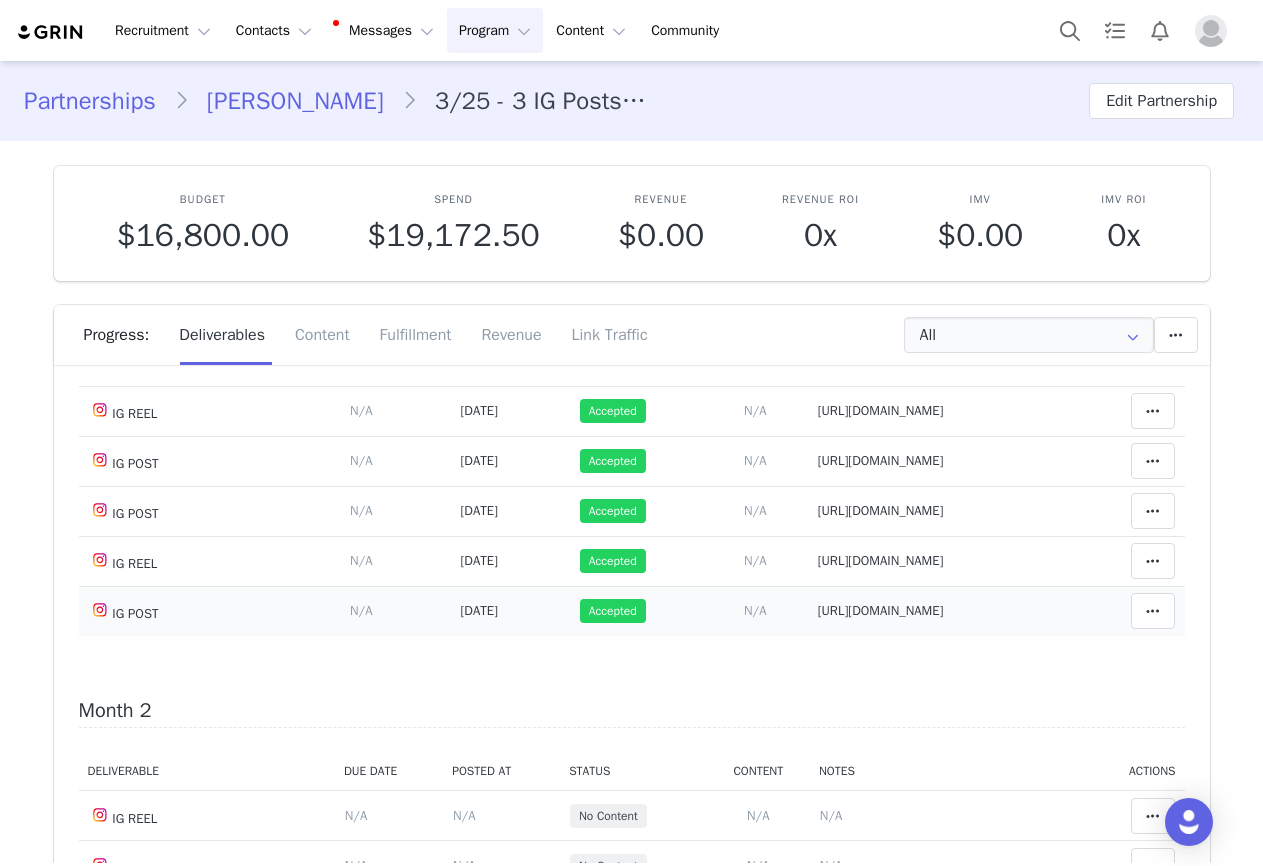 click on "Notes  Save  Cancel https://www.instagram.com/p/DKAPvHEo0ck/?img_index=1" at bounding box center (946, 611) 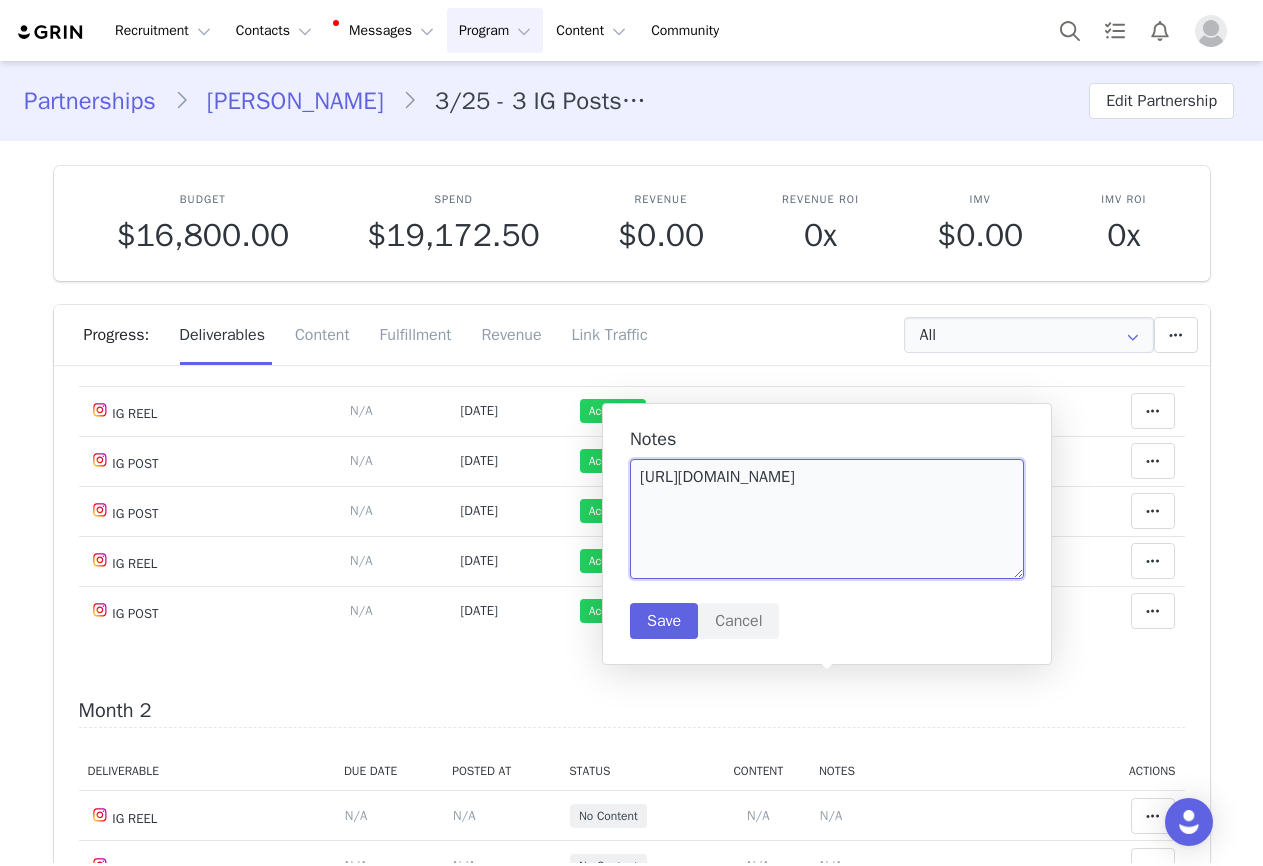 click on "https://www.instagram.com/p/DKAPvHEo0ck/?img_index=1" at bounding box center (827, 519) 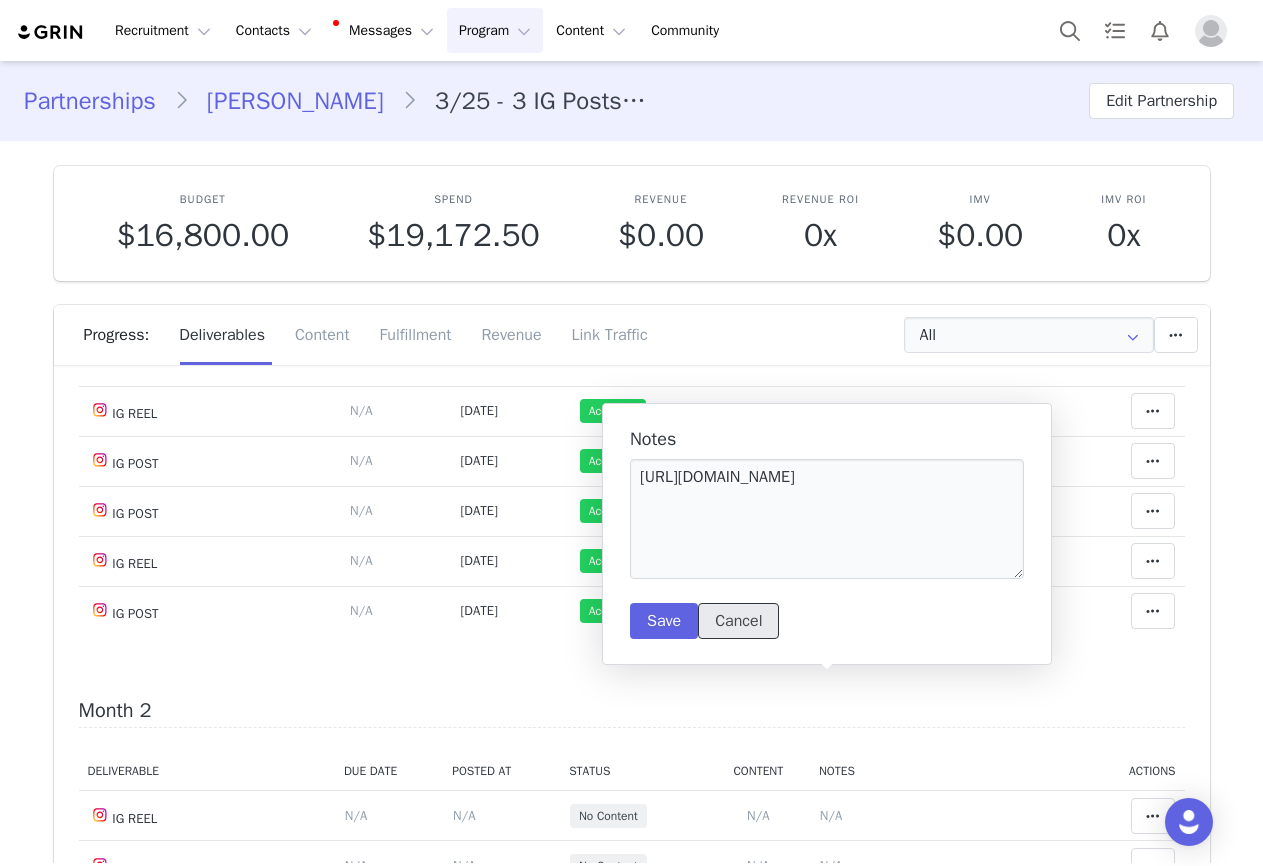 click on "Cancel" at bounding box center [738, 621] 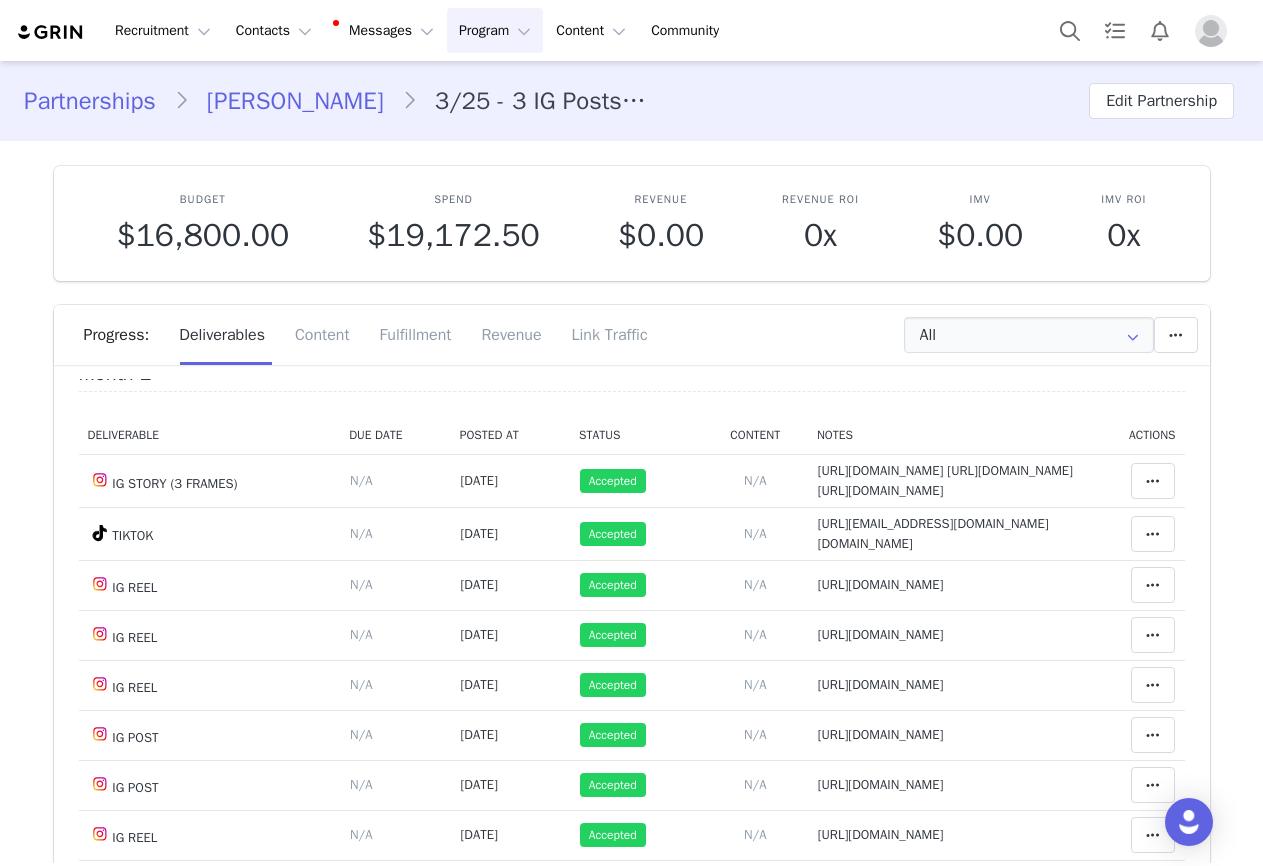 scroll, scrollTop: 0, scrollLeft: 0, axis: both 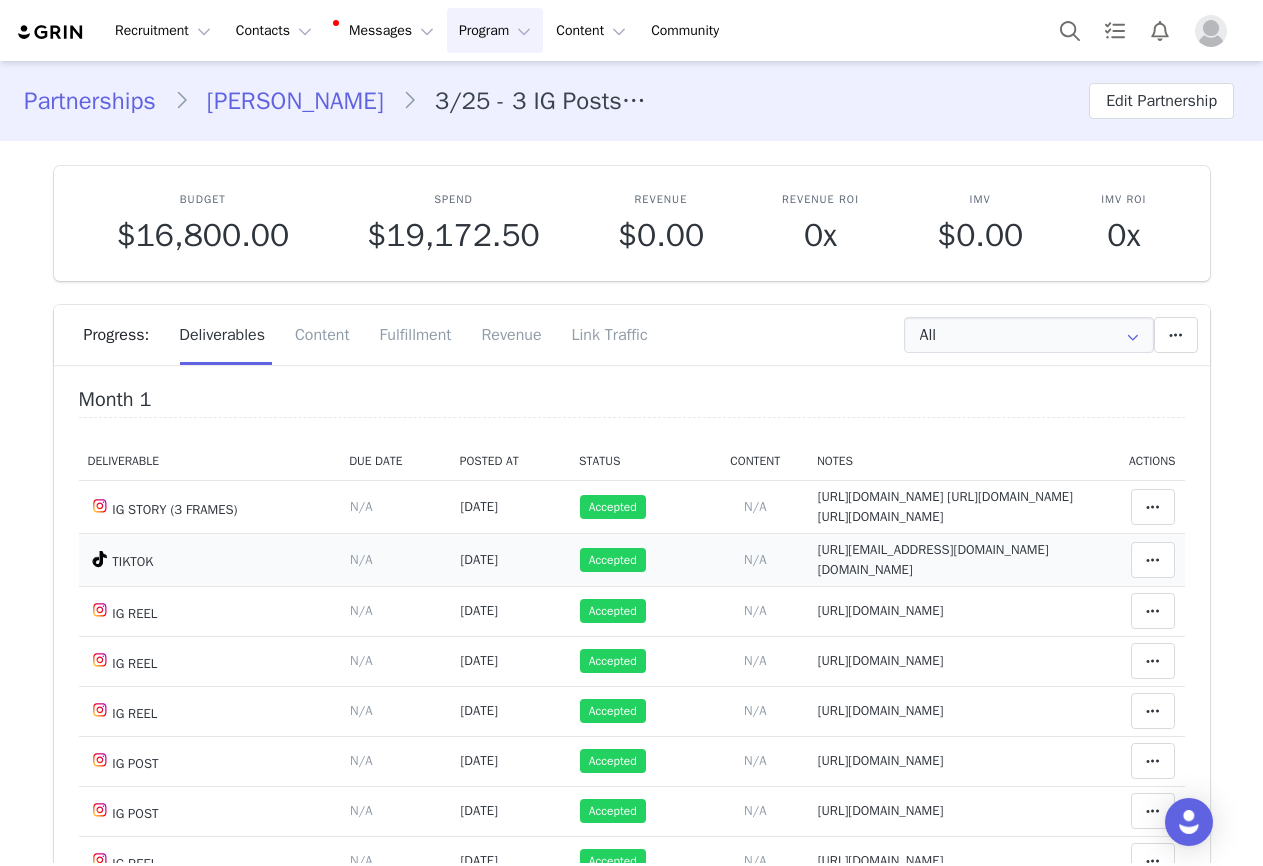click on "https://www.tiktok.com/@simonferaud.off/video/7496543047195397398" at bounding box center [933, 559] 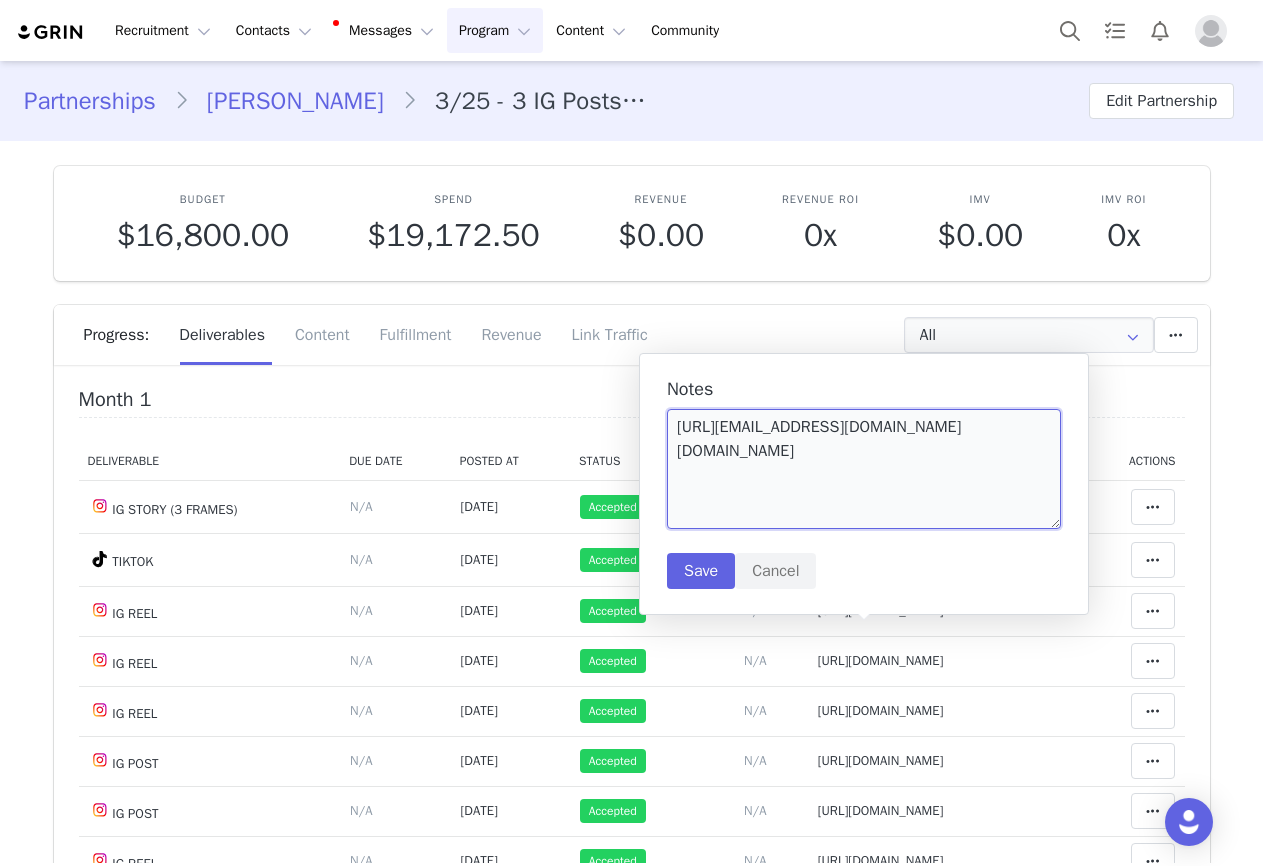 click on "https://www.tiktok.com/@simonferaud.off/video/7496543047195397398" at bounding box center (864, 469) 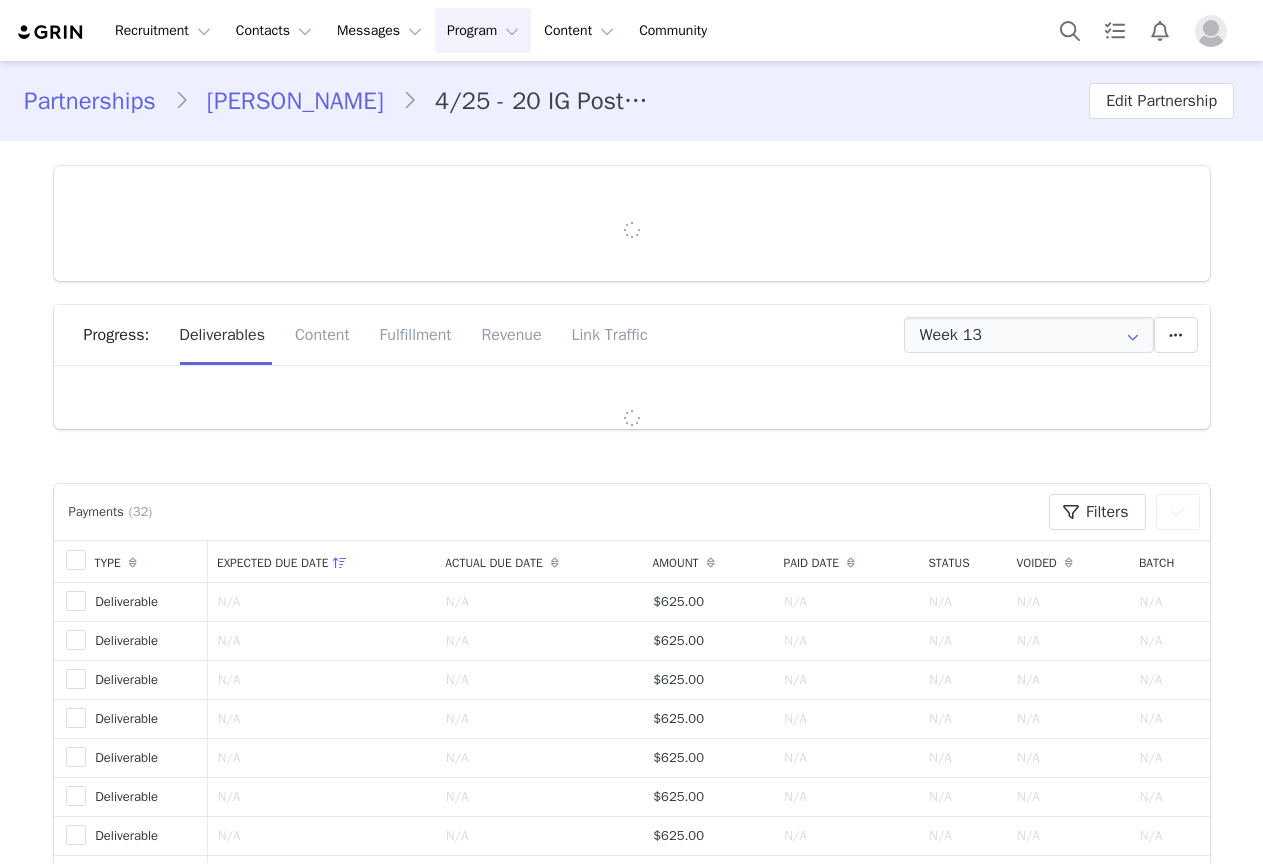 scroll, scrollTop: 0, scrollLeft: 0, axis: both 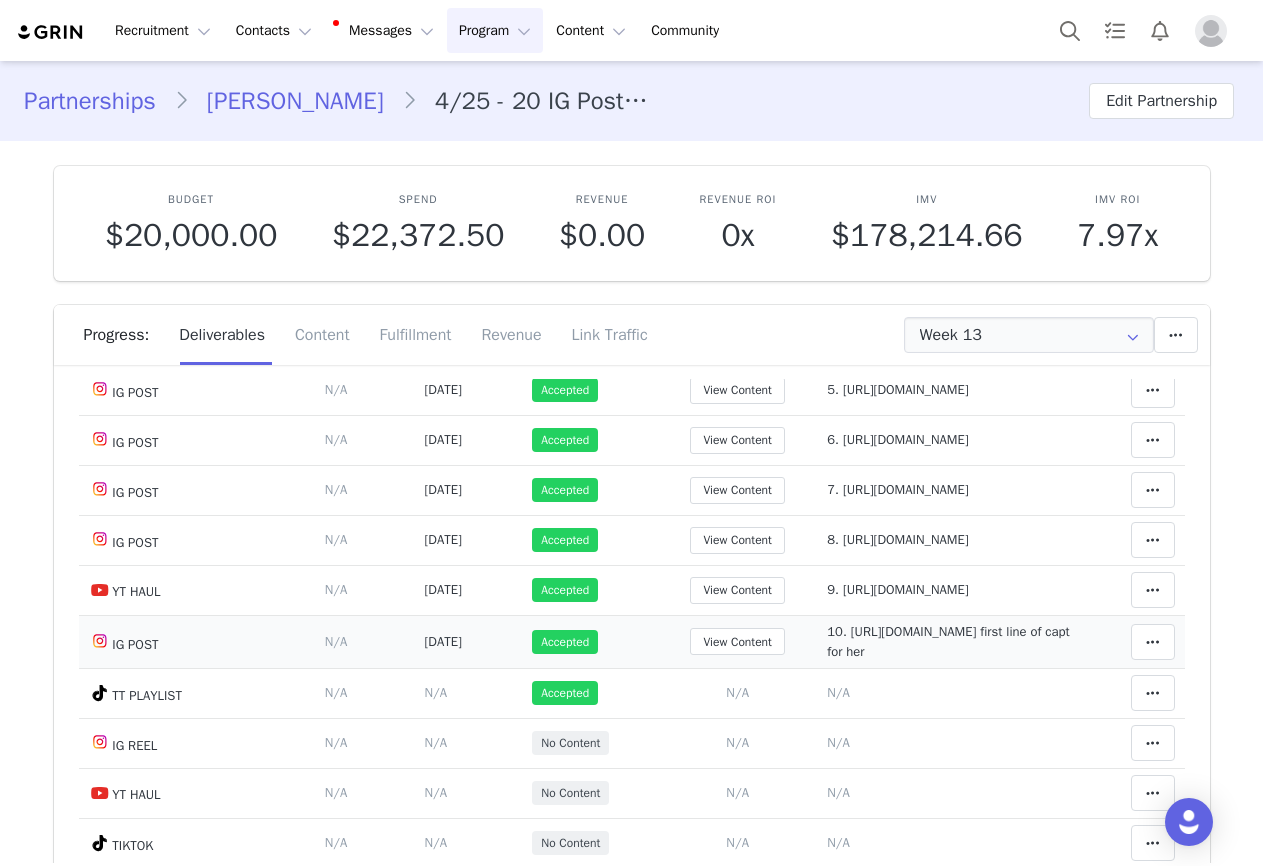click on "10. https://www.instagram.com/p/DLskXaOOv7y
first line of capt for her" at bounding box center [948, 641] 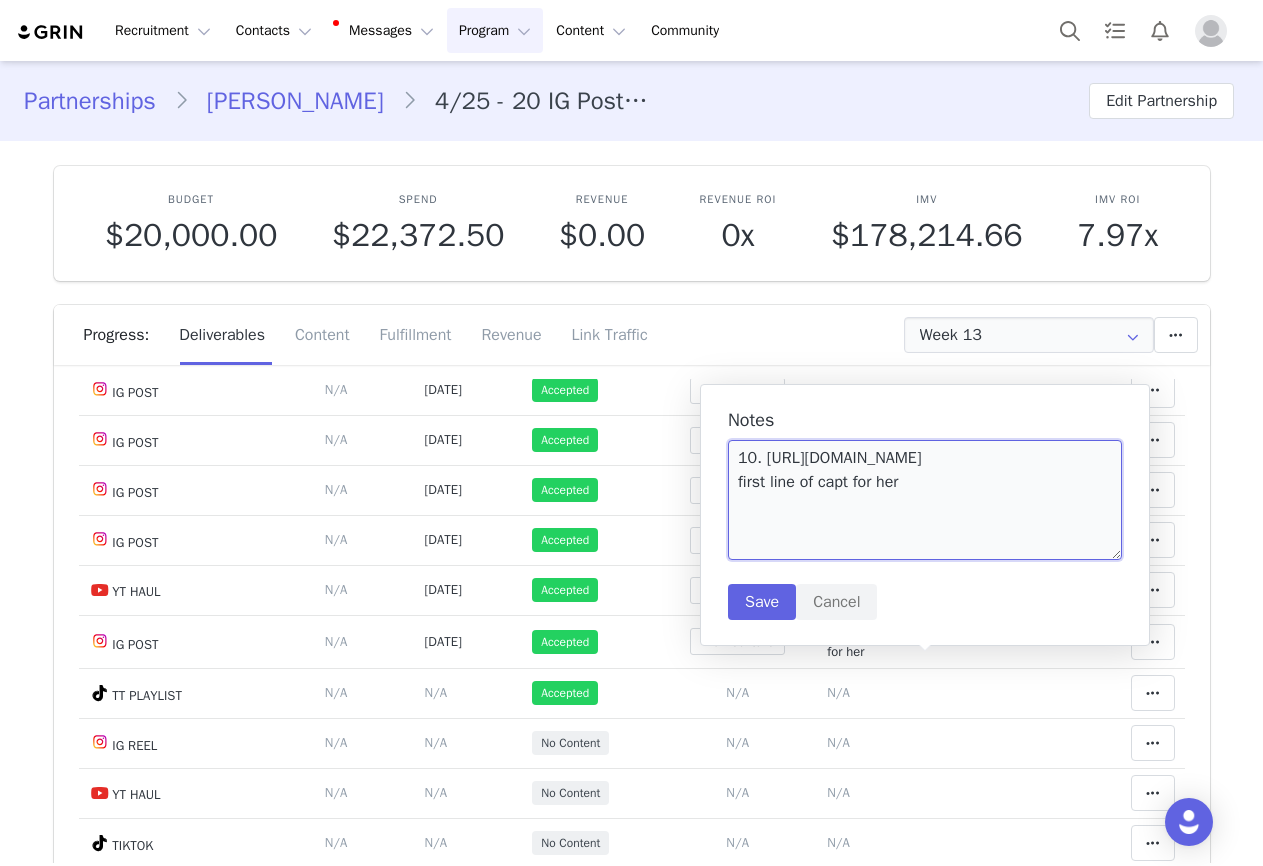 drag, startPoint x: 1087, startPoint y: 463, endPoint x: 764, endPoint y: 455, distance: 323.09906 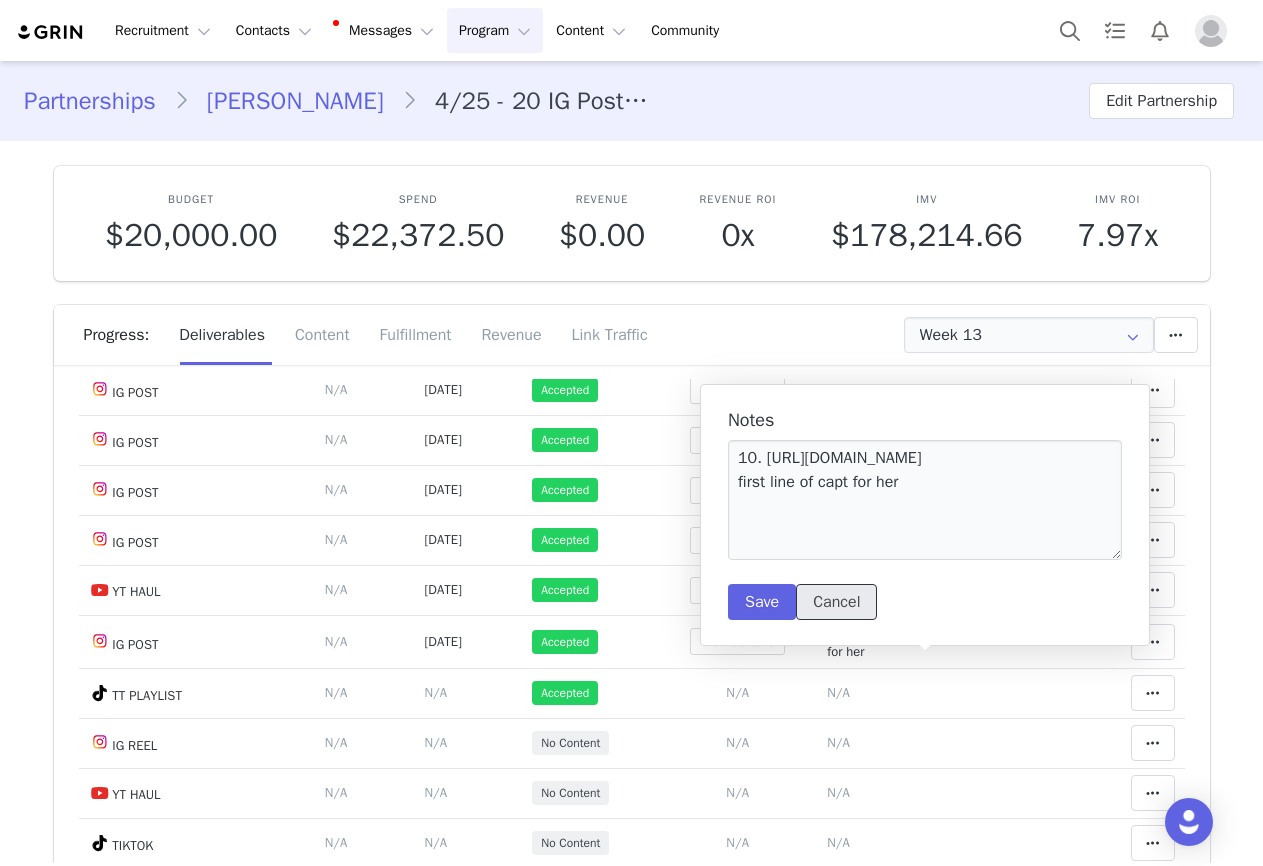 click on "Cancel" at bounding box center [836, 602] 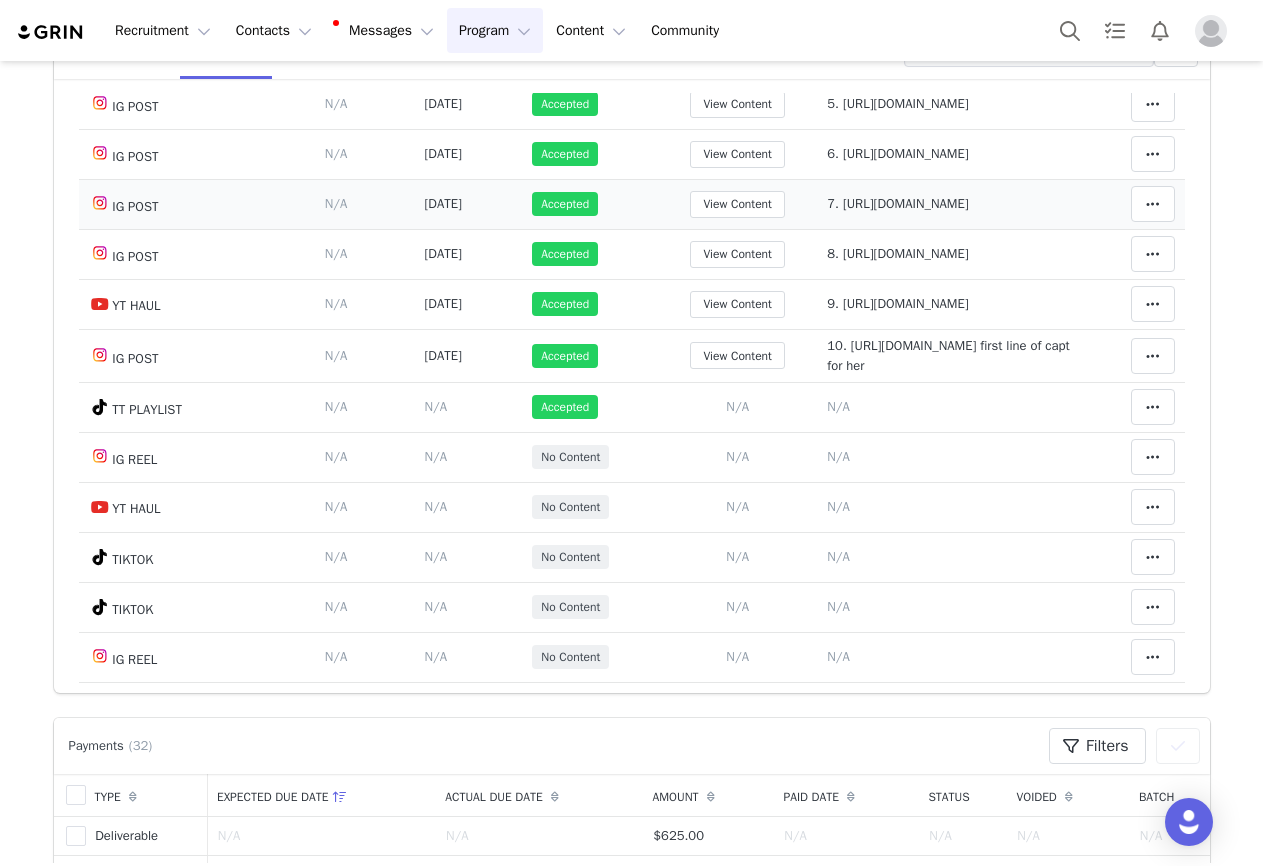 scroll, scrollTop: 500, scrollLeft: 0, axis: vertical 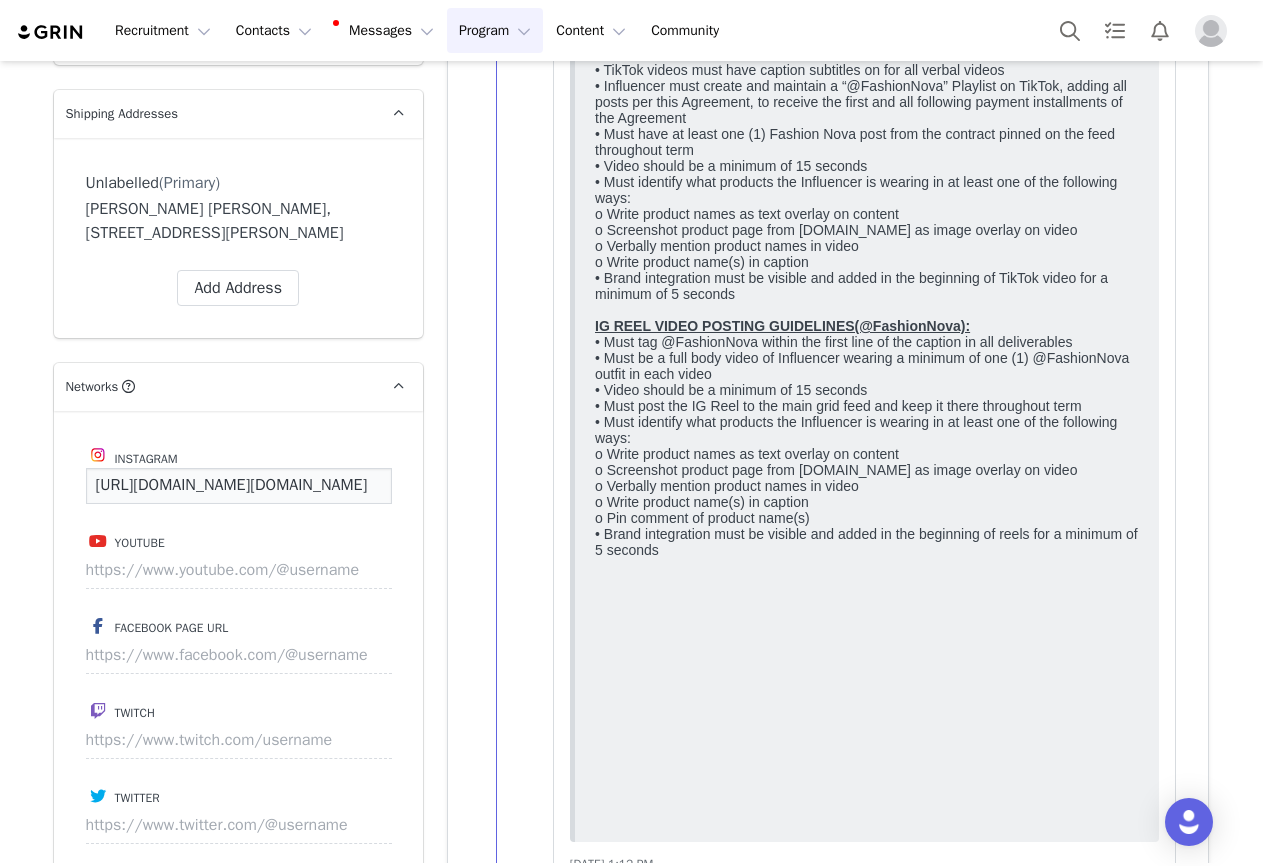 click on "https://www.instagram.com/angel.iica/" at bounding box center (239, 486) 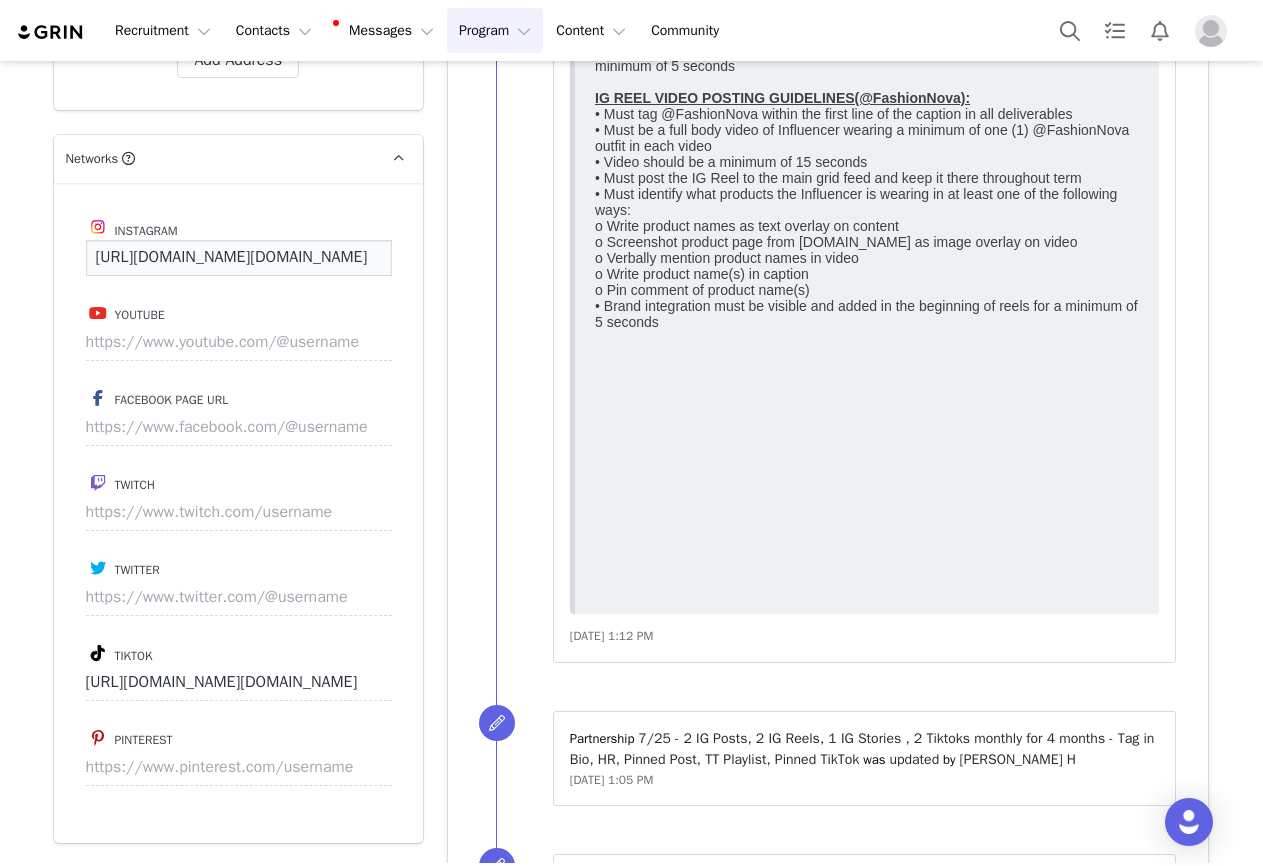 scroll, scrollTop: 3700, scrollLeft: 0, axis: vertical 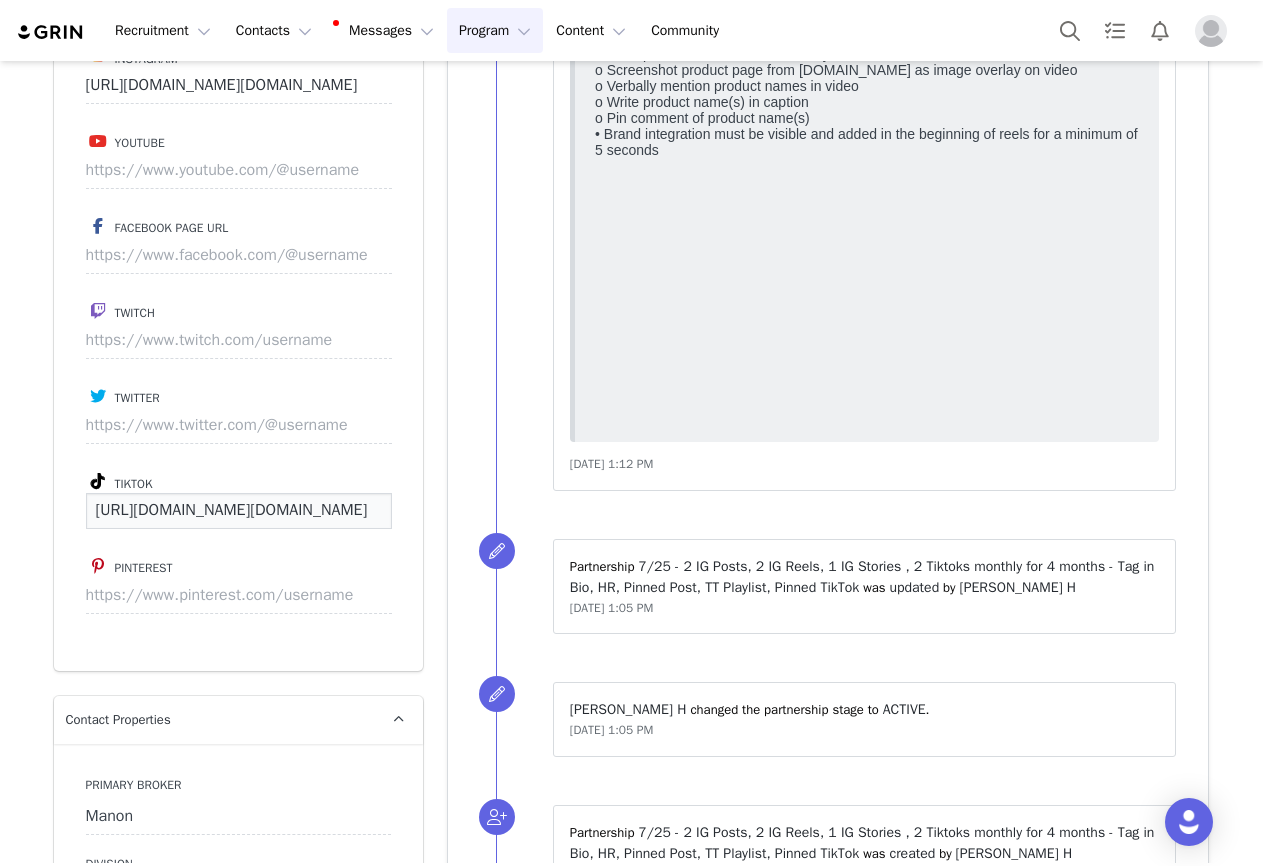click on "https://www.tiktok.com/@angel.iicaa" at bounding box center [239, 511] 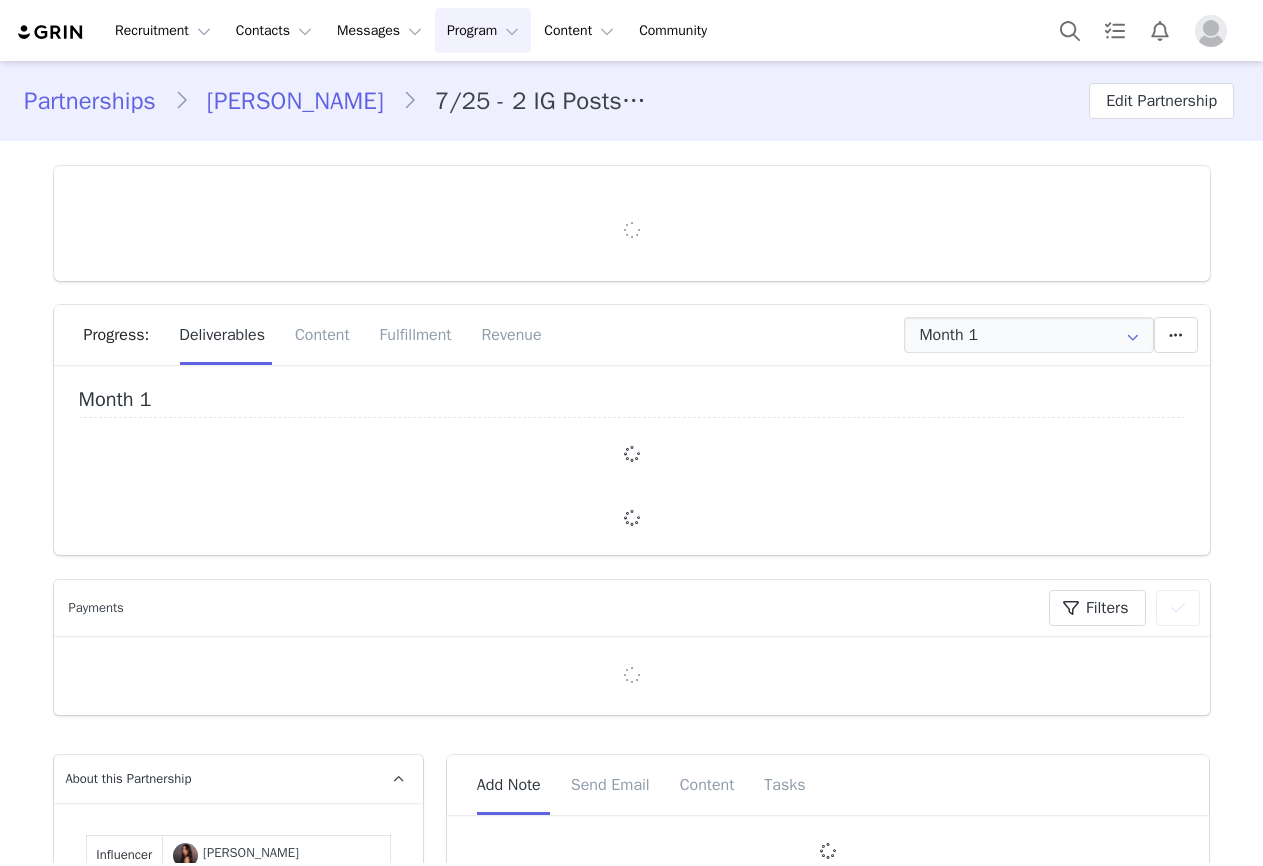 scroll, scrollTop: 0, scrollLeft: 0, axis: both 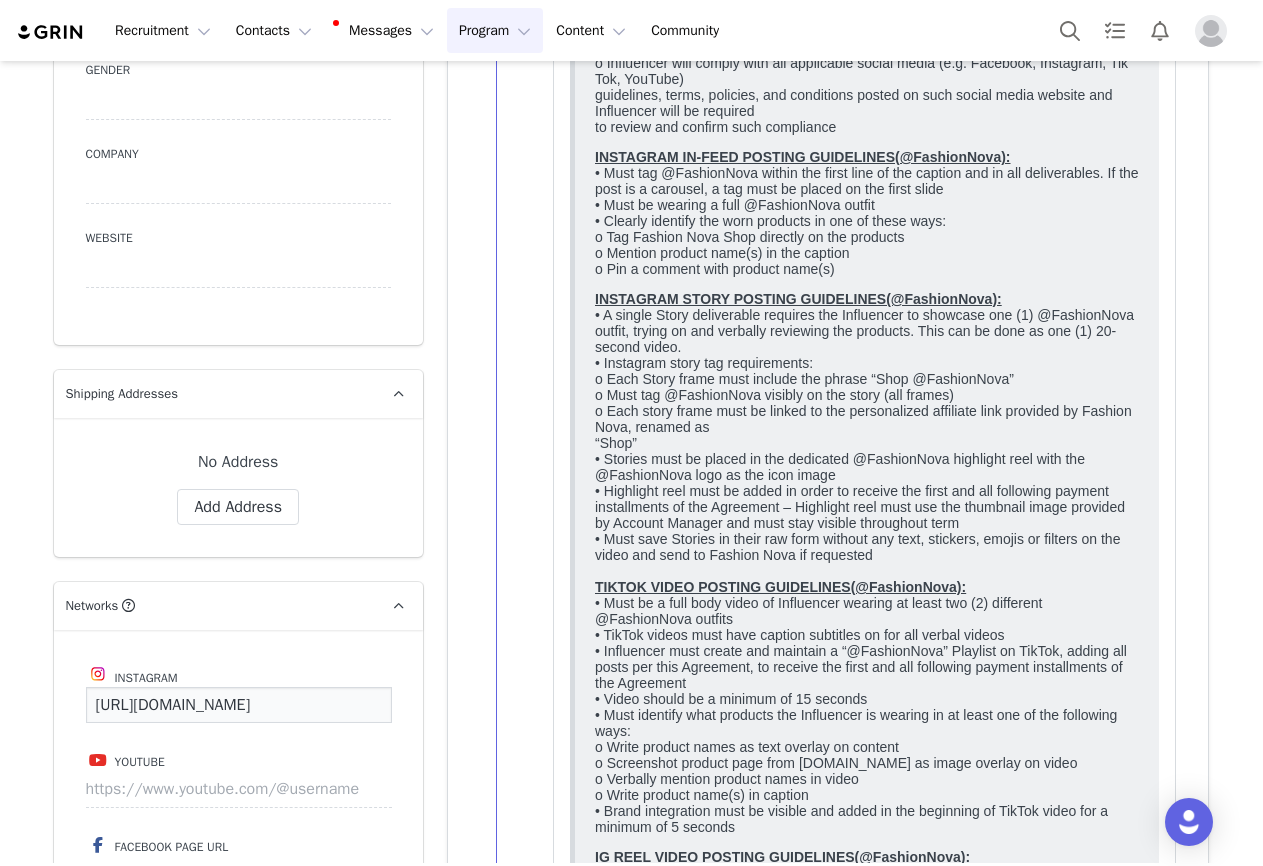 click on "https://www.instagram.com/celineabdallahh" at bounding box center [239, 705] 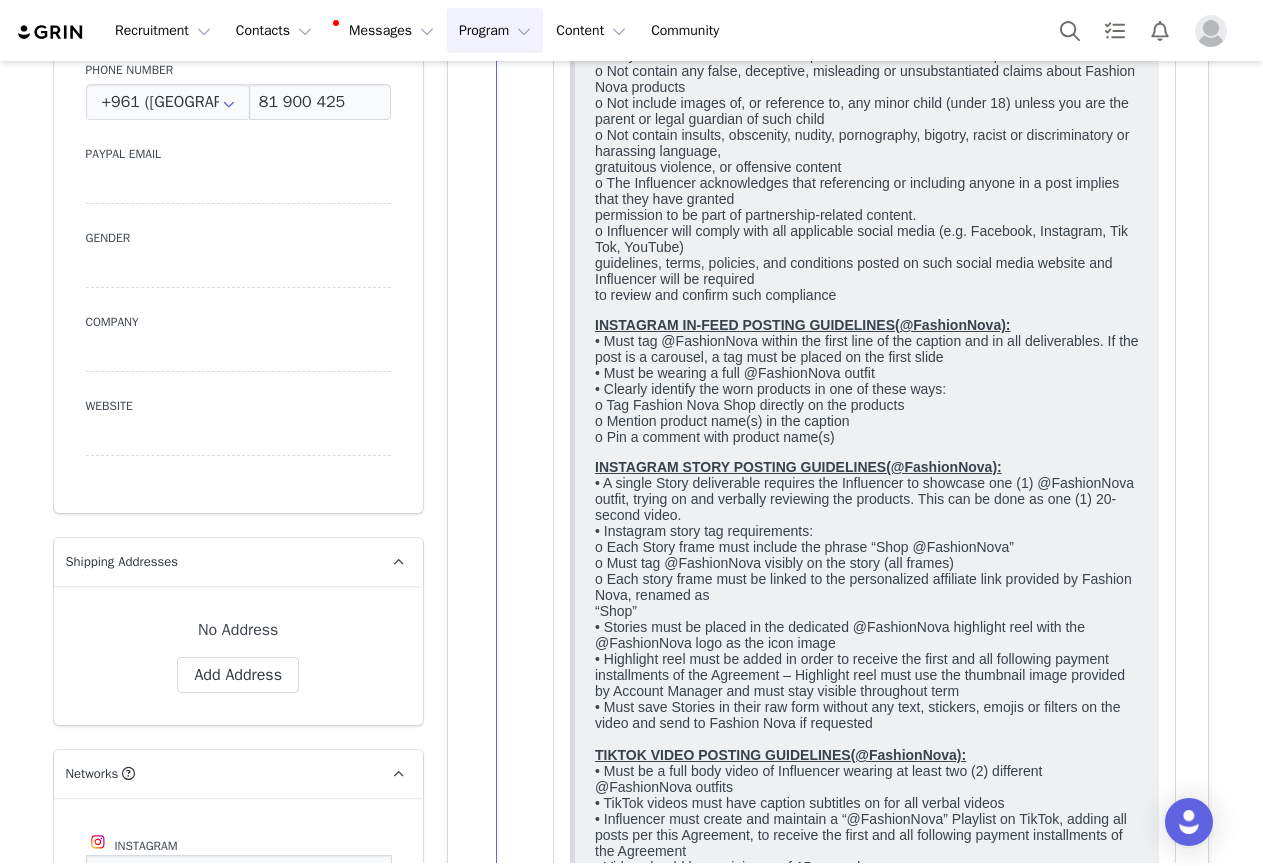 scroll, scrollTop: 3100, scrollLeft: 0, axis: vertical 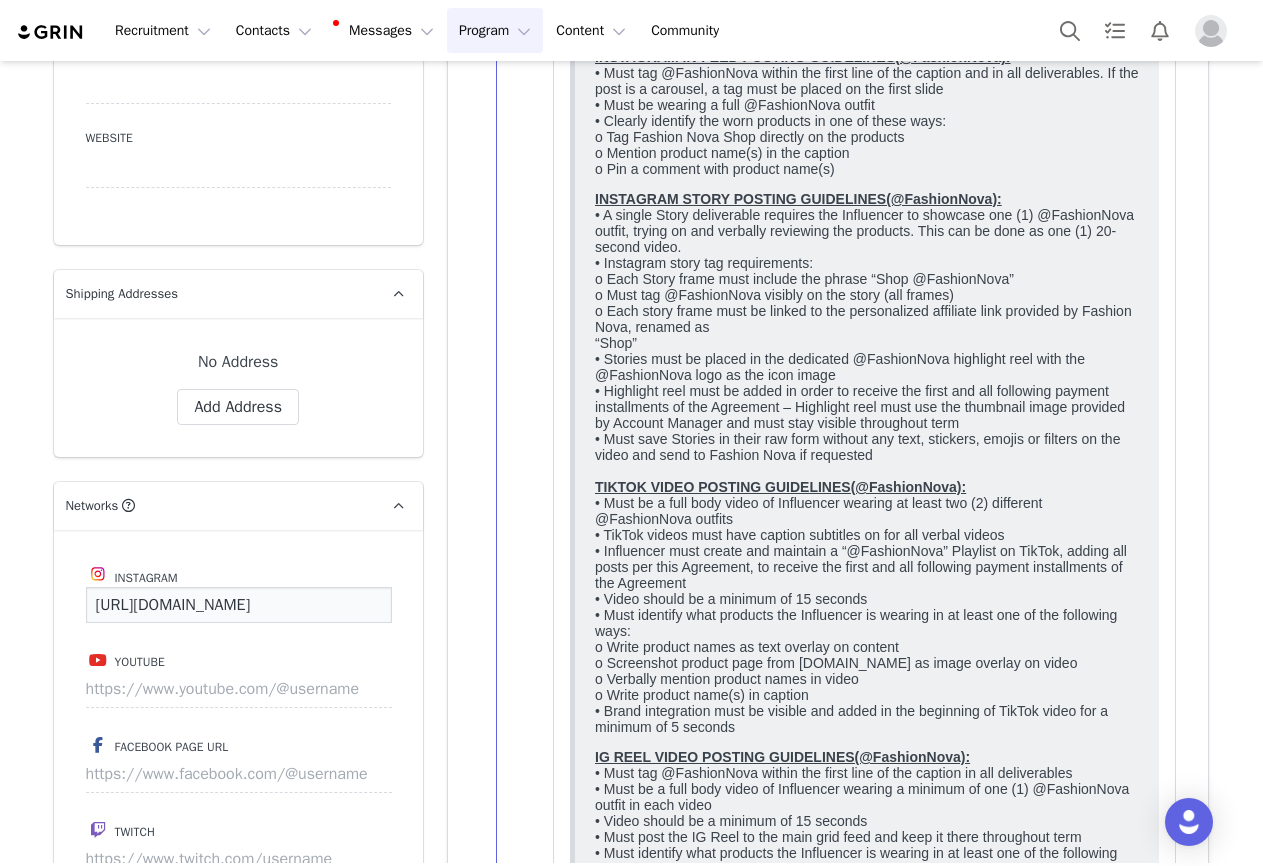 click on "https://www.instagram.com/celineabdallahh" at bounding box center [239, 605] 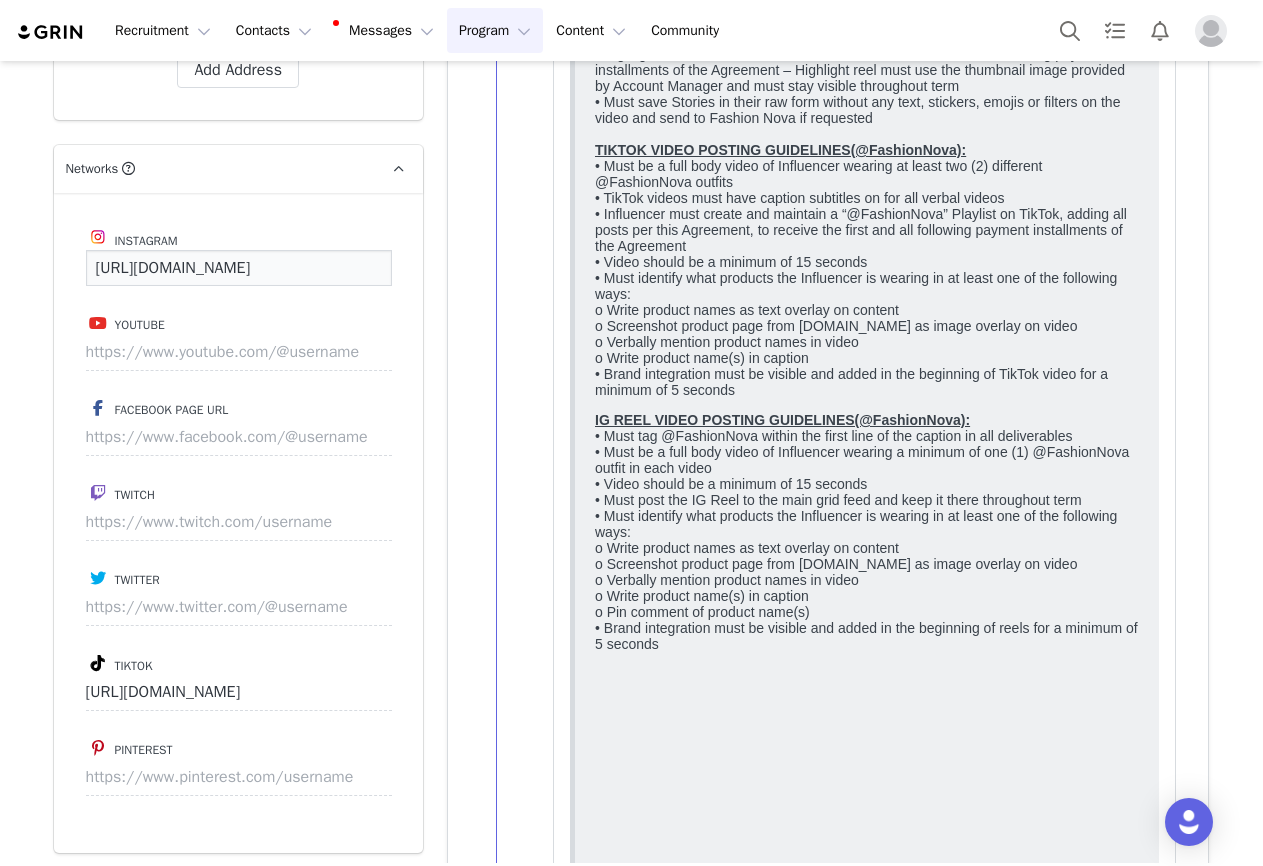 scroll, scrollTop: 3500, scrollLeft: 0, axis: vertical 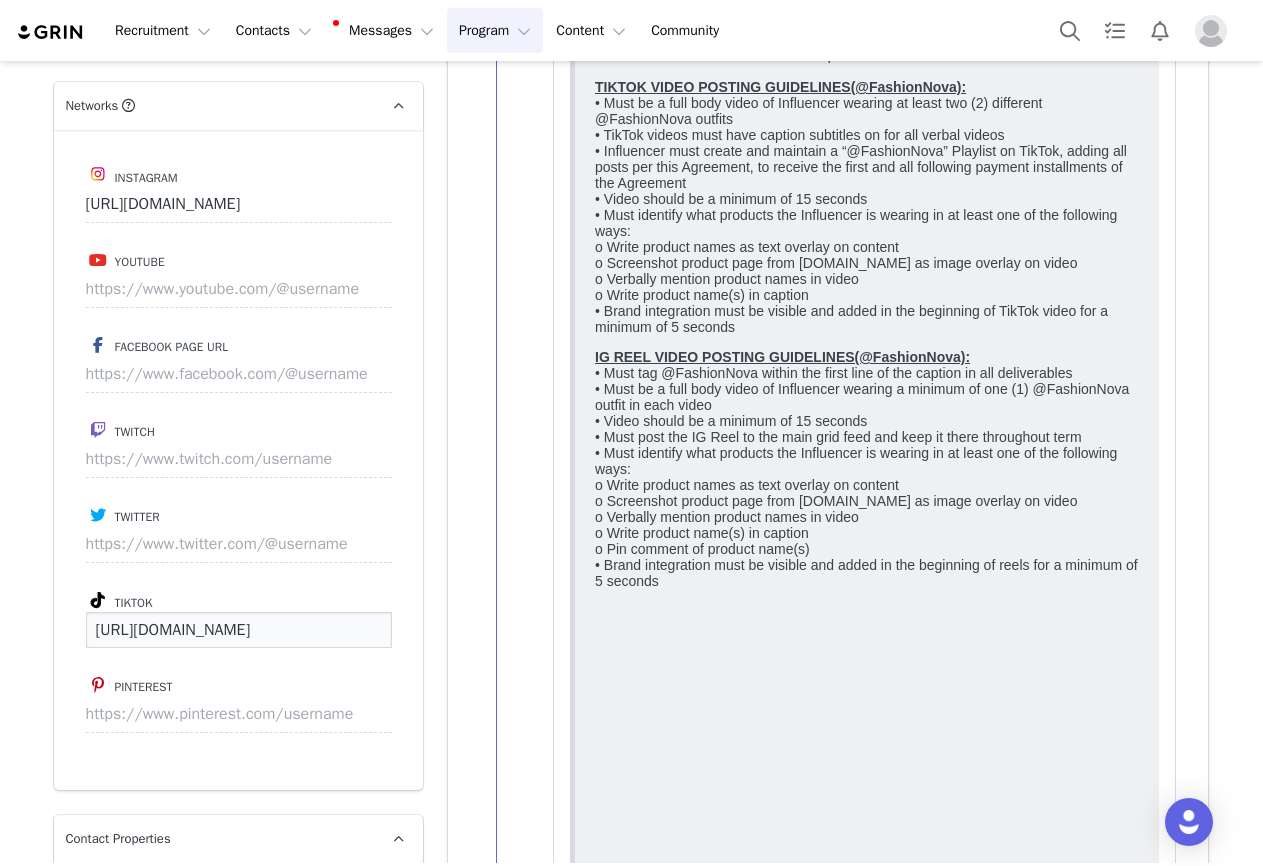 click on "https://www.tiktok.com/@celineab01" at bounding box center (239, 630) 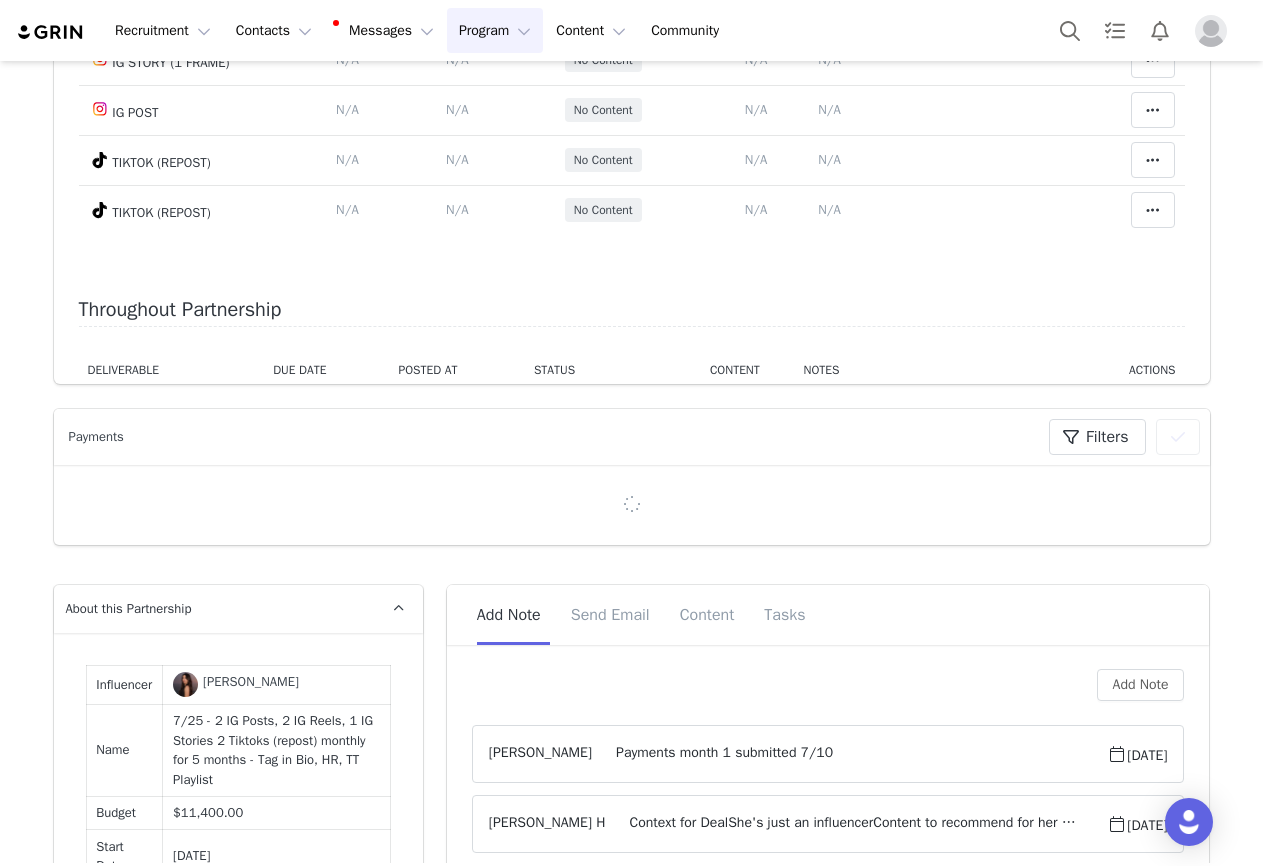 scroll, scrollTop: 576, scrollLeft: 0, axis: vertical 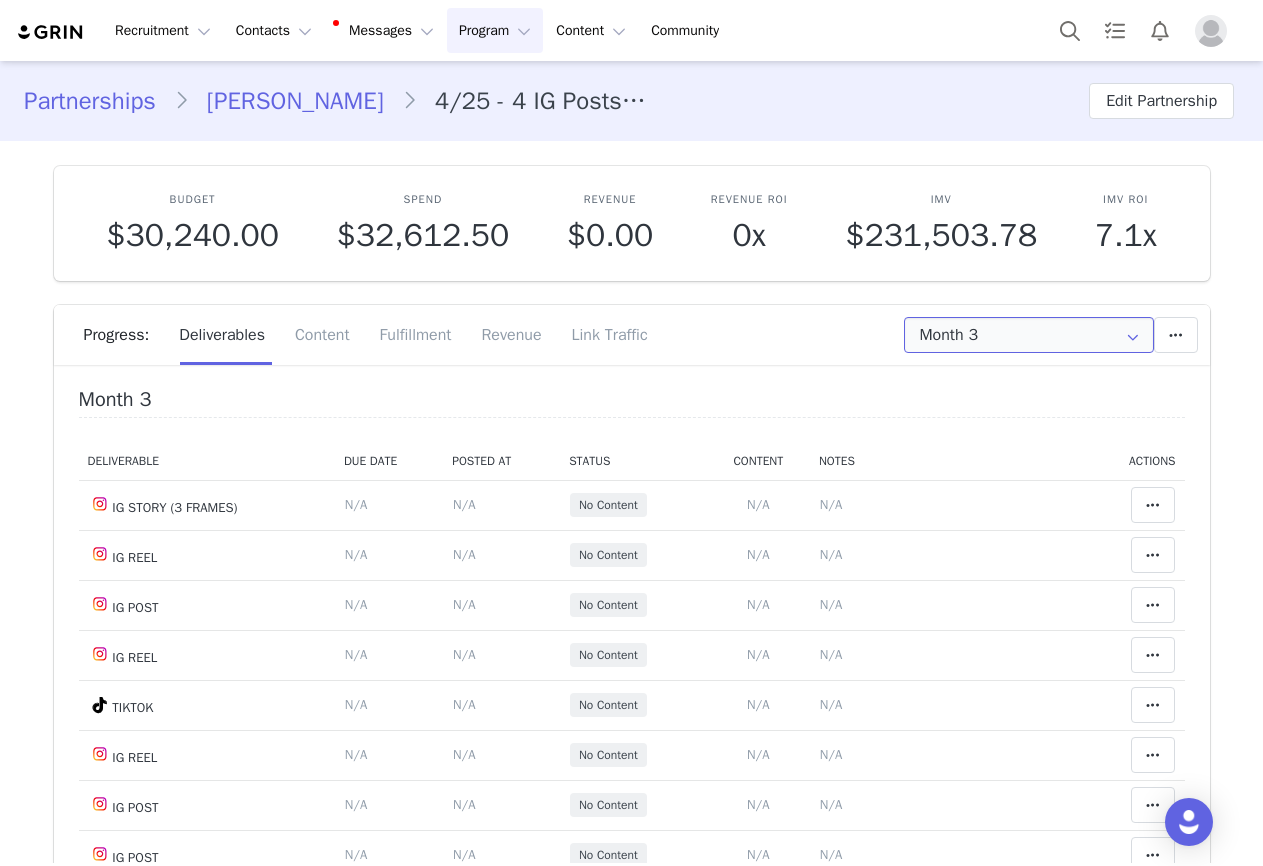 click on "Month 3" at bounding box center [1029, 335] 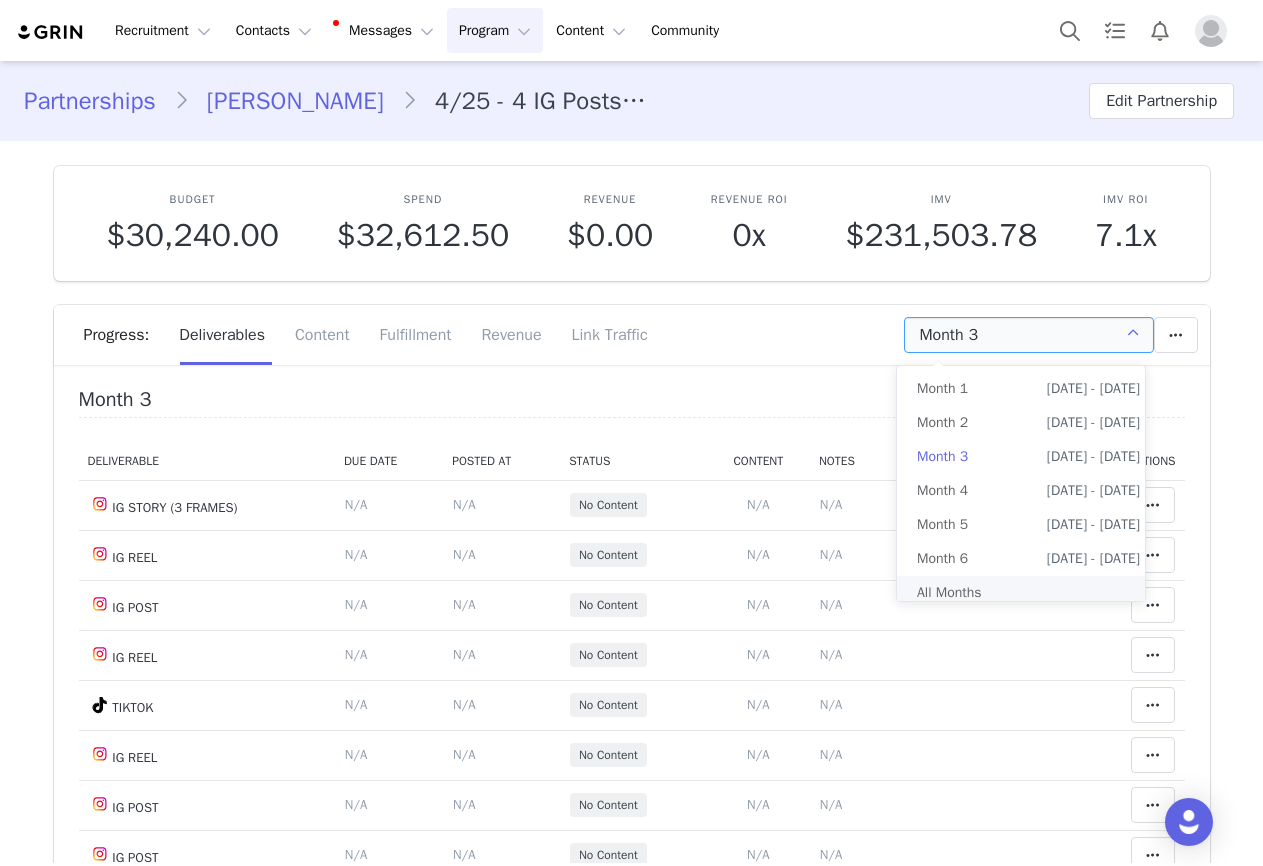 click on "All Months" at bounding box center [1028, 593] 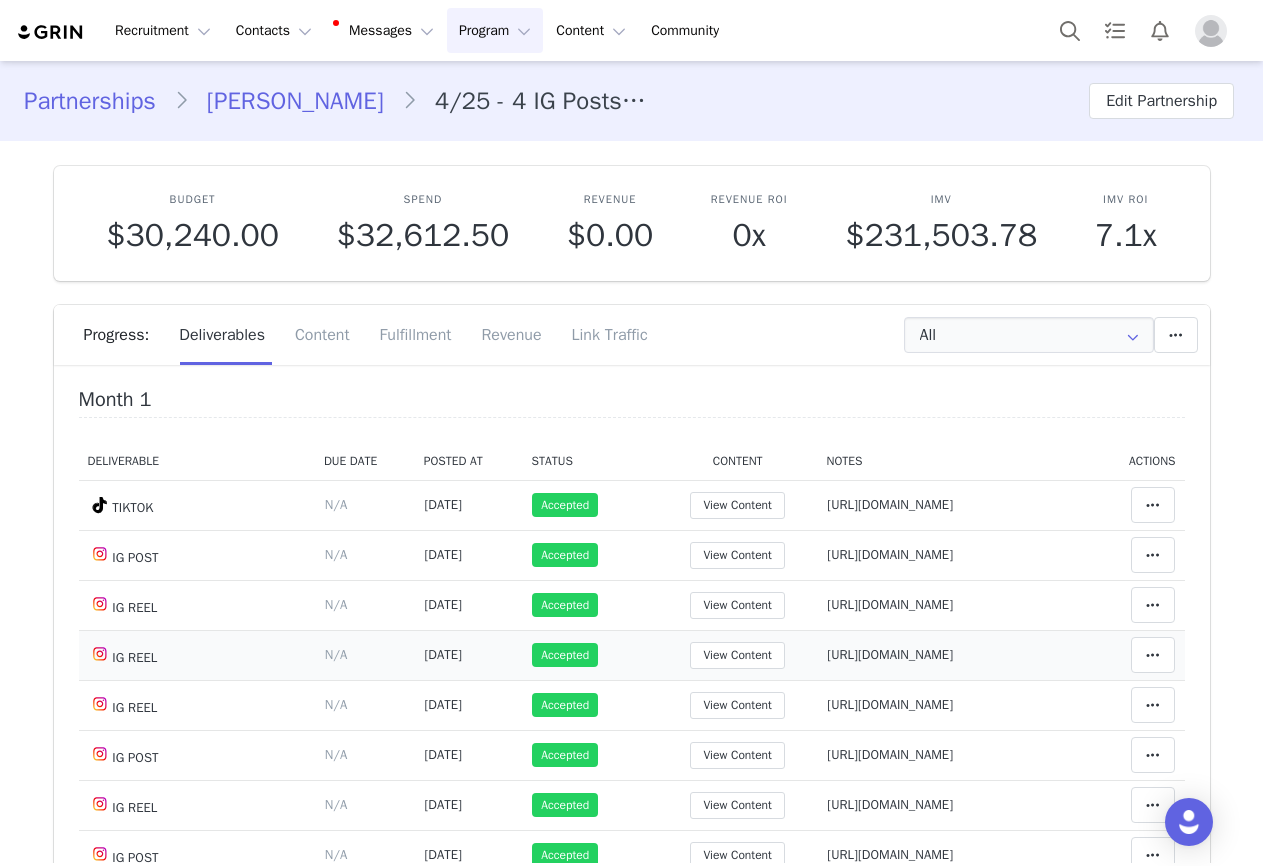 click on "https://www.instagram.com/reel/DJOnHB6oLEe/" at bounding box center [890, 654] 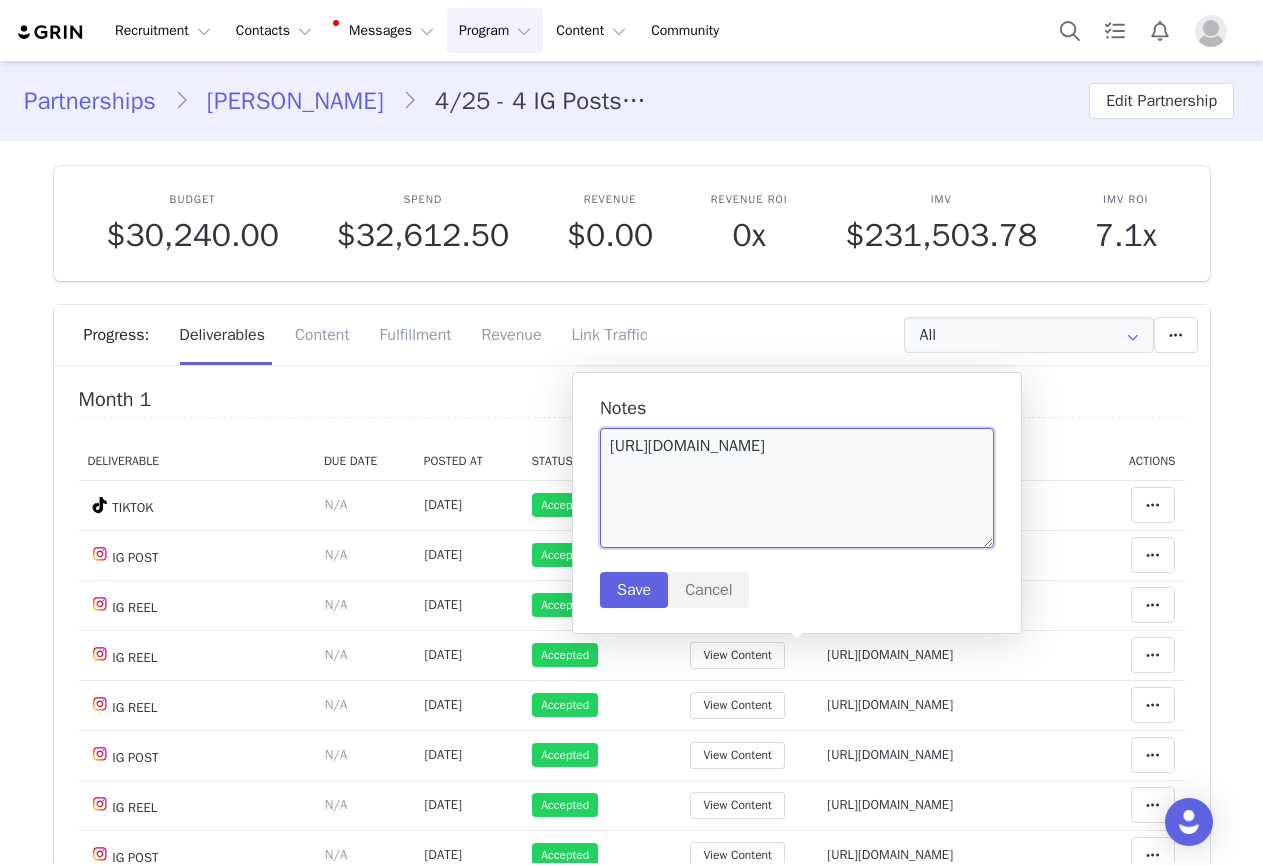 click on "https://www.instagram.com/reel/DJOnHB6oLEe/" at bounding box center (797, 488) 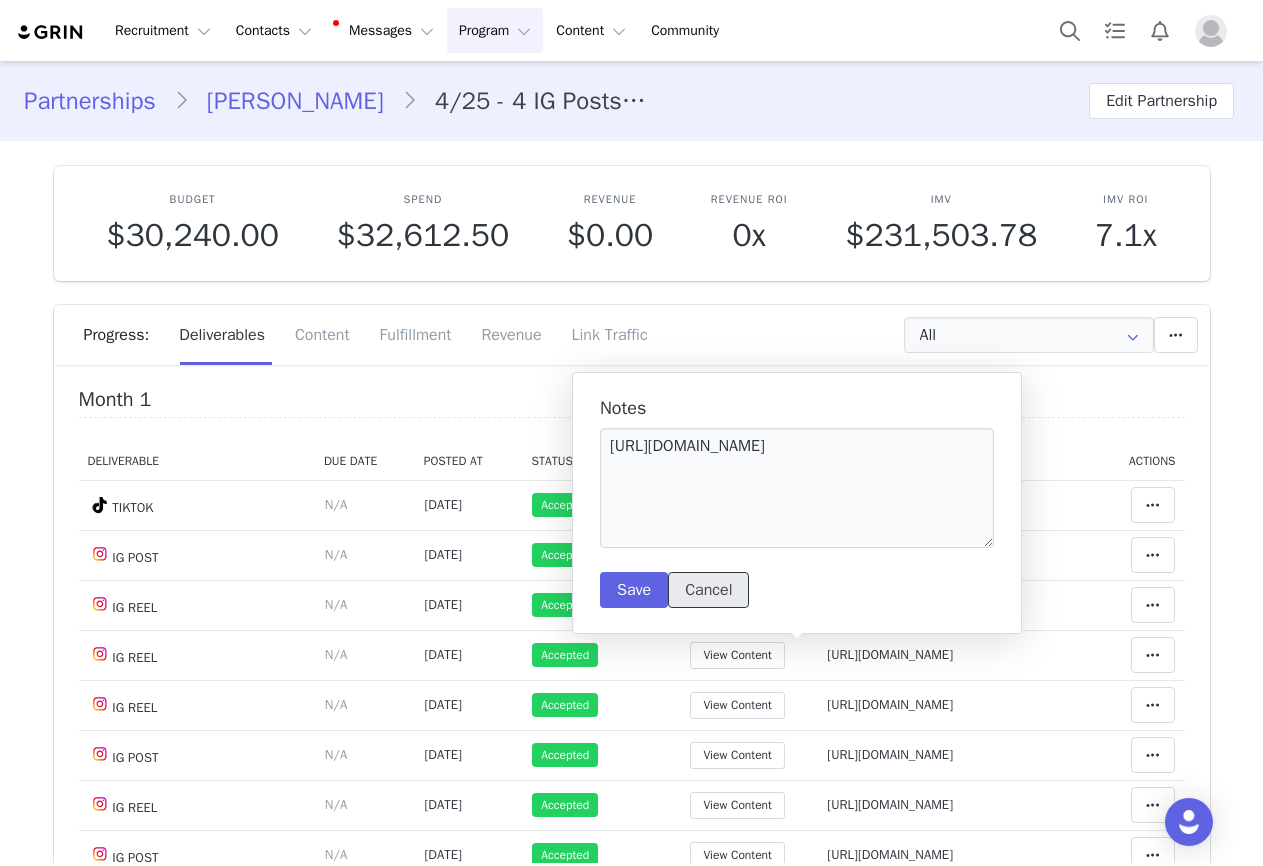 click on "Cancel" at bounding box center (708, 590) 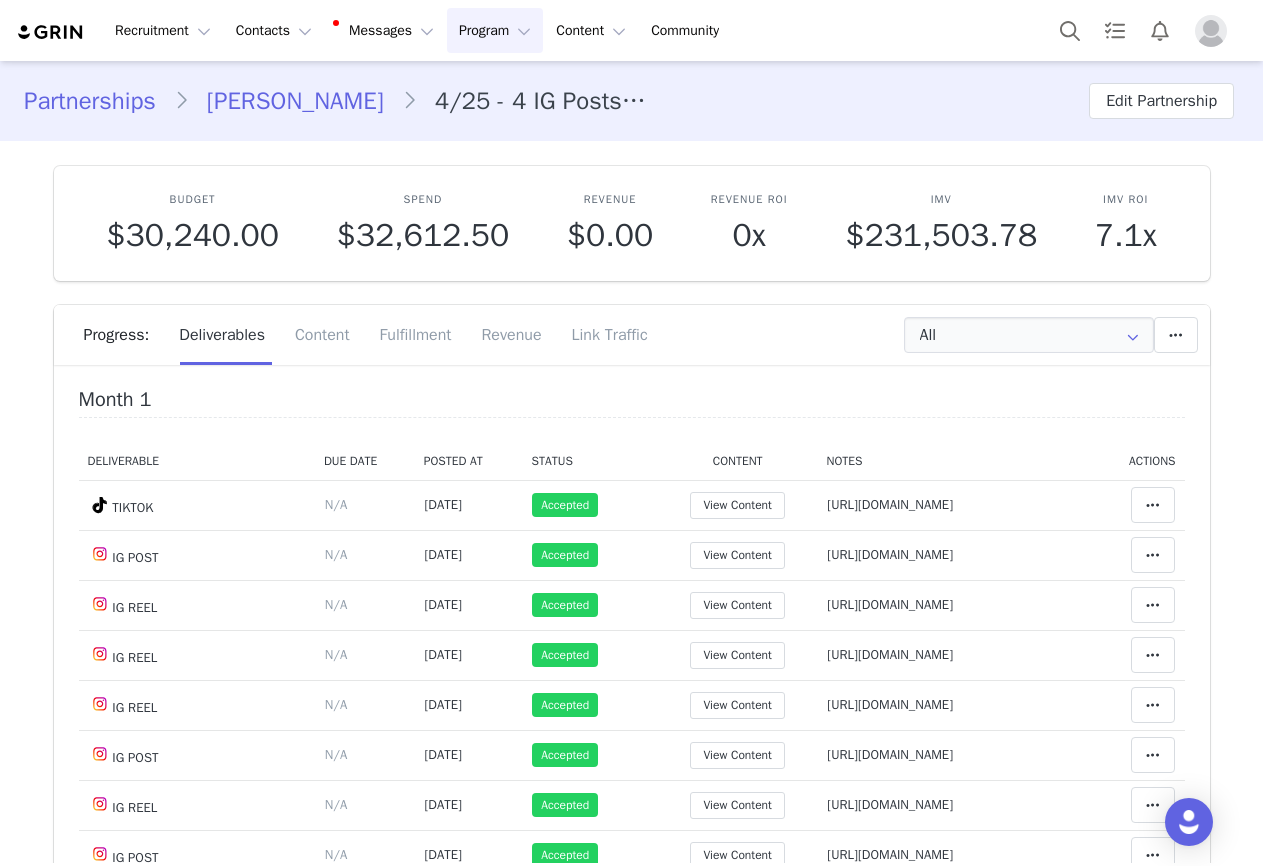 scroll, scrollTop: 300, scrollLeft: 0, axis: vertical 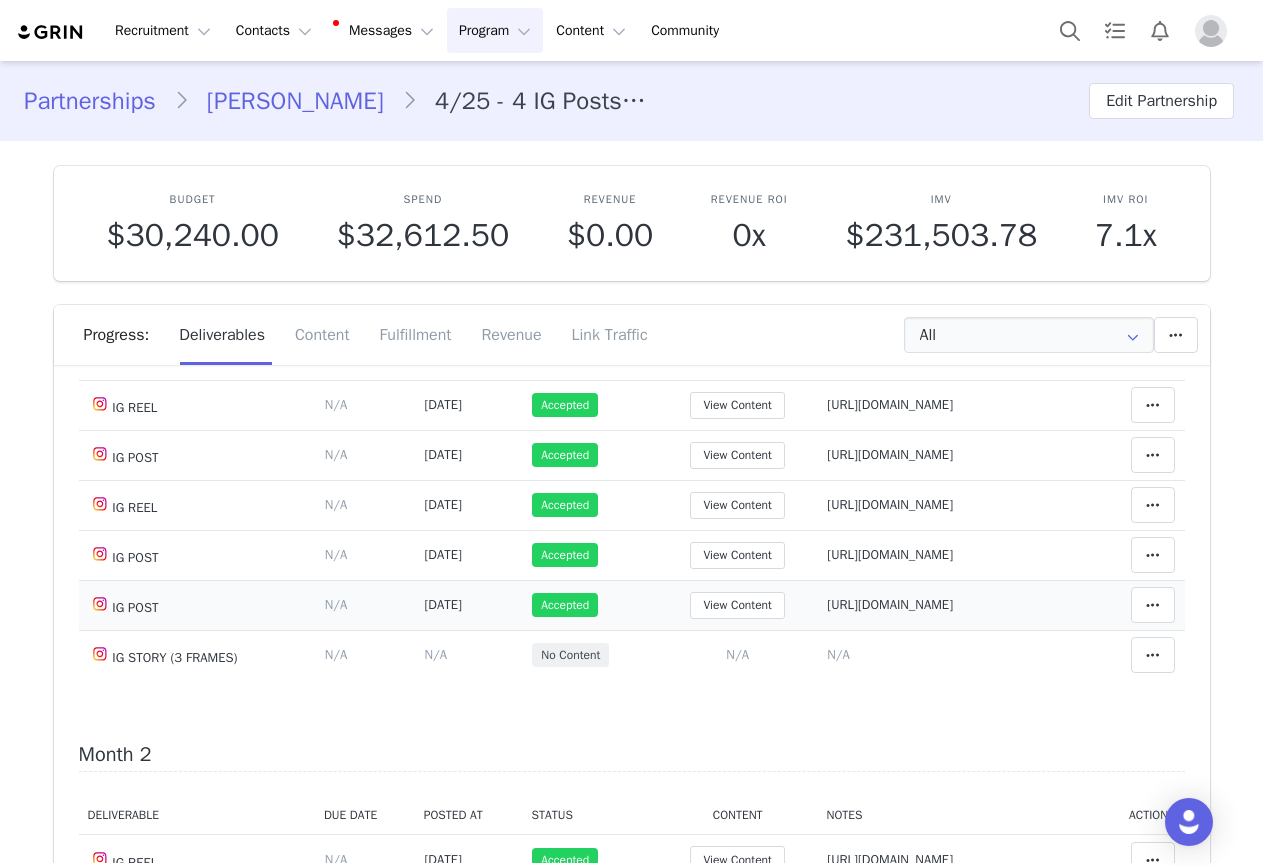 click on "Notes  Save  Cancel https://www.instagram.com/p/DLSYj8mopGT" at bounding box center (956, 605) 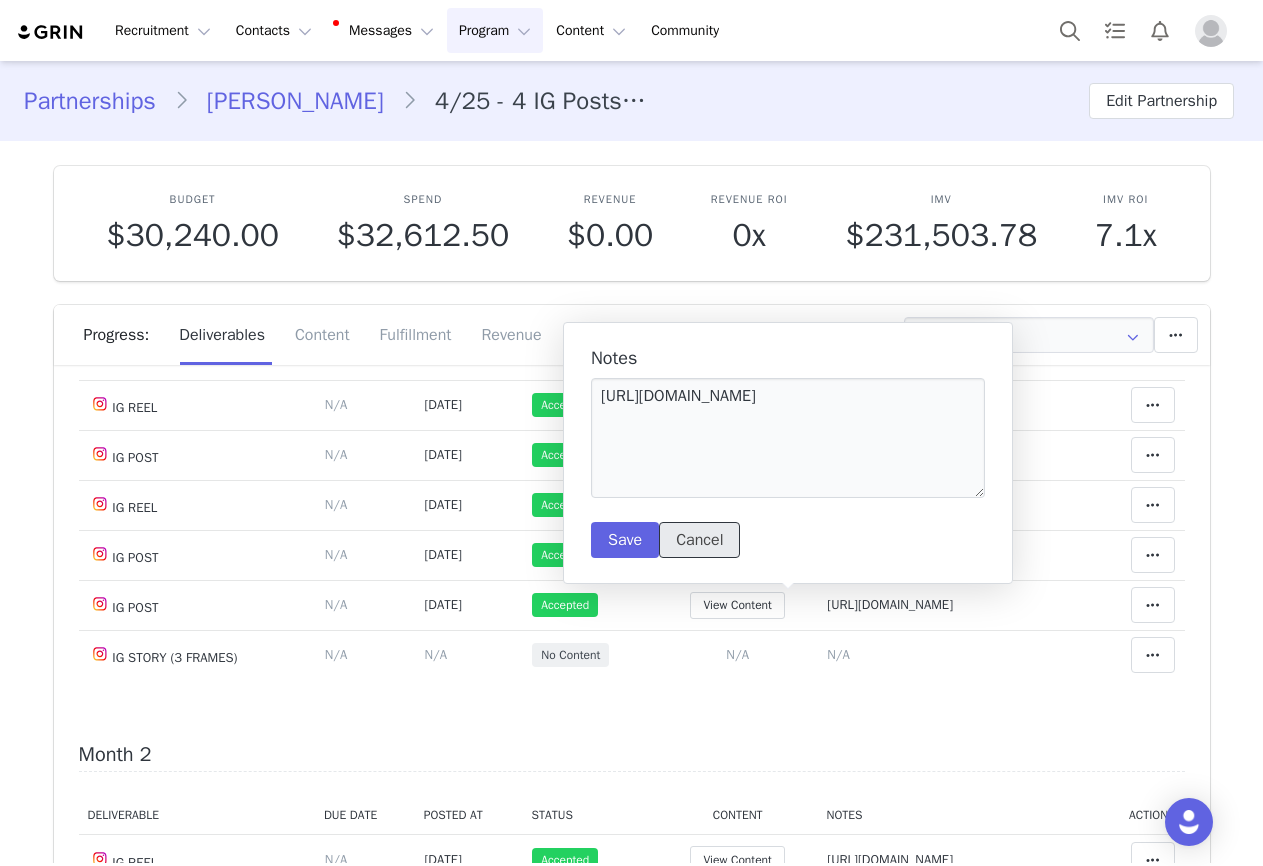 click on "Cancel" at bounding box center (699, 540) 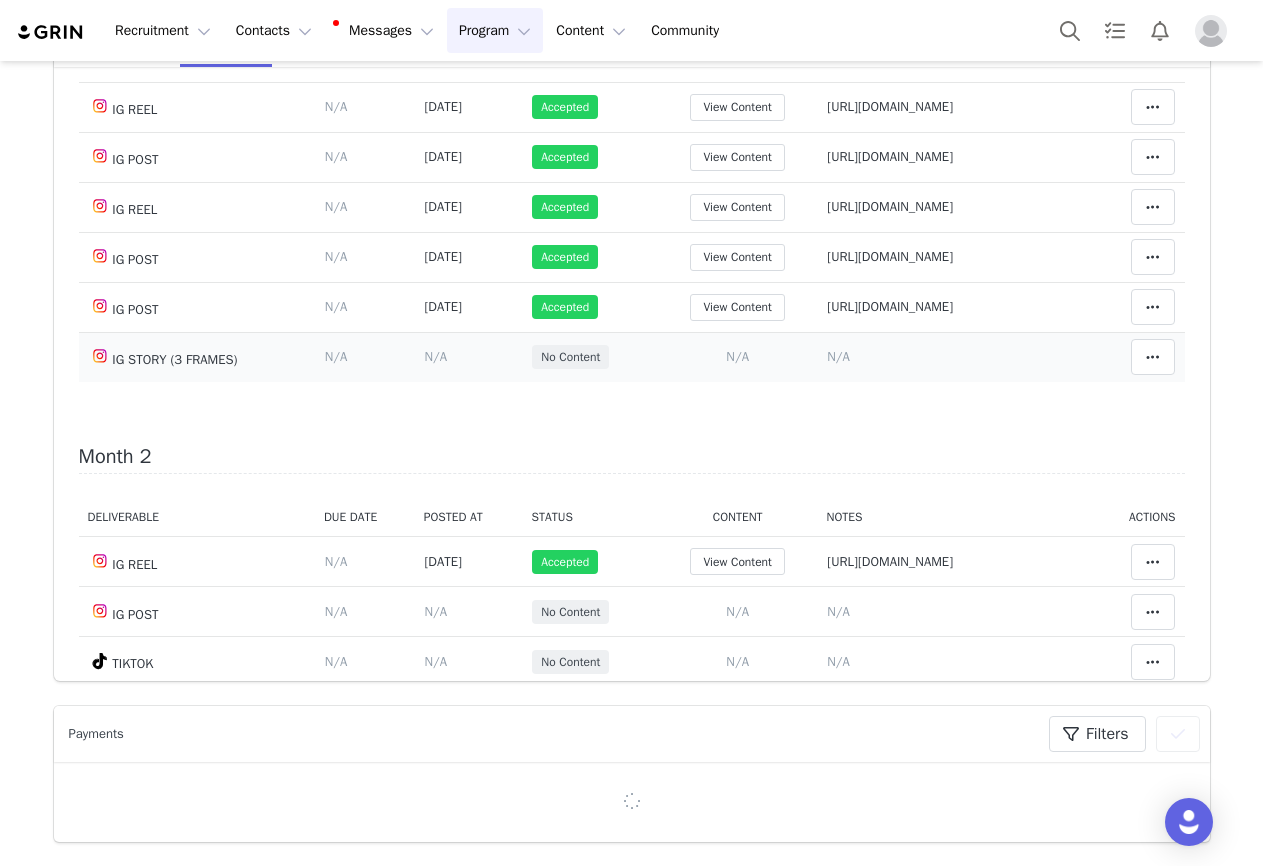 scroll, scrollTop: 300, scrollLeft: 0, axis: vertical 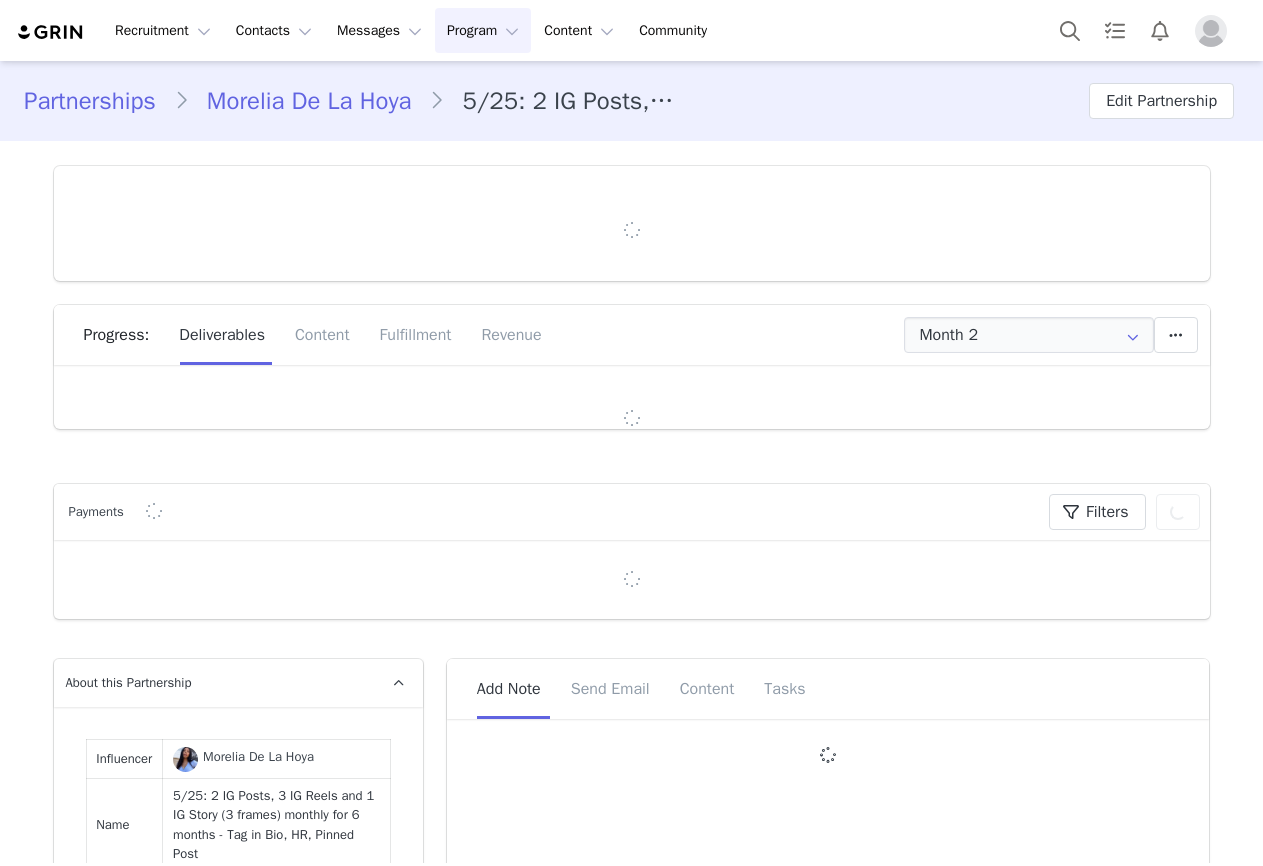 type on "+1 ([GEOGRAPHIC_DATA])" 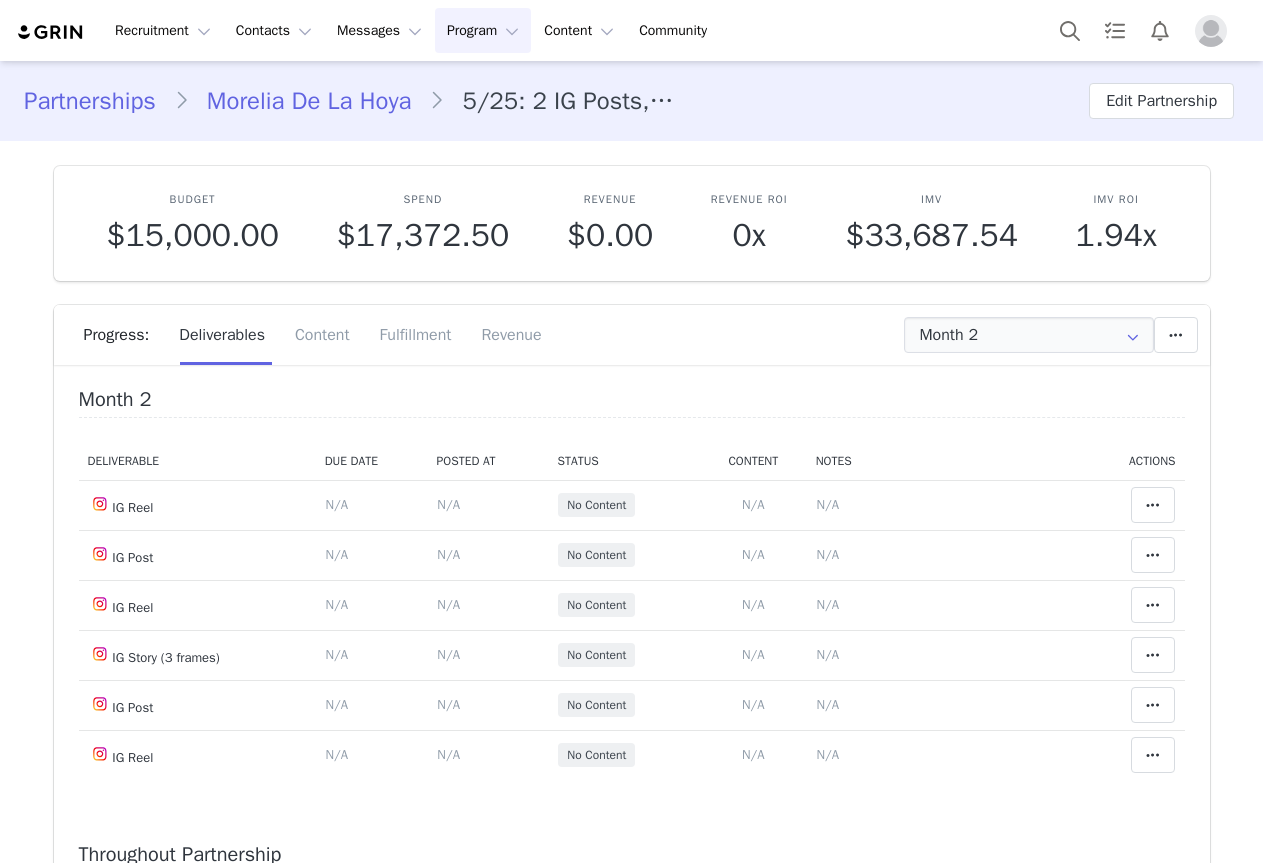 scroll, scrollTop: 0, scrollLeft: 0, axis: both 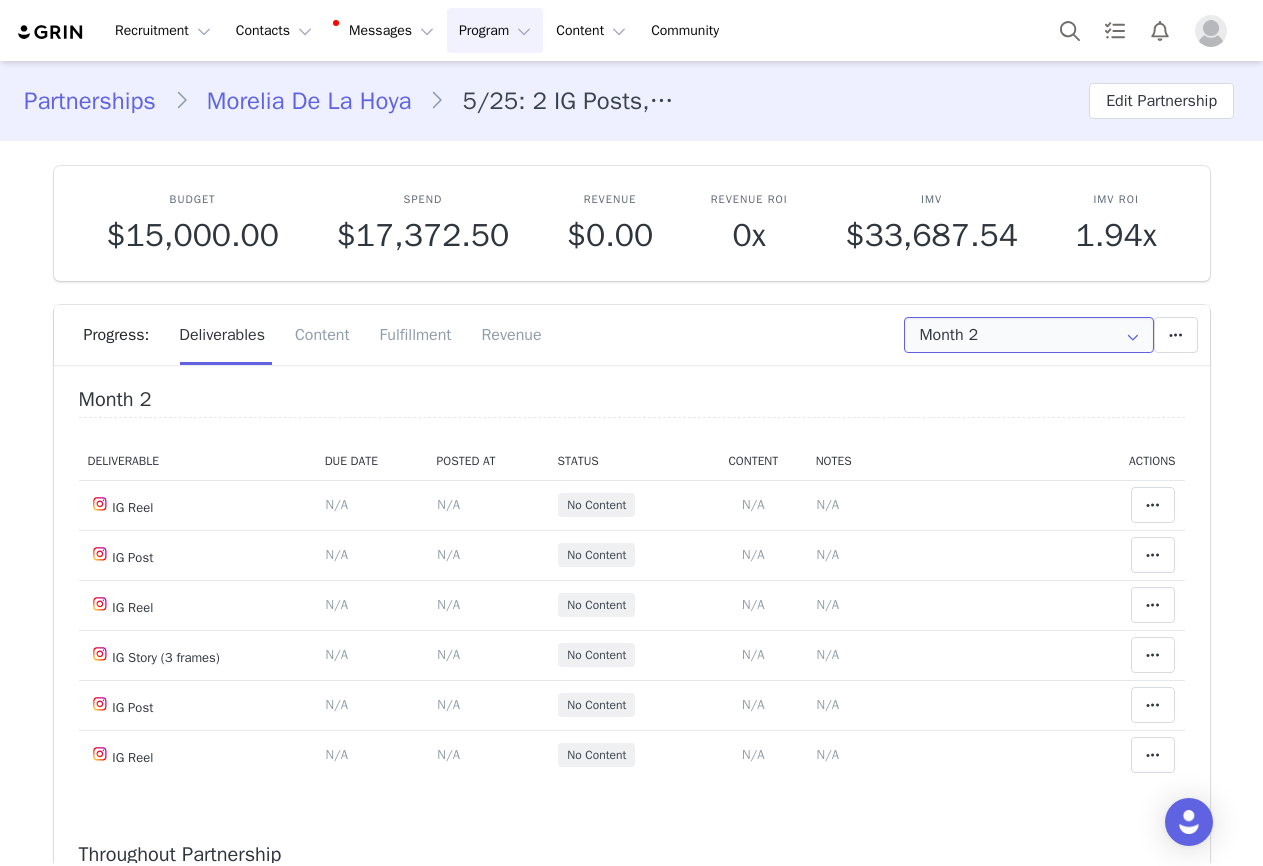 click on "Month 2" at bounding box center (1029, 335) 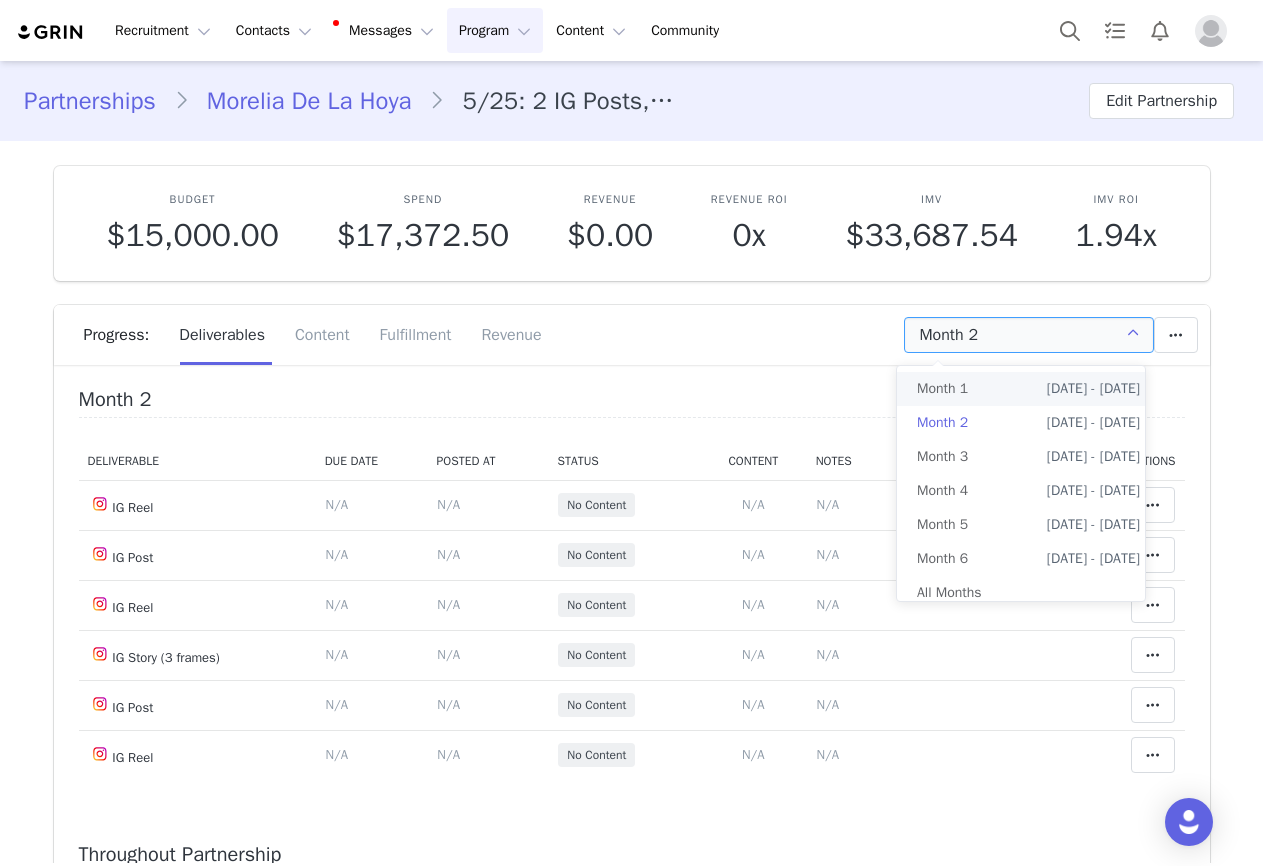 click on "Month [DATE] 1st - [DATE]" at bounding box center (1028, 389) 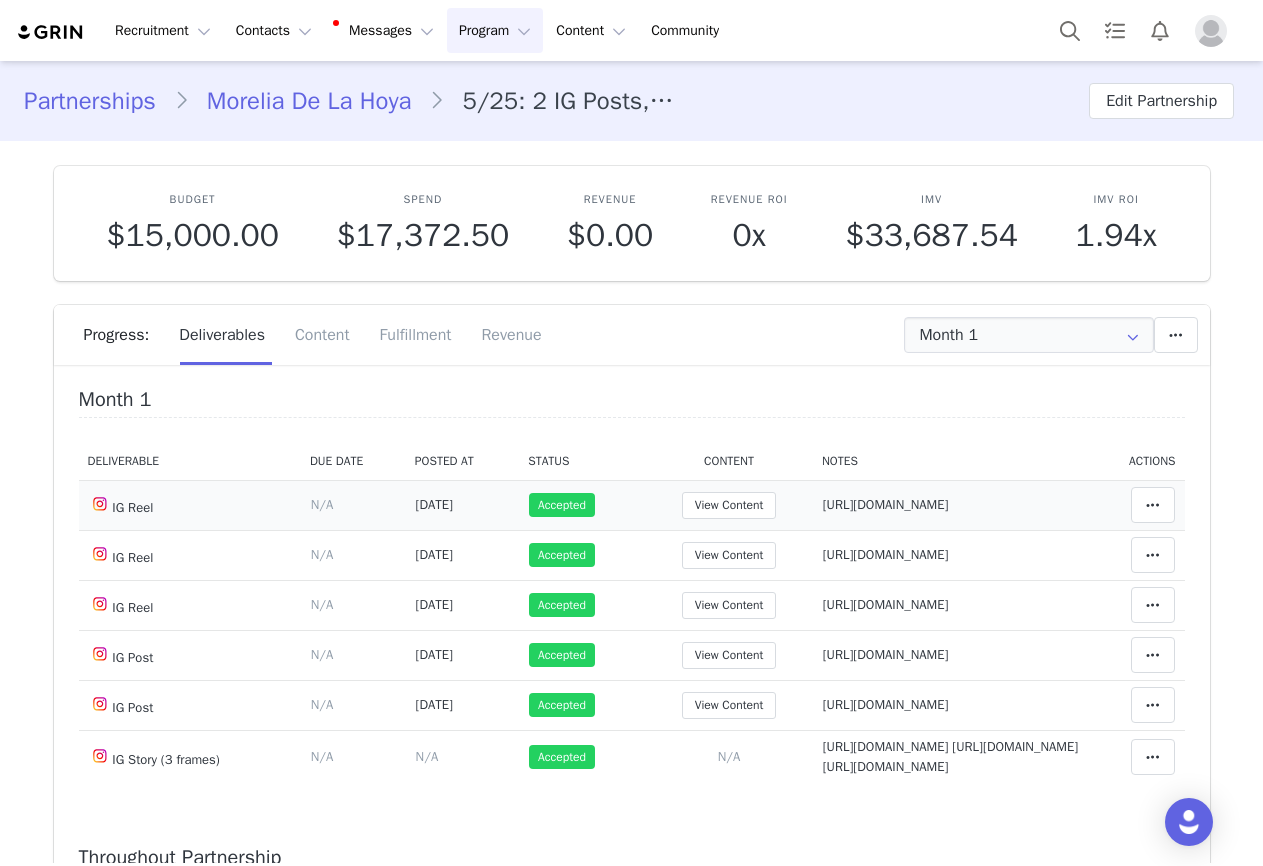 click on "[URL][DOMAIN_NAME]" at bounding box center [886, 504] 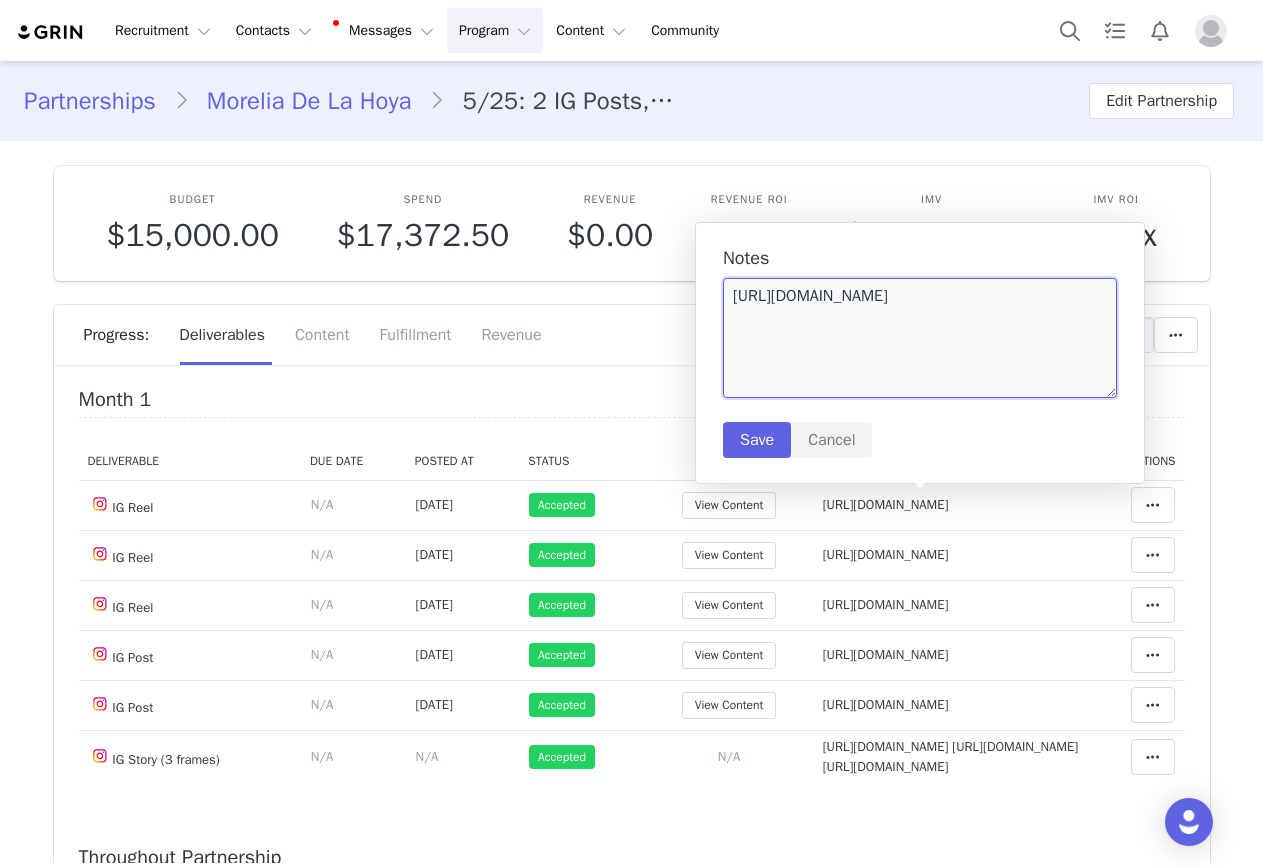 click on "[URL][DOMAIN_NAME]" at bounding box center (920, 338) 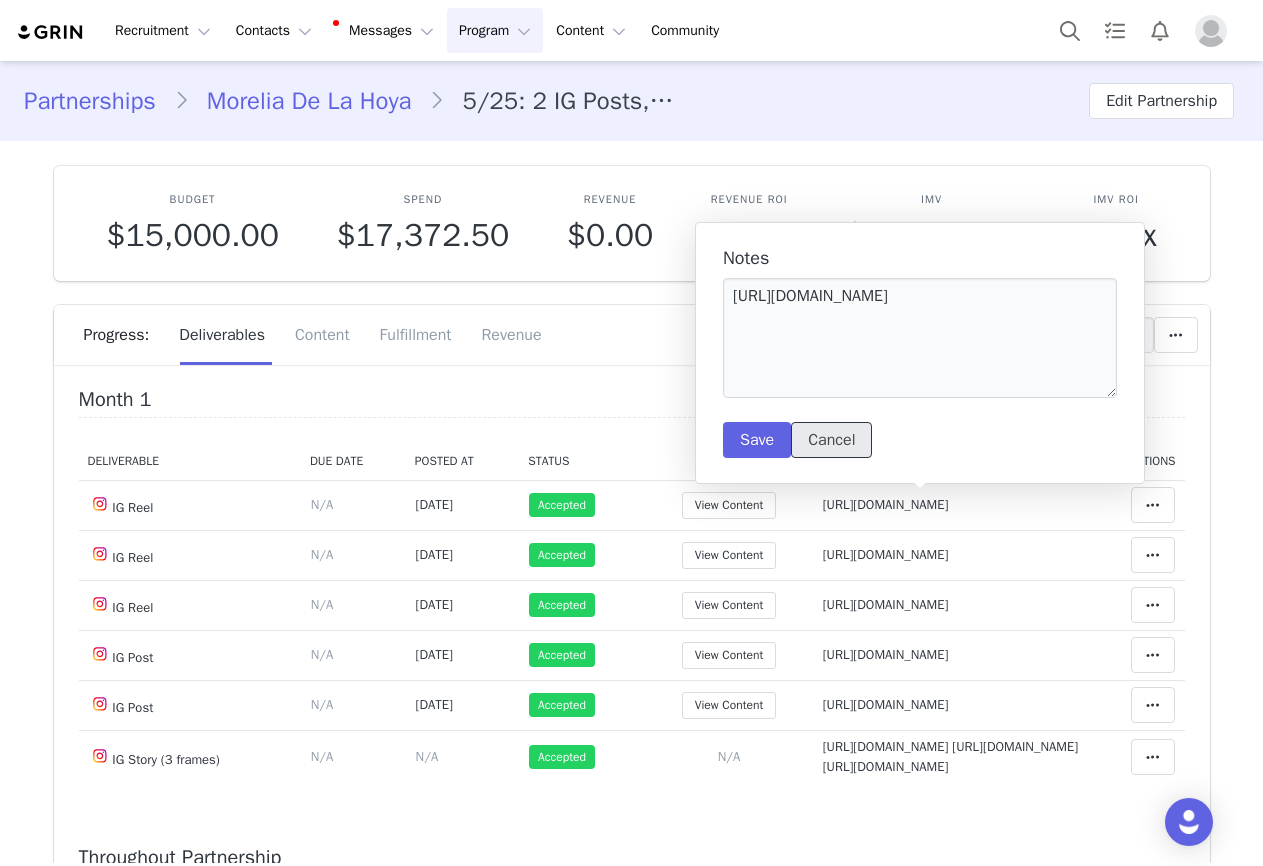 click on "Cancel" at bounding box center [831, 440] 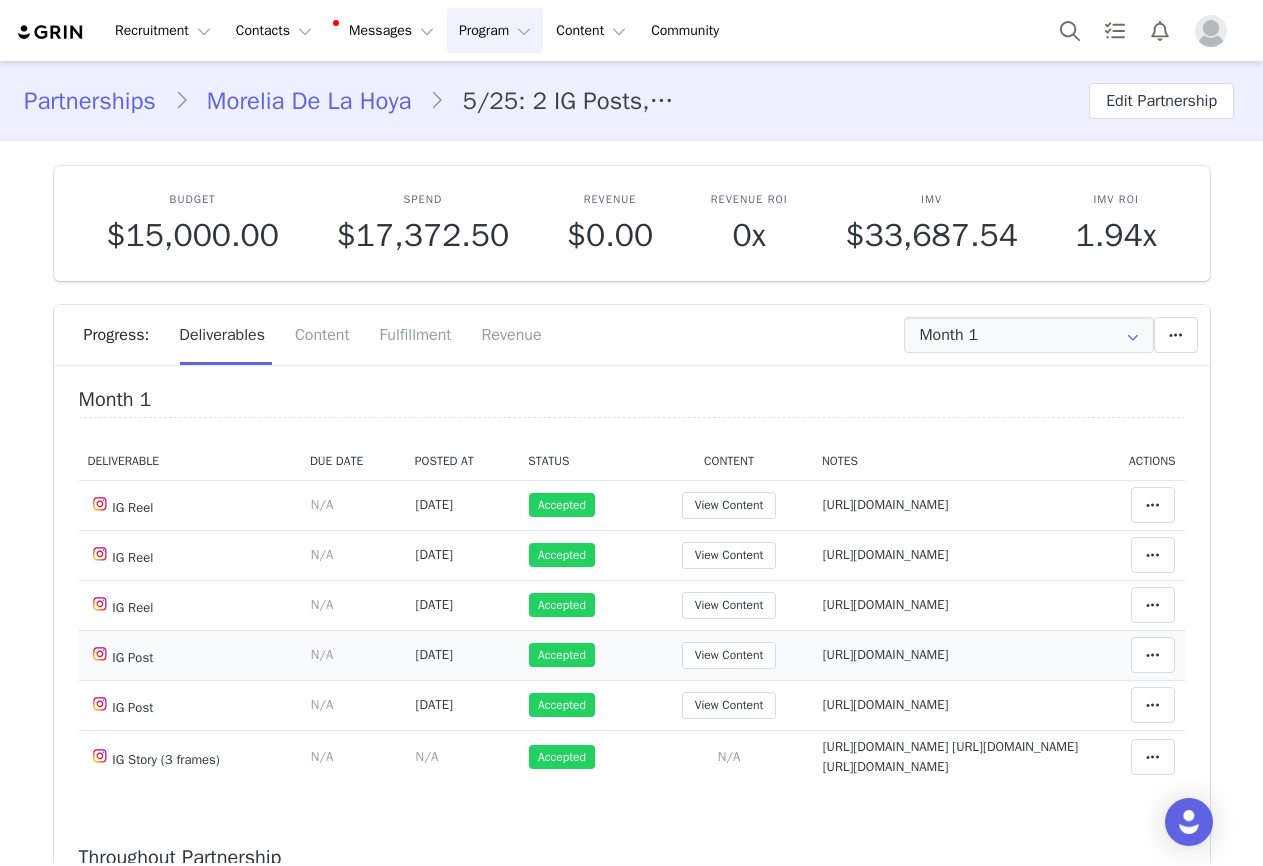 click on "https://www.instagram.com/p/DLvdmCiTJUP/" at bounding box center [886, 654] 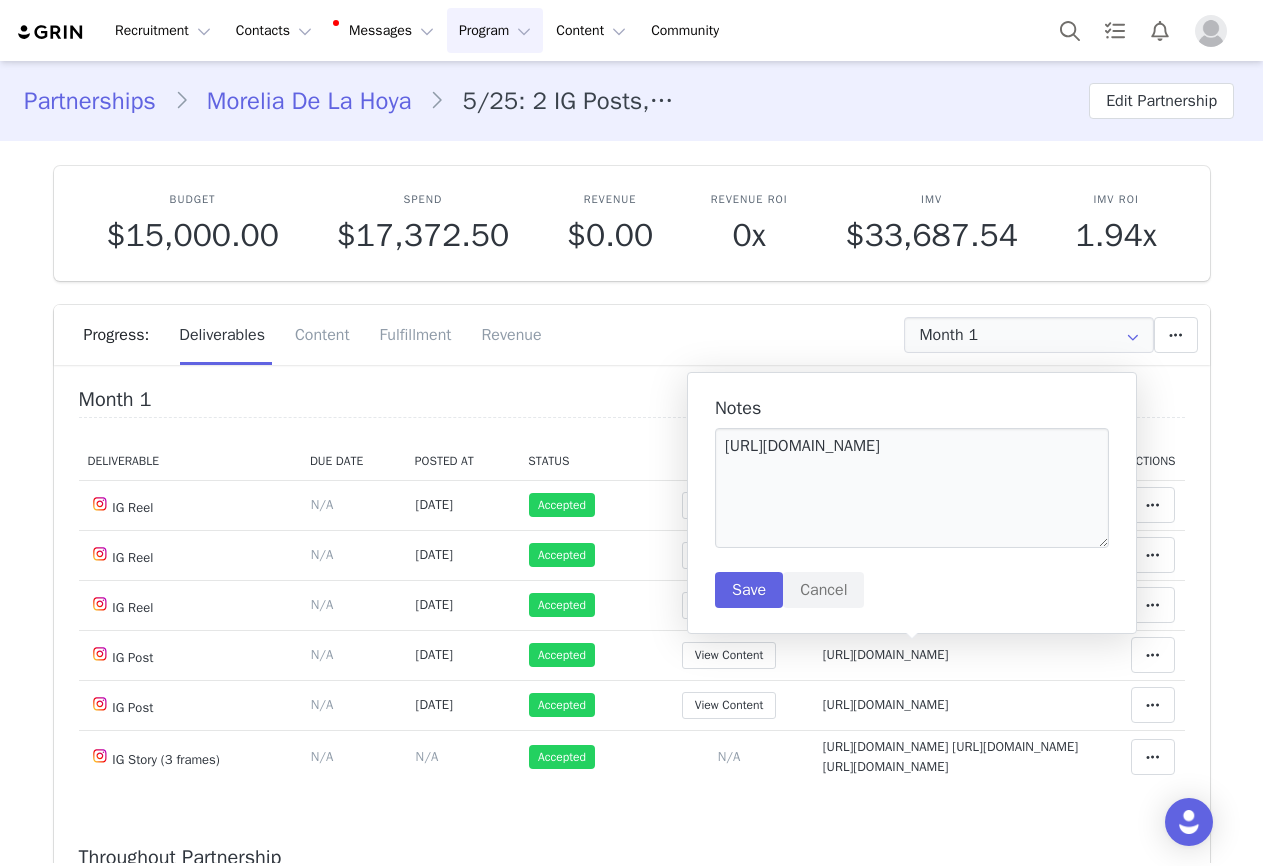 click on "Notes https://www.instagram.com/p/DLvdmCiTJUP/  Save  Cancel" at bounding box center [912, 503] 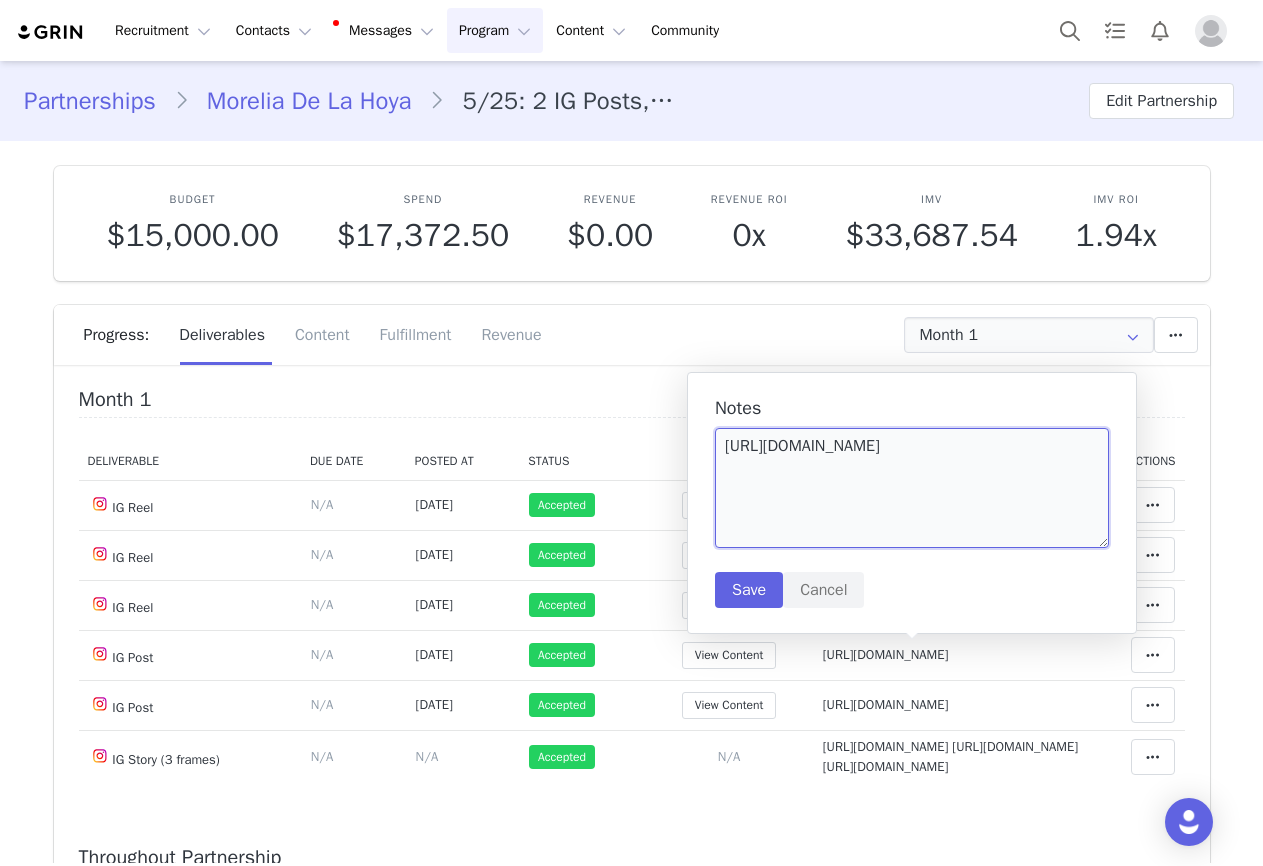 click on "https://www.instagram.com/p/DLvdmCiTJUP/" at bounding box center (912, 488) 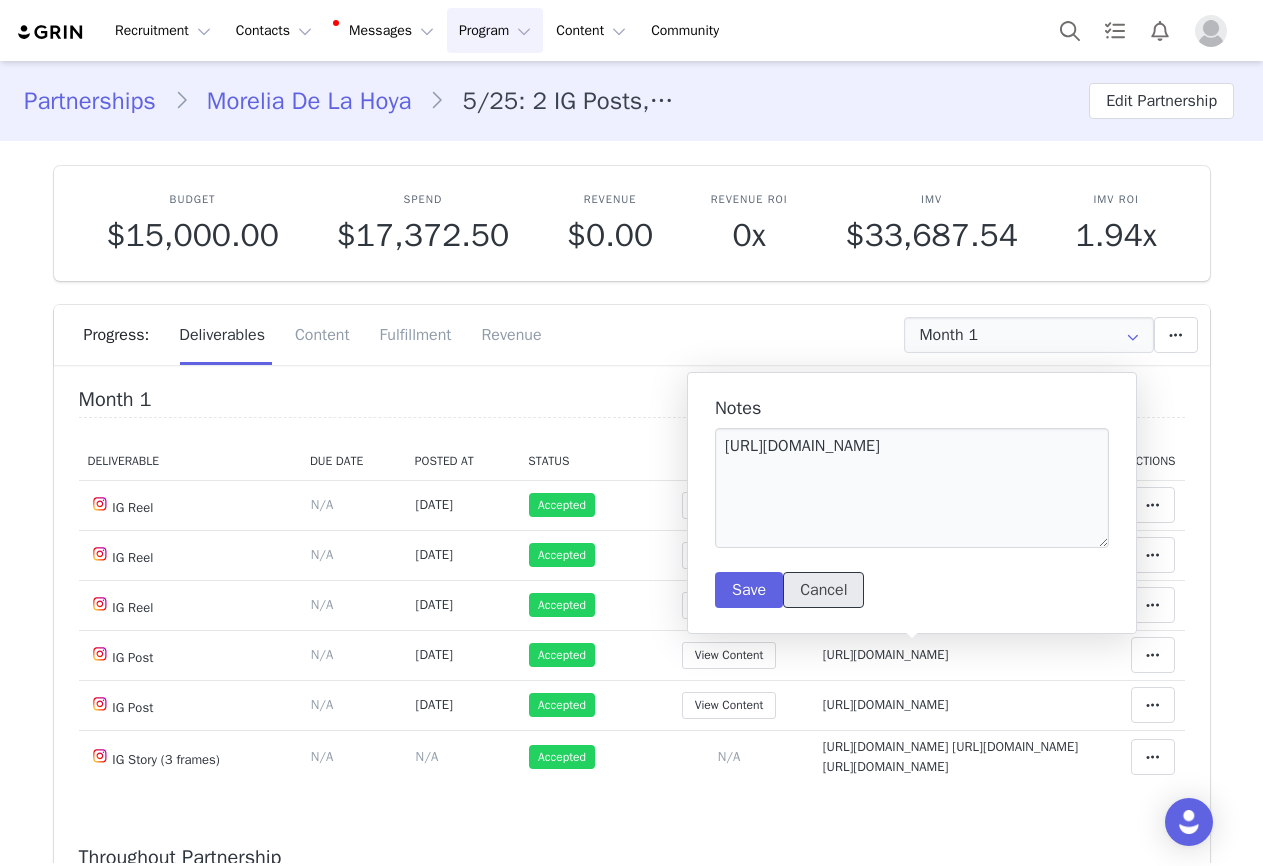 click on "Cancel" at bounding box center (823, 590) 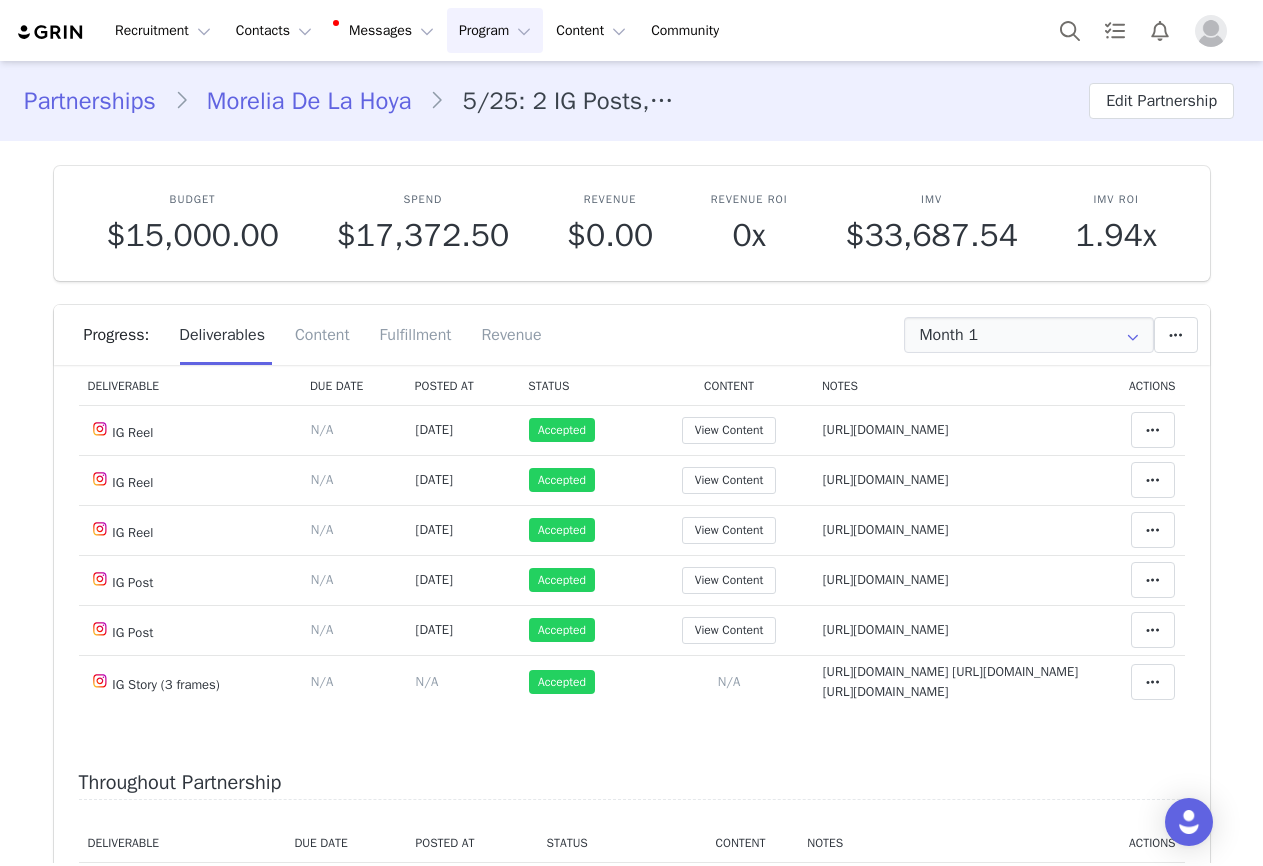 scroll, scrollTop: 294, scrollLeft: 0, axis: vertical 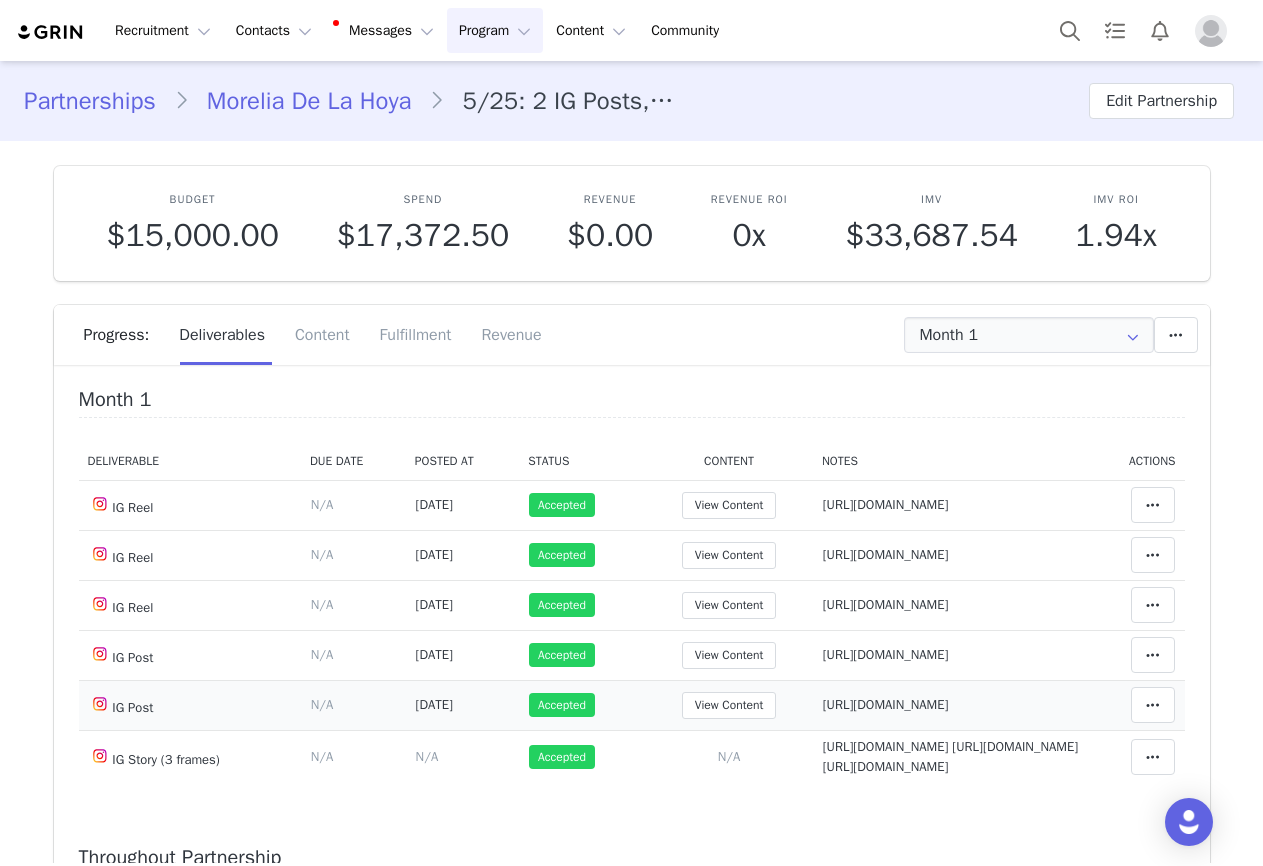 click on "https://www.instagram.com/p/DL3Di8hzFBK/" at bounding box center (886, 704) 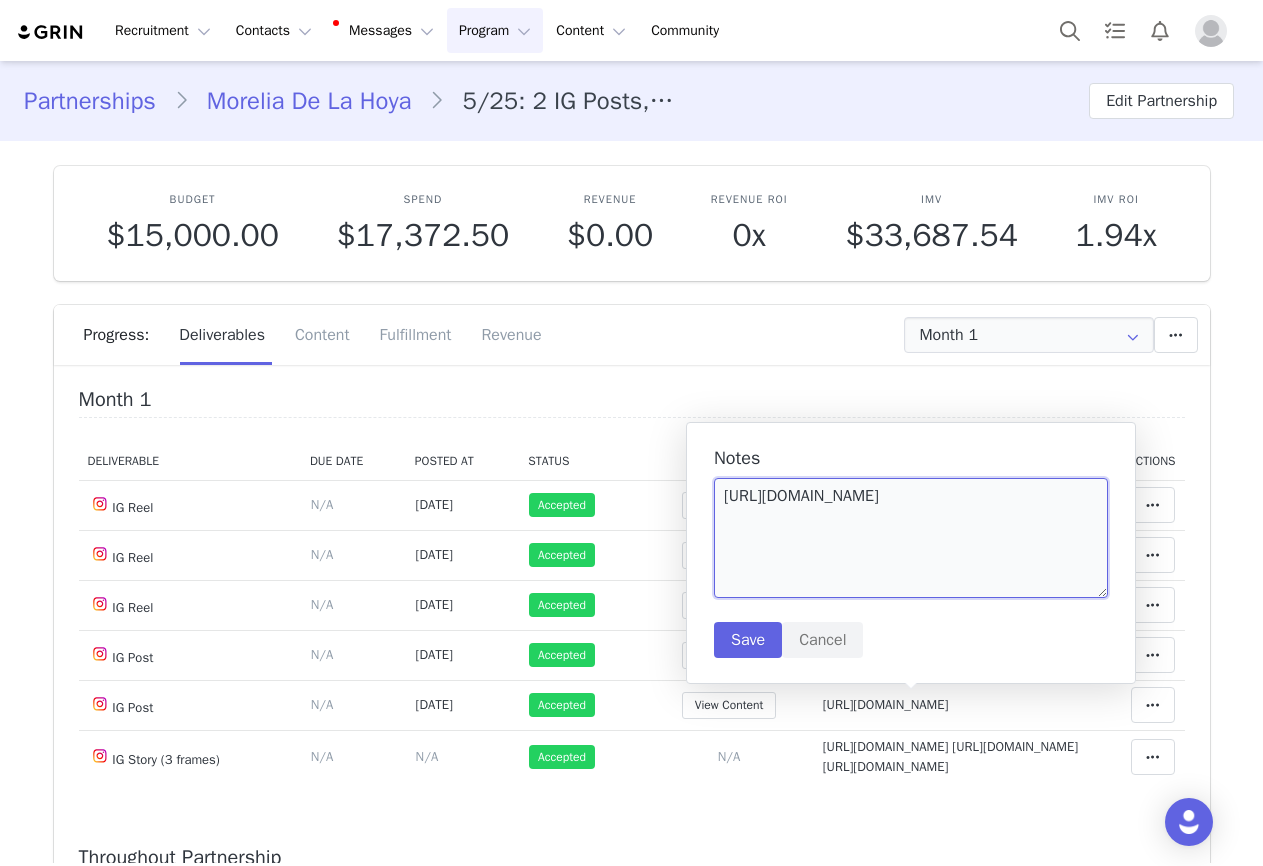 click on "https://www.instagram.com/p/DL3Di8hzFBK/" at bounding box center (911, 538) 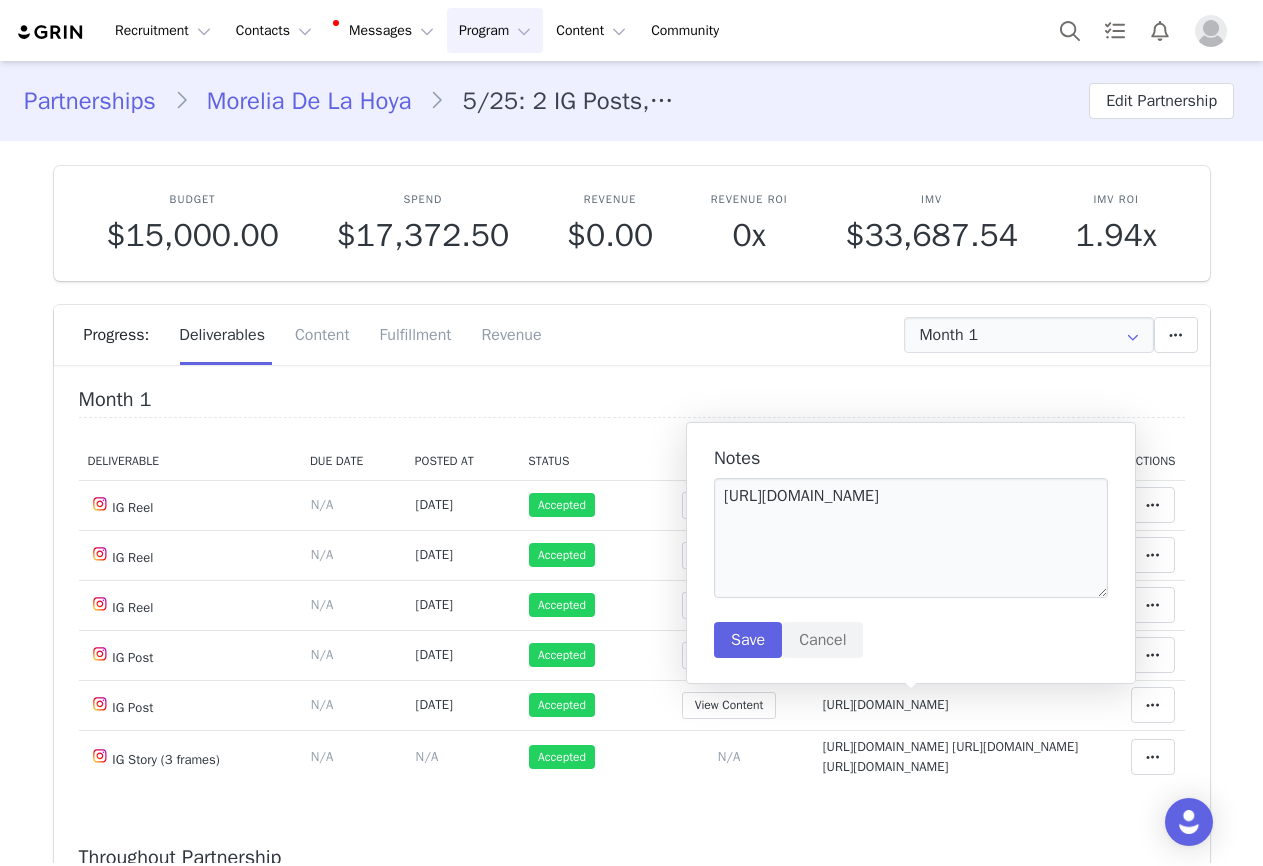 click on "Notes https://www.instagram.com/p/DL3Di8hzFBK/  Save  Cancel" at bounding box center (911, 553) 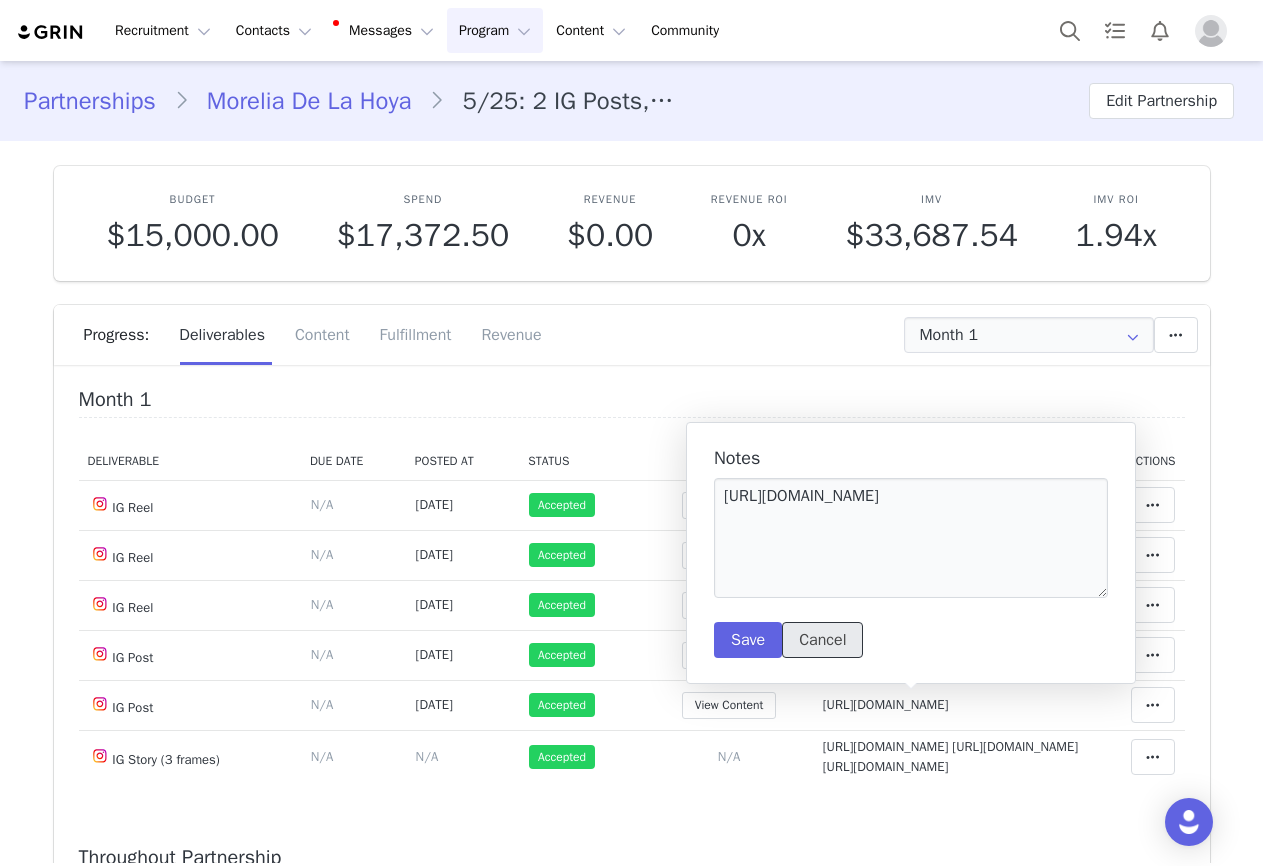 click on "Cancel" at bounding box center (822, 640) 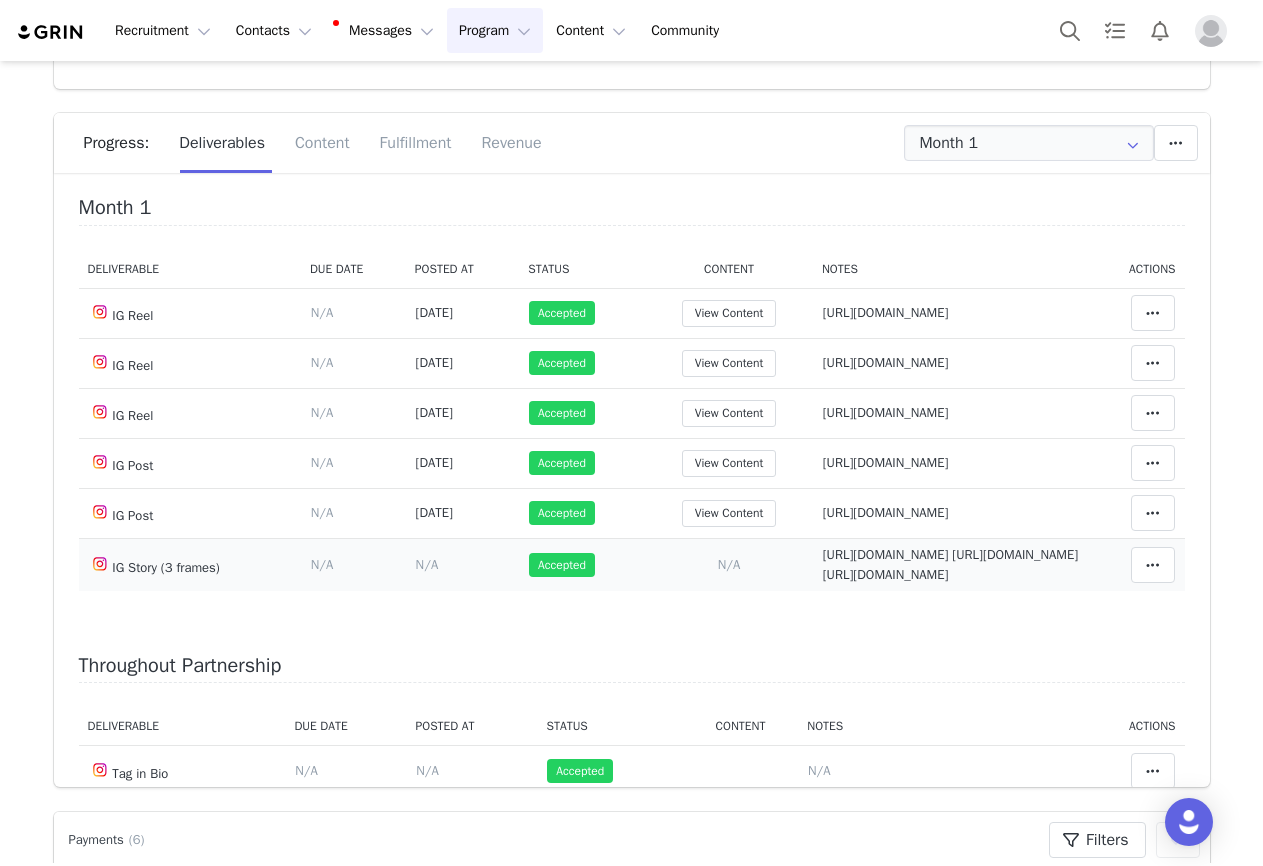 scroll, scrollTop: 500, scrollLeft: 0, axis: vertical 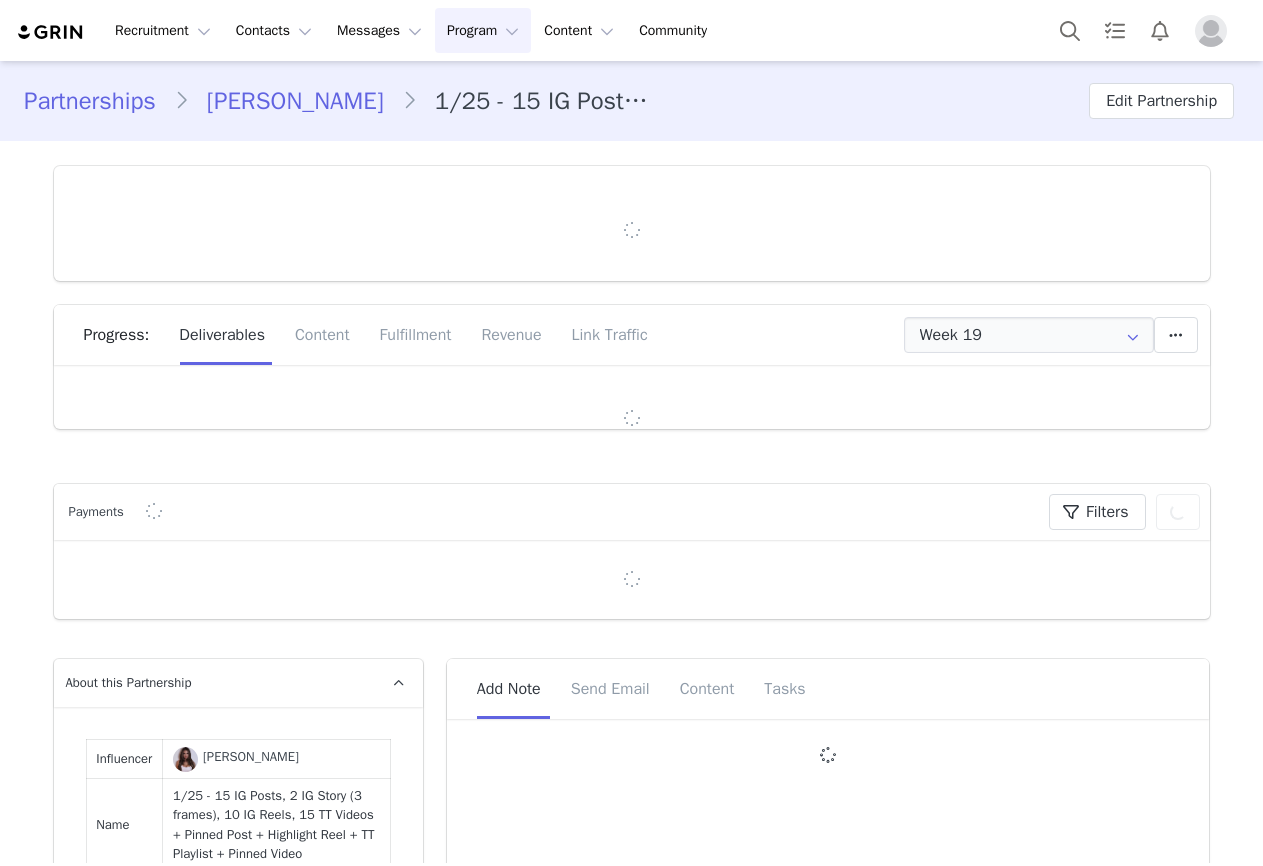 type on "+971 ([GEOGRAPHIC_DATA])" 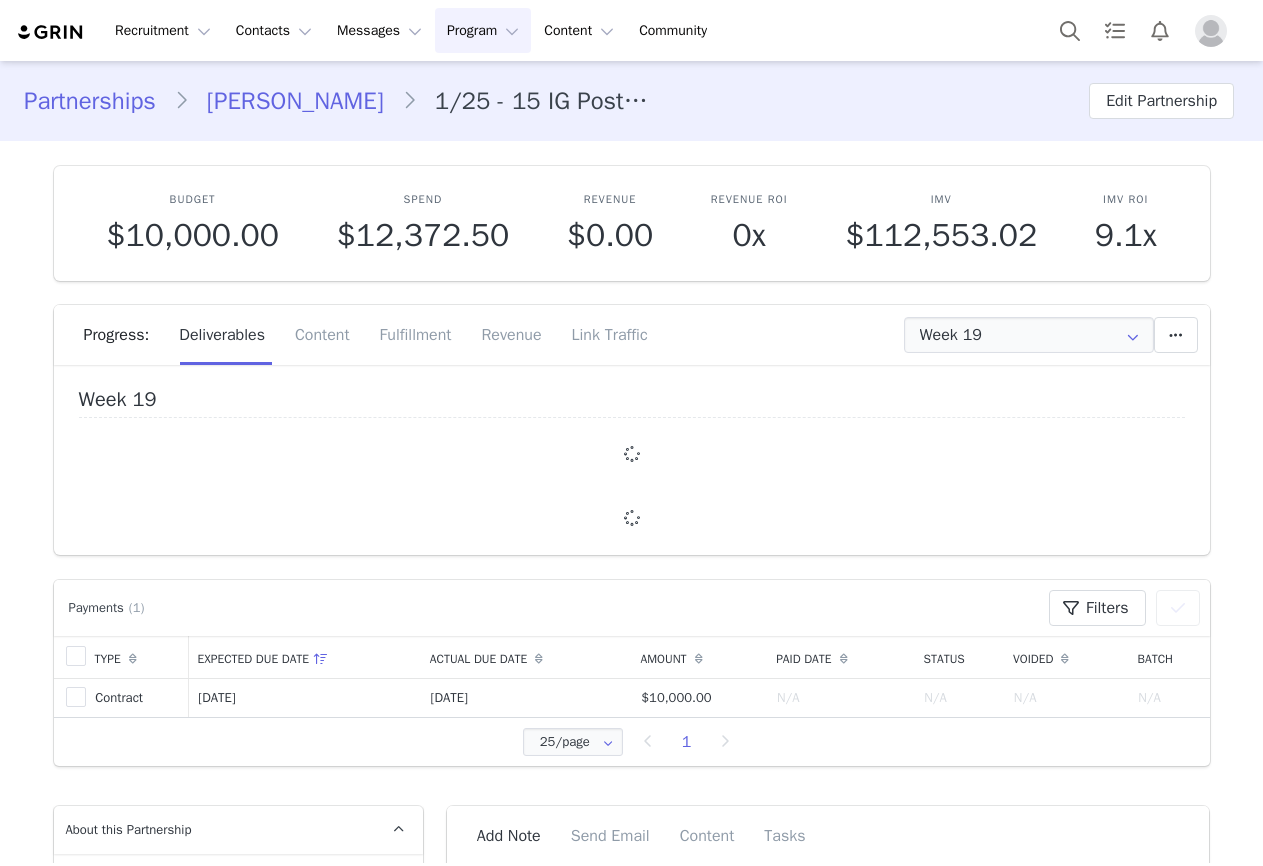 scroll, scrollTop: 0, scrollLeft: 0, axis: both 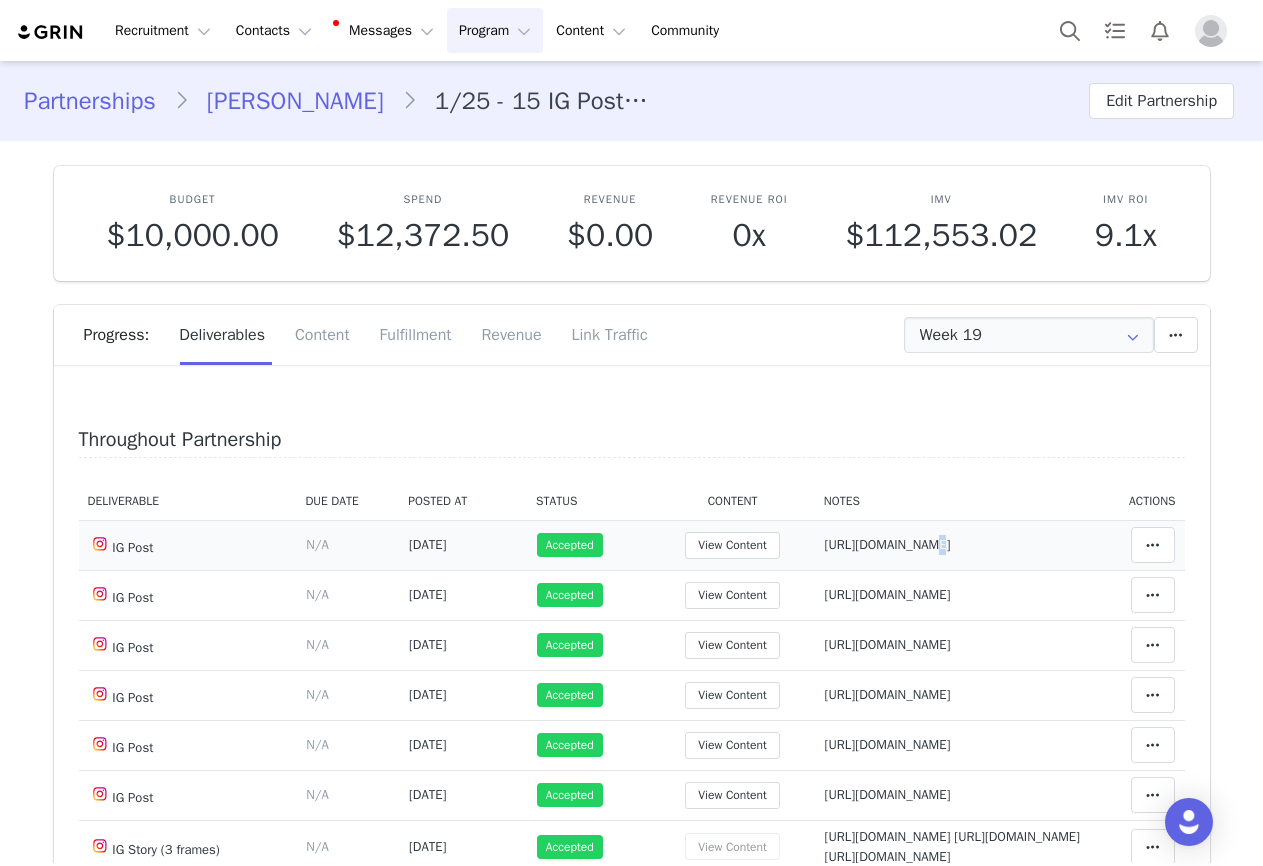 click on "[URL][DOMAIN_NAME]" at bounding box center (888, 544) 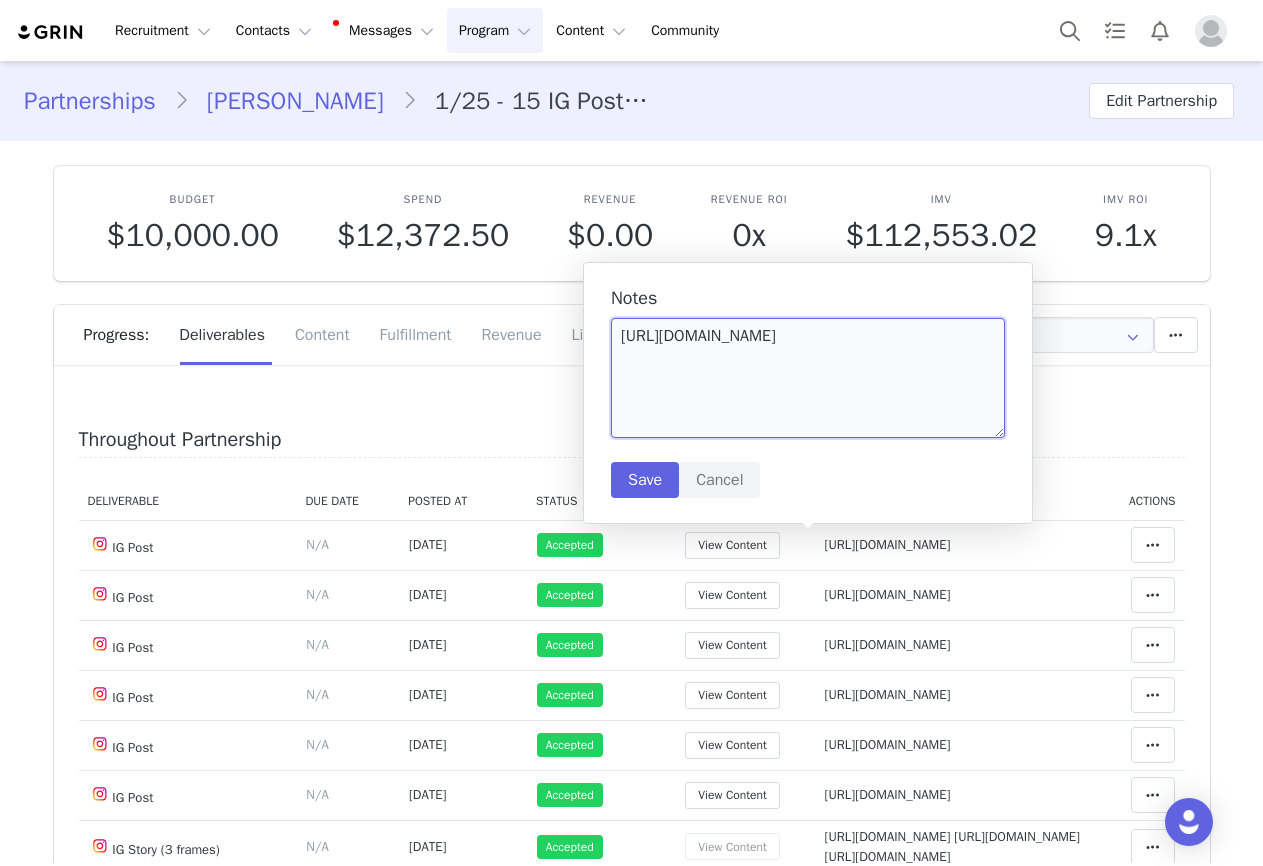 click on "[URL][DOMAIN_NAME]" at bounding box center (808, 378) 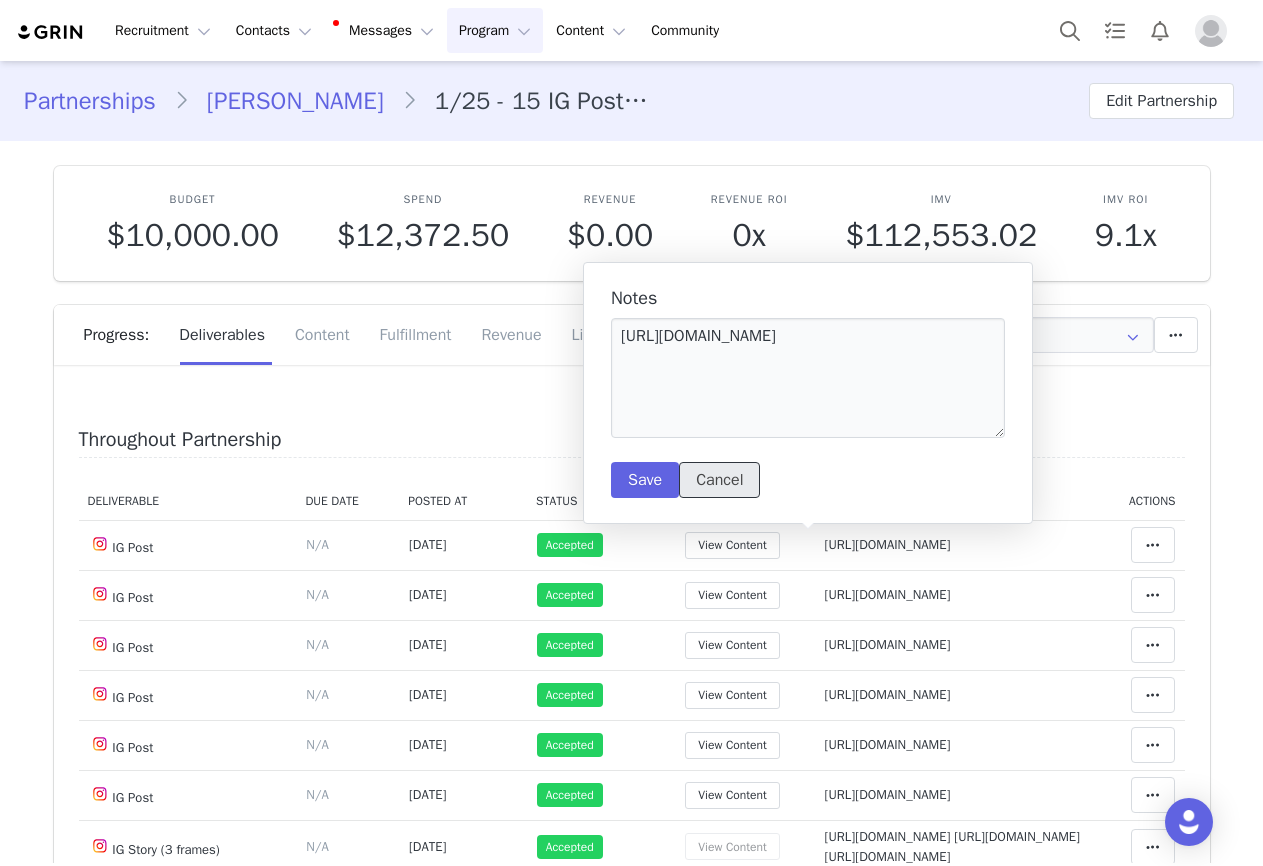 click on "Cancel" at bounding box center (719, 480) 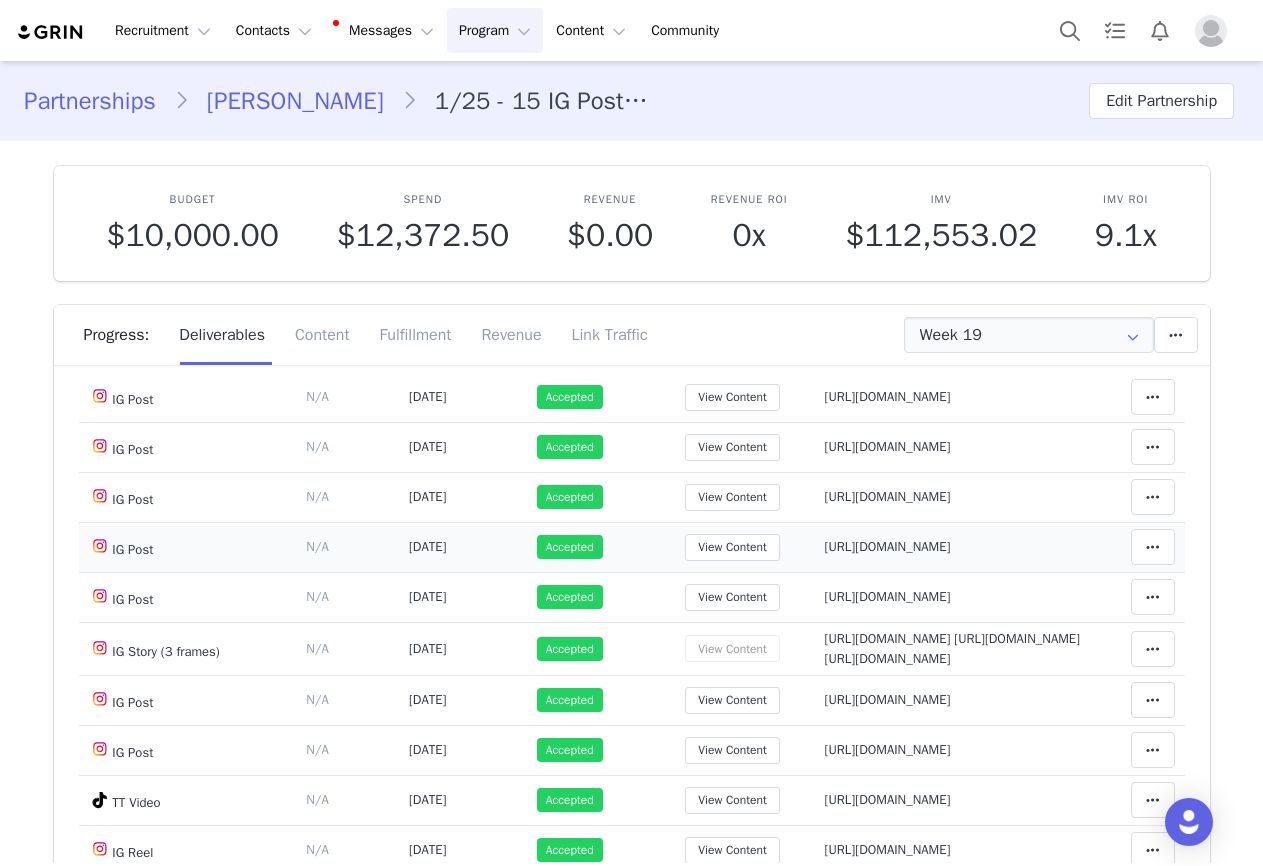 scroll, scrollTop: 200, scrollLeft: 0, axis: vertical 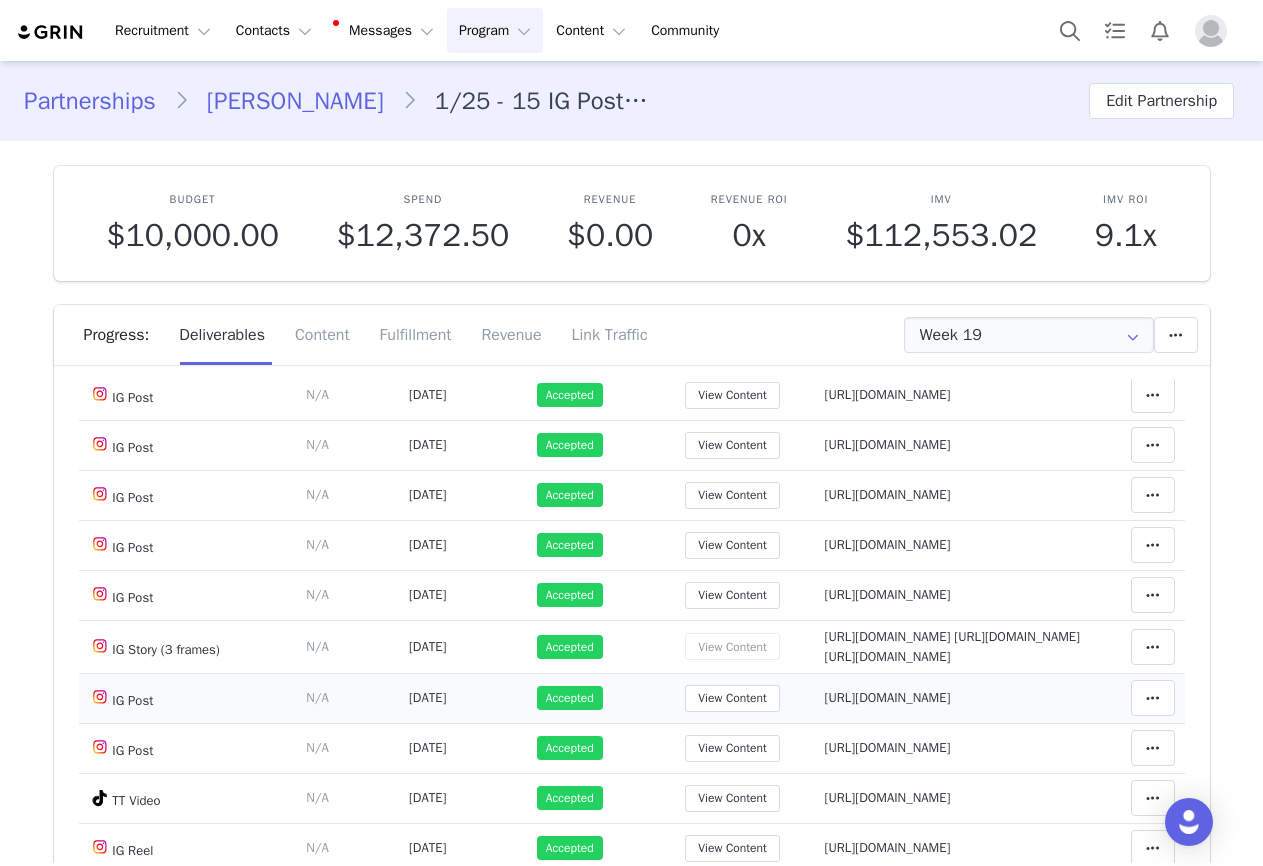 click on "[URL][DOMAIN_NAME]" at bounding box center [888, 697] 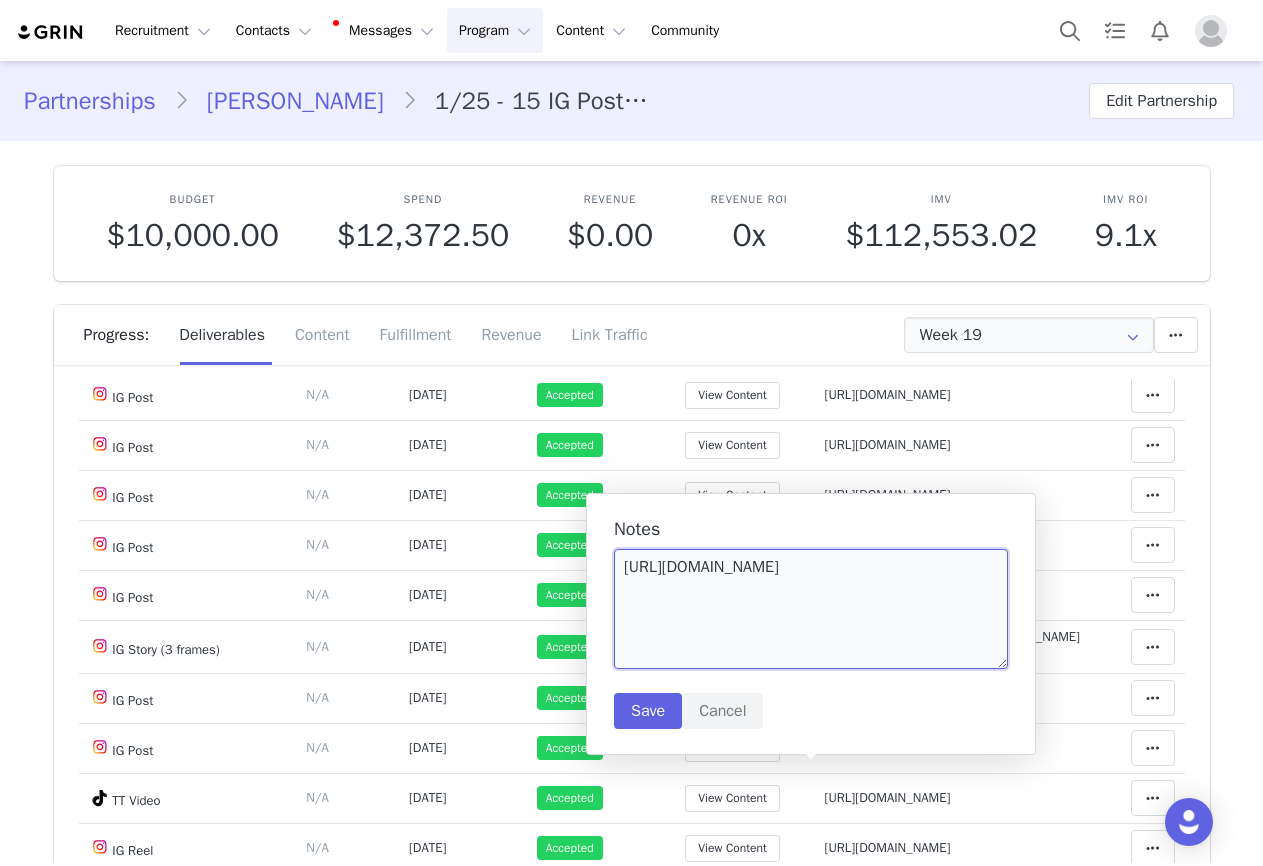 click on "[URL][DOMAIN_NAME]" at bounding box center (811, 609) 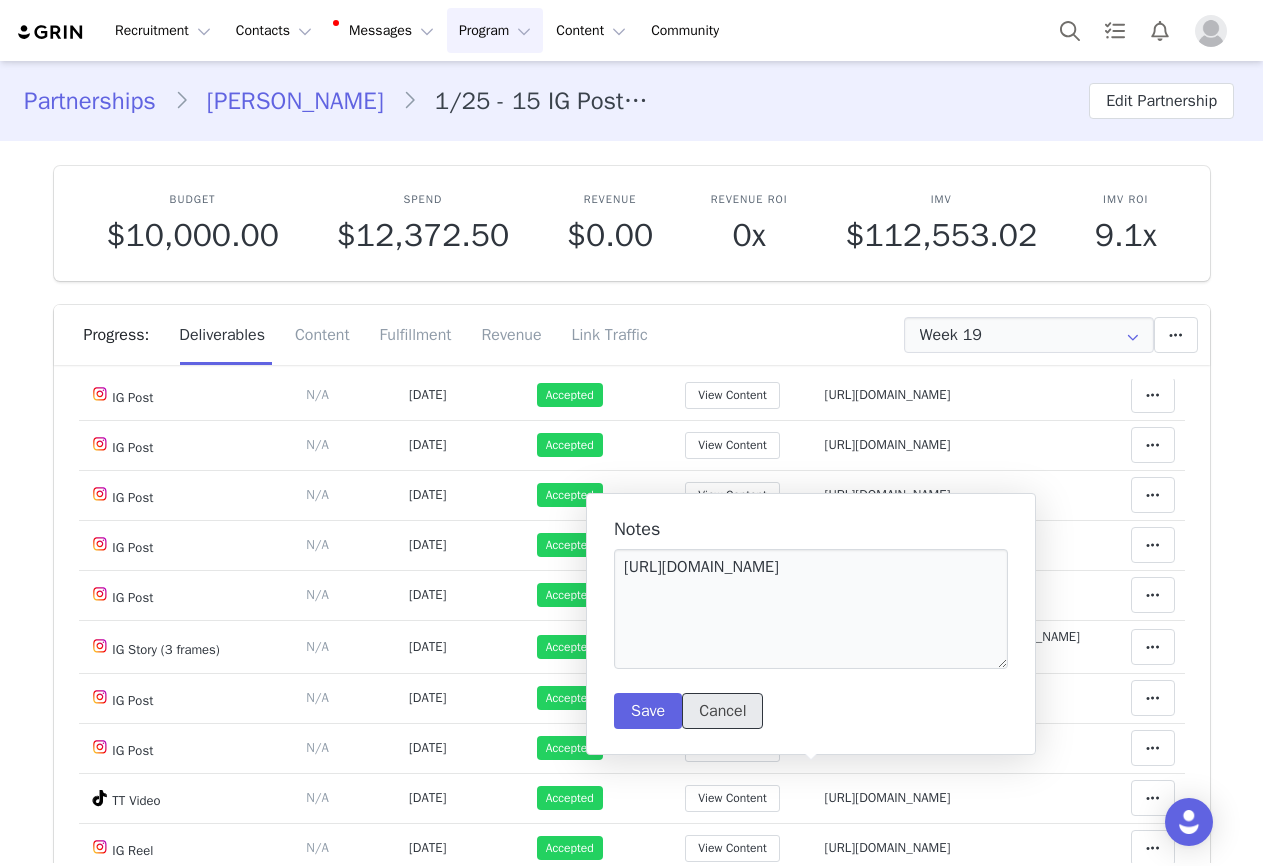 click on "Cancel" at bounding box center (722, 711) 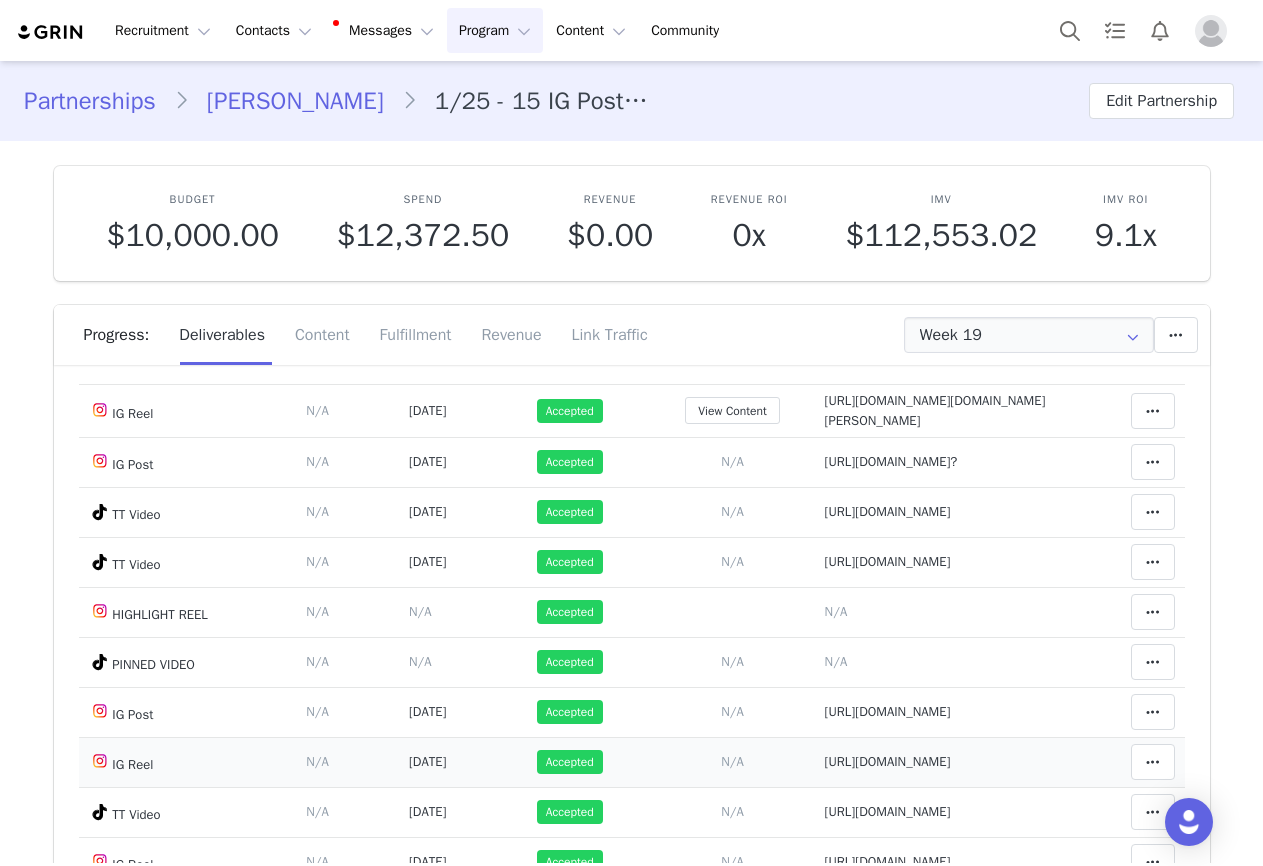 scroll, scrollTop: 800, scrollLeft: 0, axis: vertical 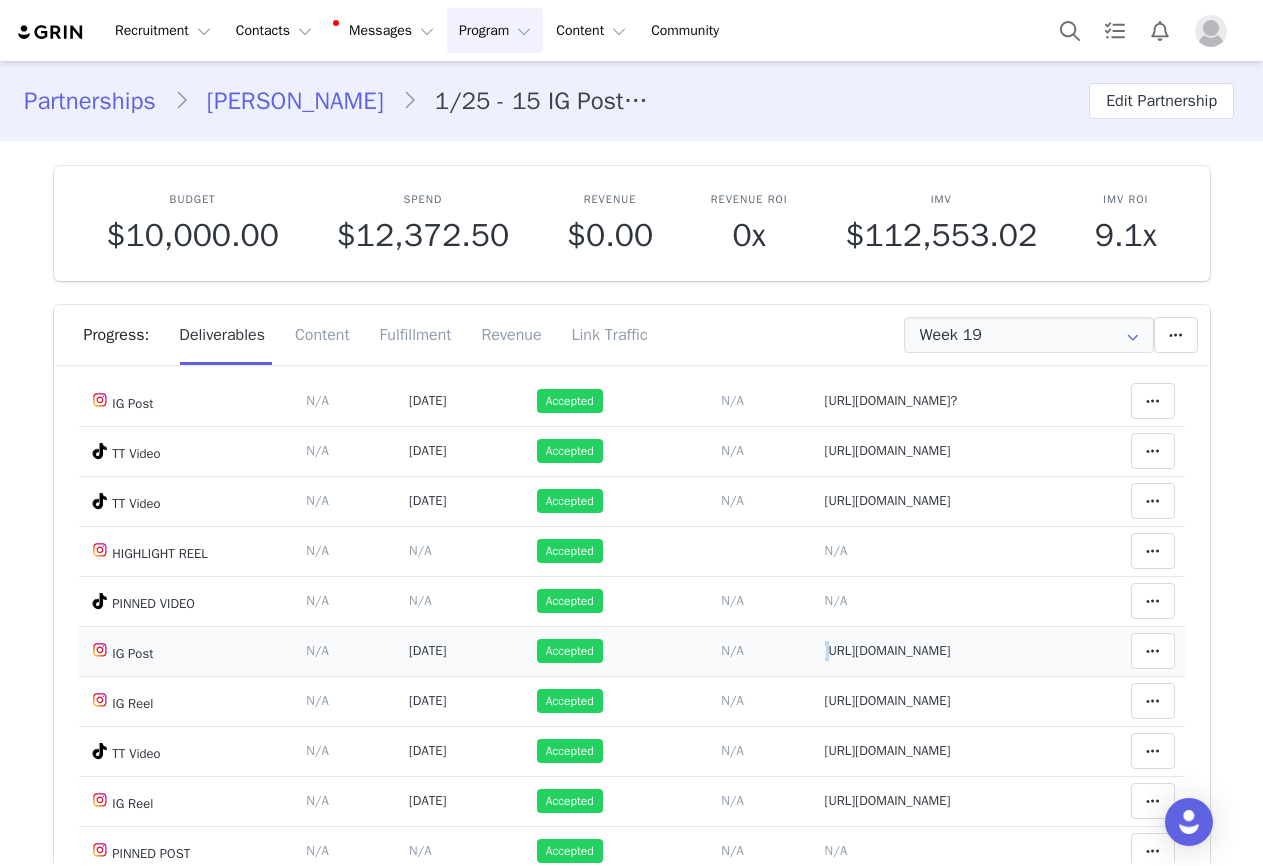 click on "[URL][DOMAIN_NAME]" at bounding box center (888, 650) 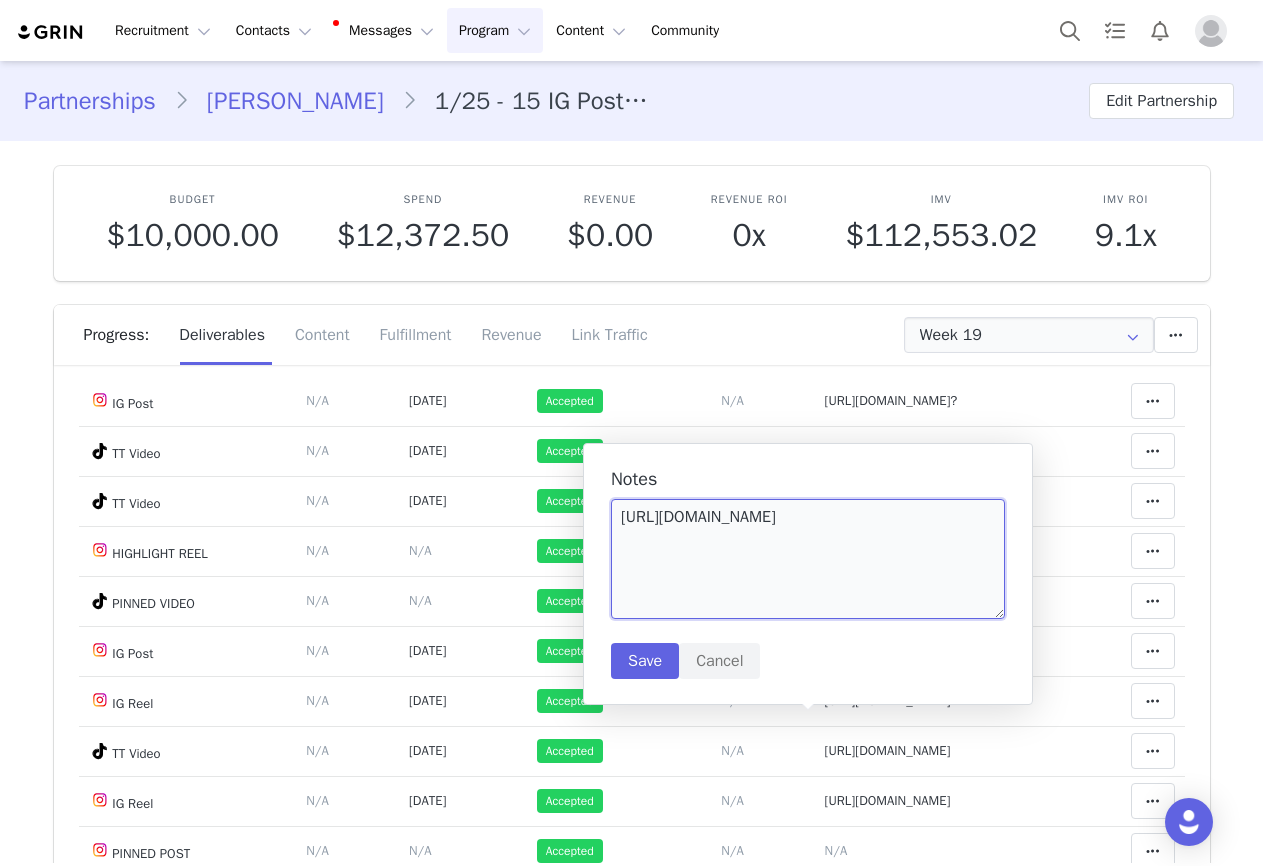 click on "https://www.instagram.com/p/DItA5E2t8Dv/" at bounding box center [808, 559] 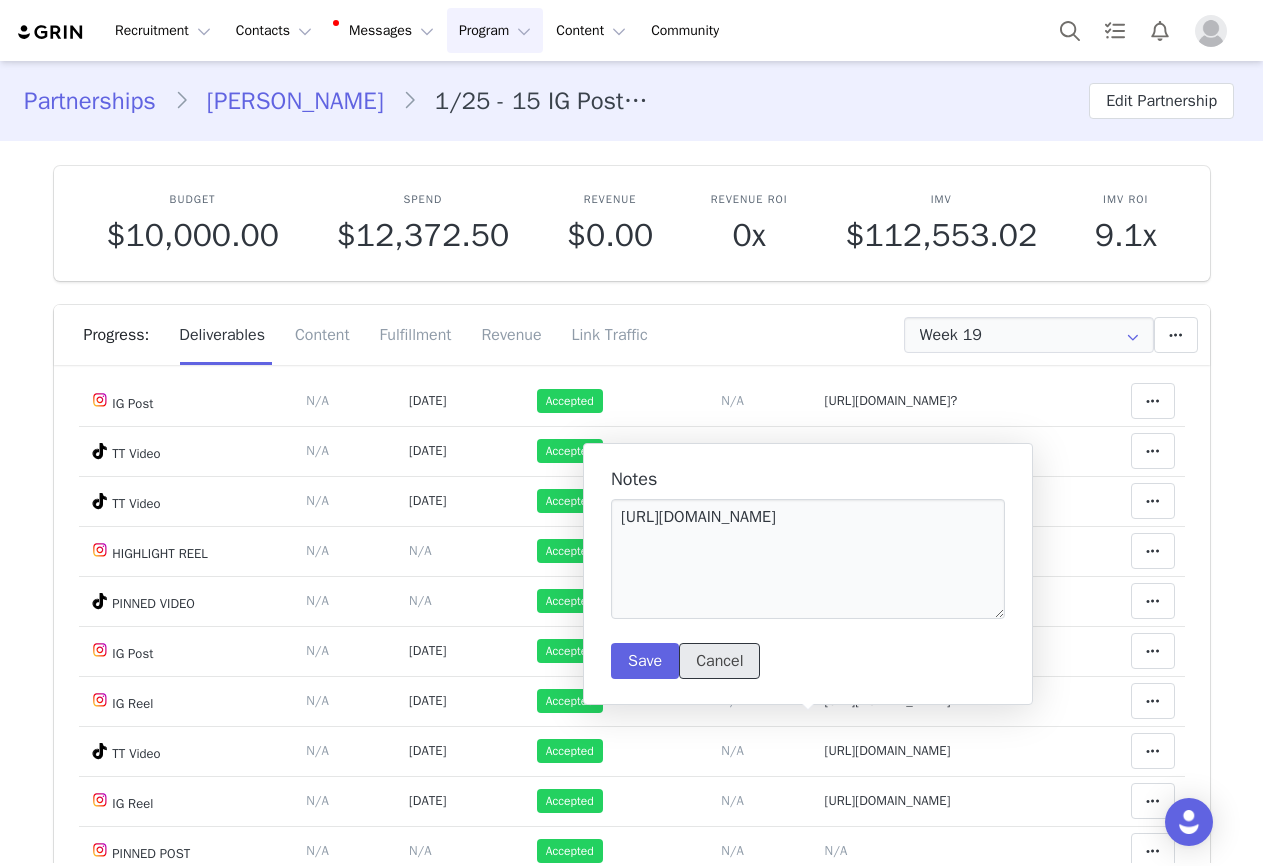 click on "Cancel" at bounding box center [719, 661] 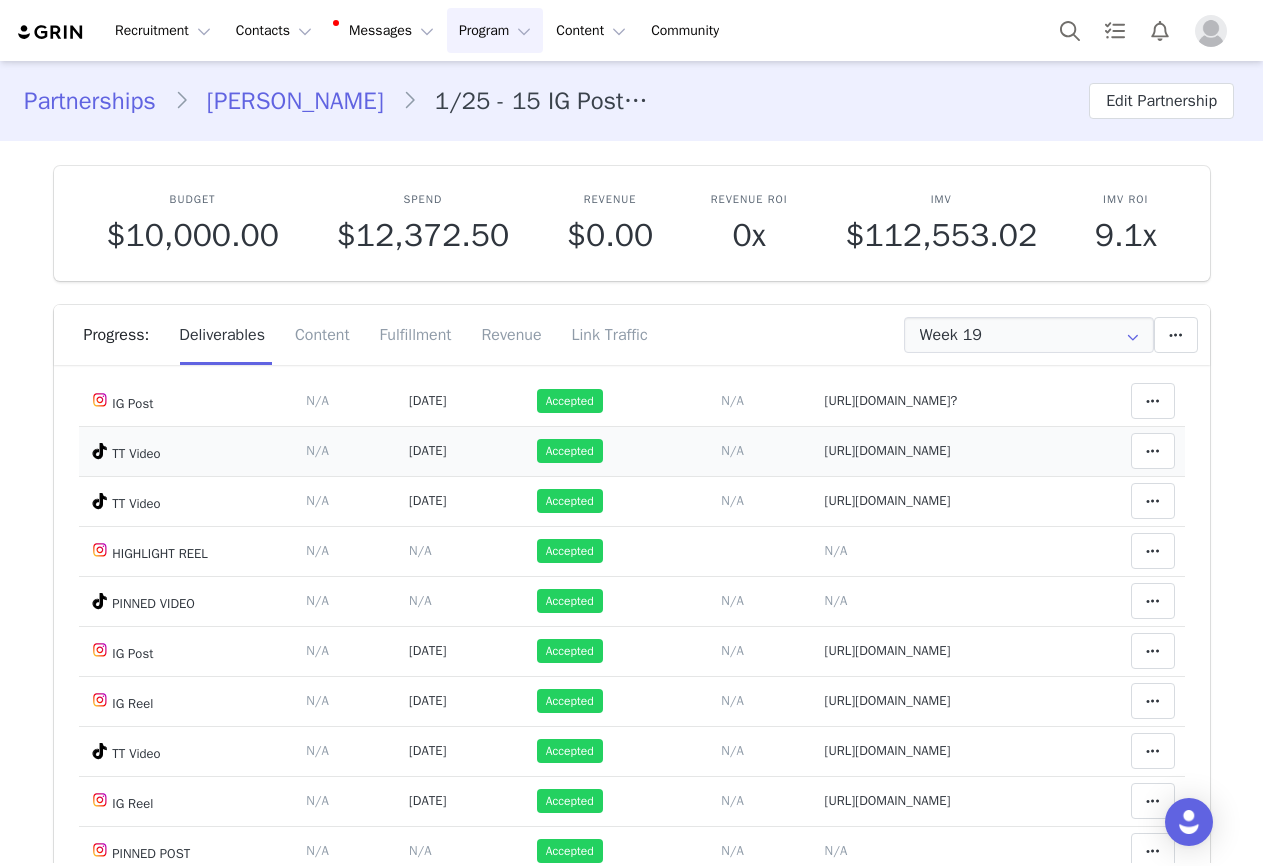 click on "https://www.tiktok.com/@enisabukvic/video/7496396281640750358" at bounding box center [888, 450] 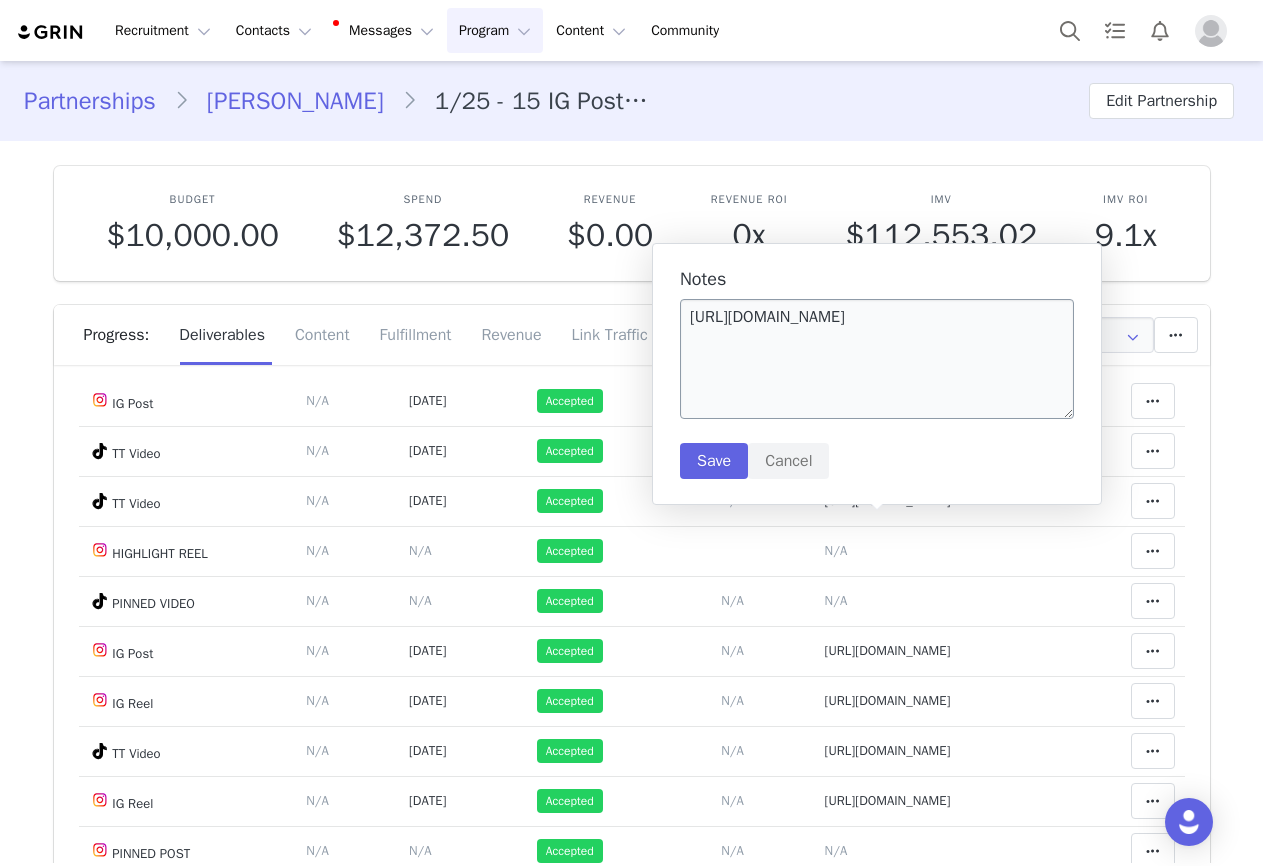 drag, startPoint x: 788, startPoint y: 276, endPoint x: 791, endPoint y: 307, distance: 31.144823 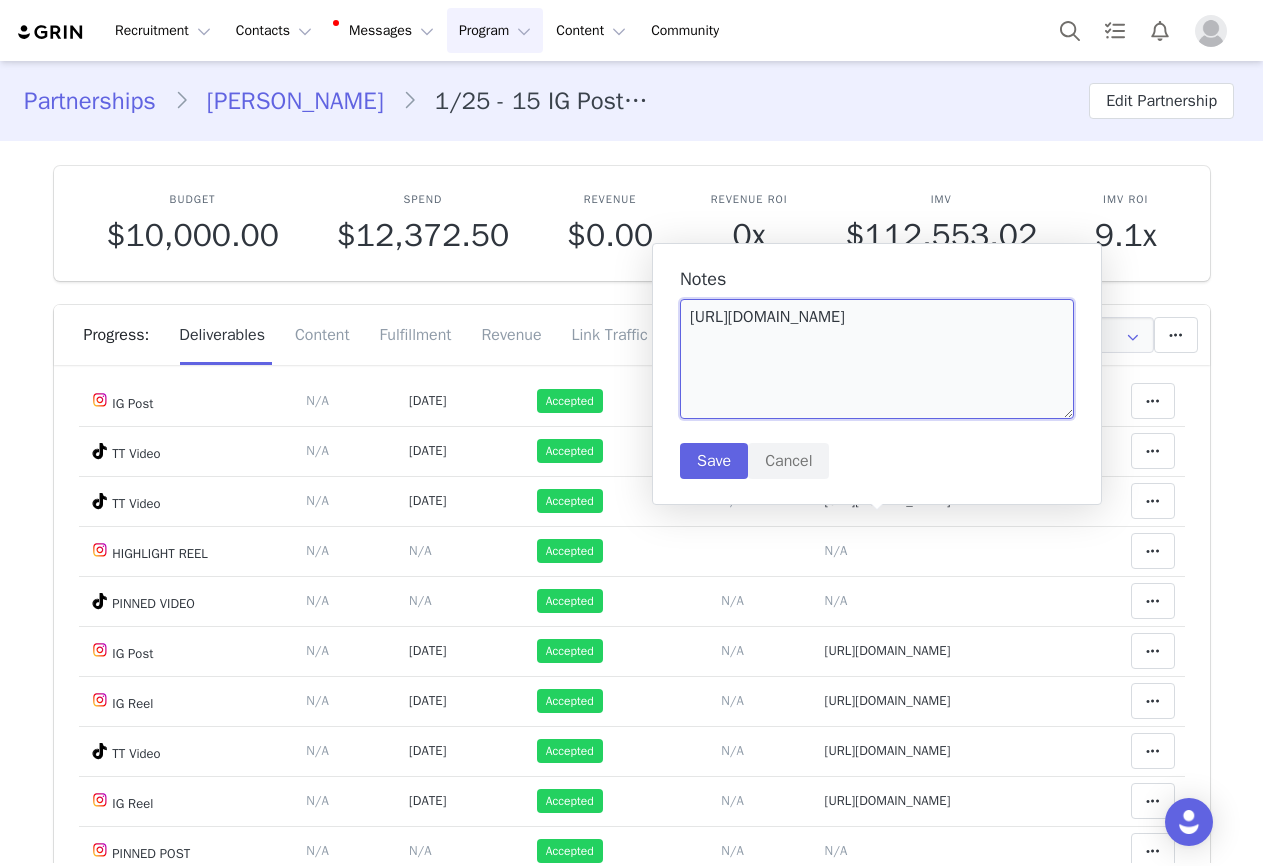 click on "https://www.tiktok.com/@enisabukvic/video/7496396281640750358" at bounding box center (877, 359) 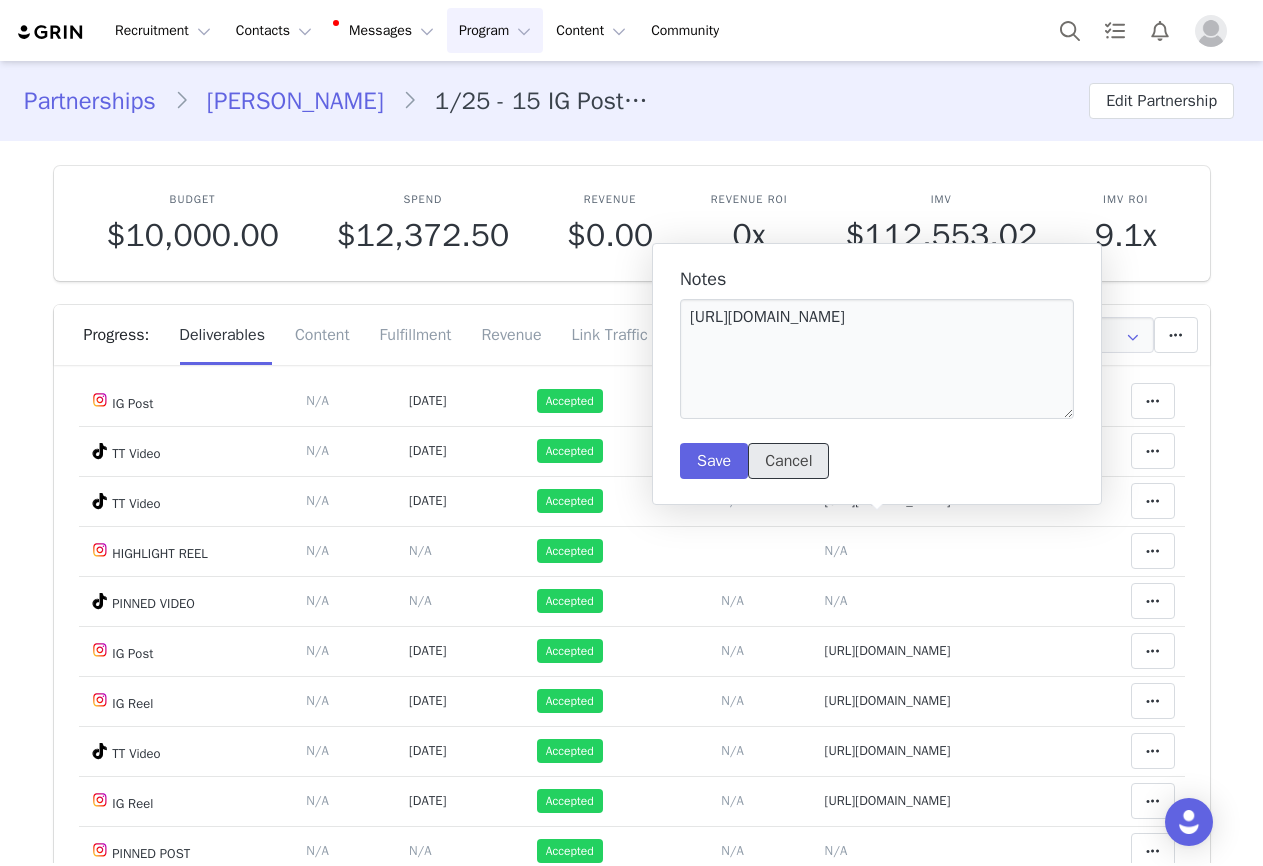 click on "Cancel" at bounding box center [788, 461] 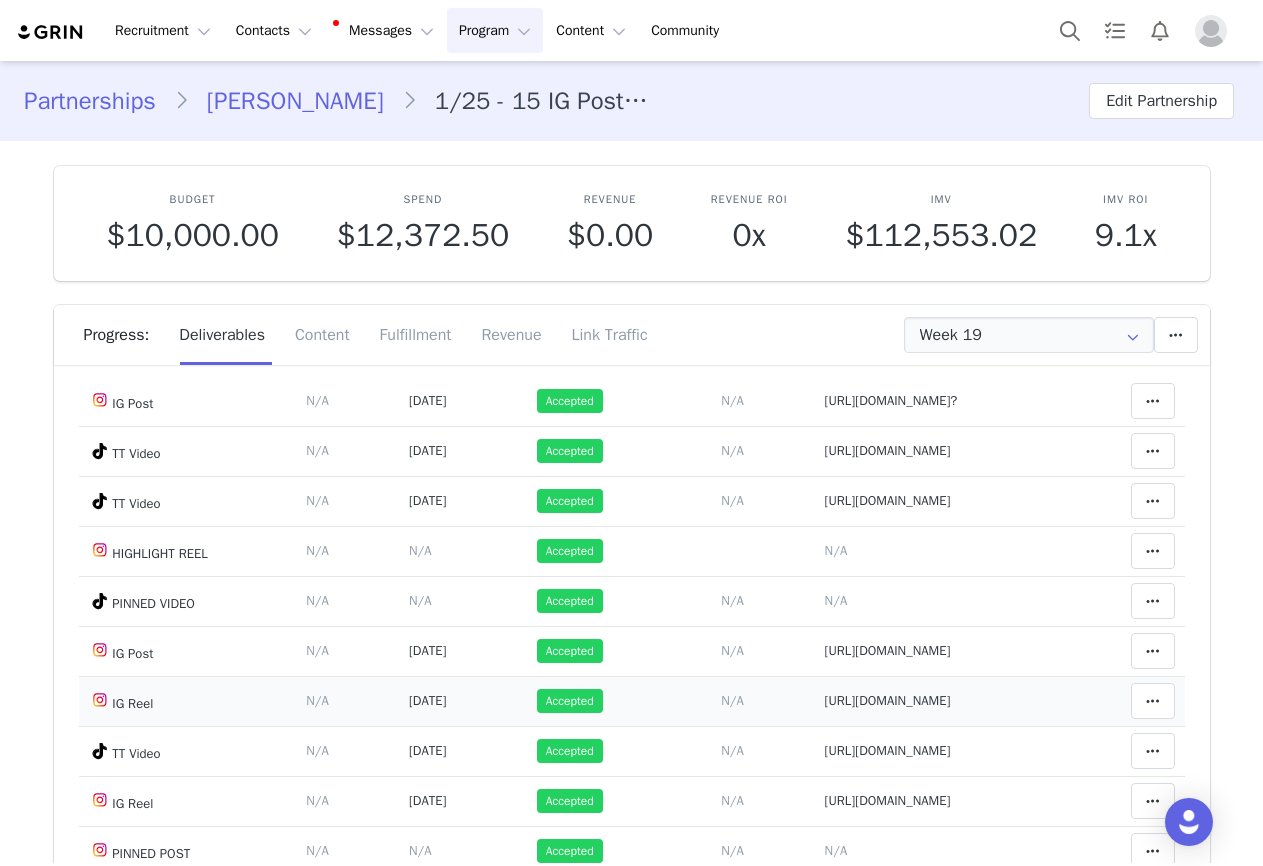 scroll, scrollTop: 1100, scrollLeft: 0, axis: vertical 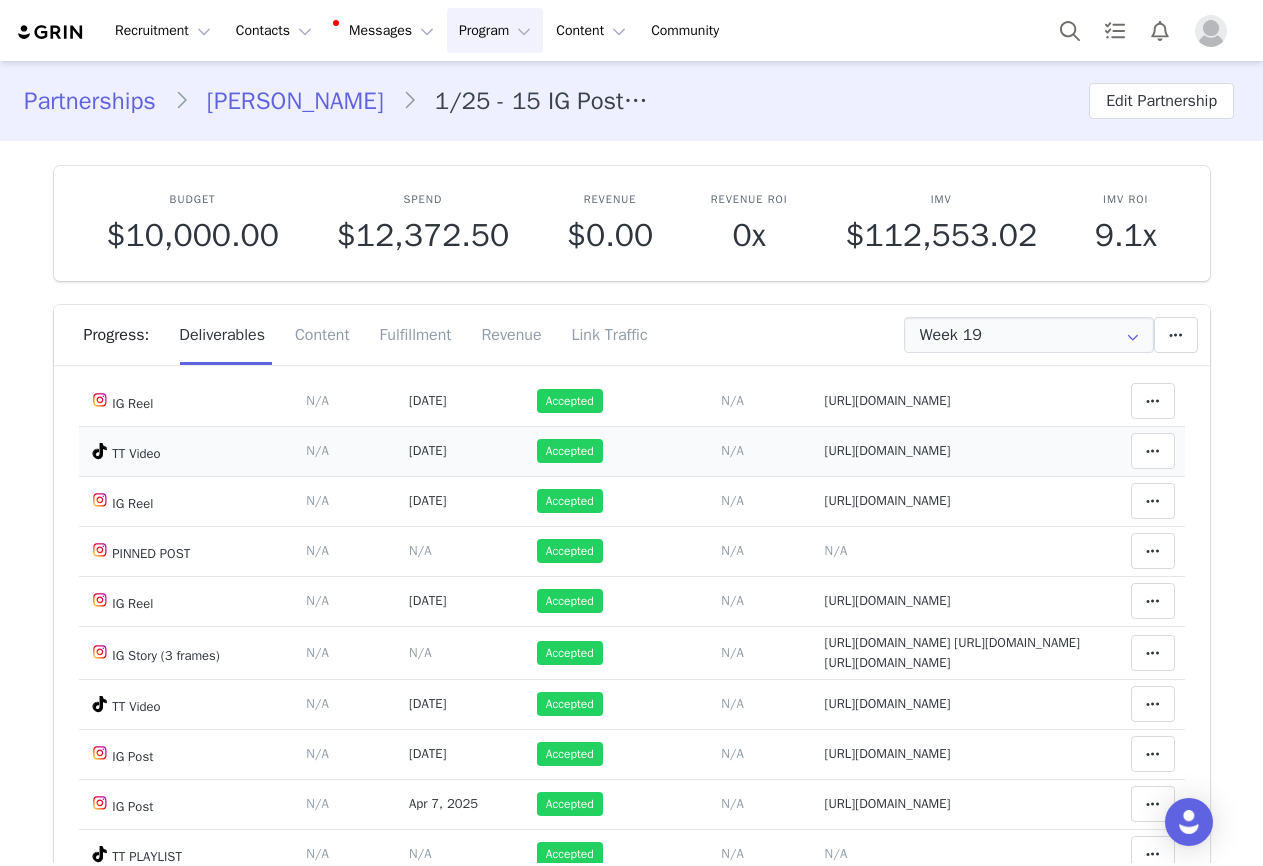 click on "https://www.tiktok.com/@enisabukvic/video/7504777835911859478" at bounding box center [888, 450] 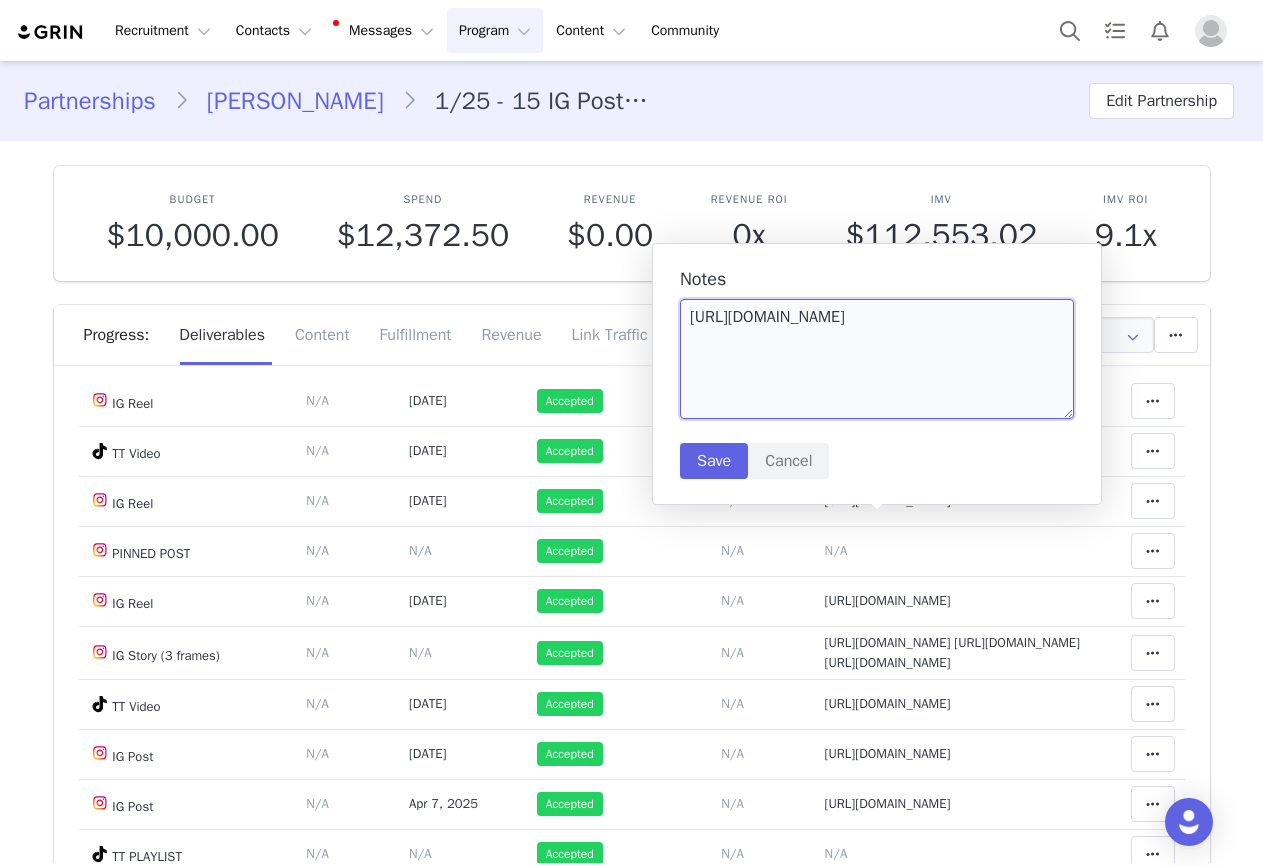 click on "https://www.tiktok.com/@enisabukvic/video/7504777835911859478" at bounding box center (877, 359) 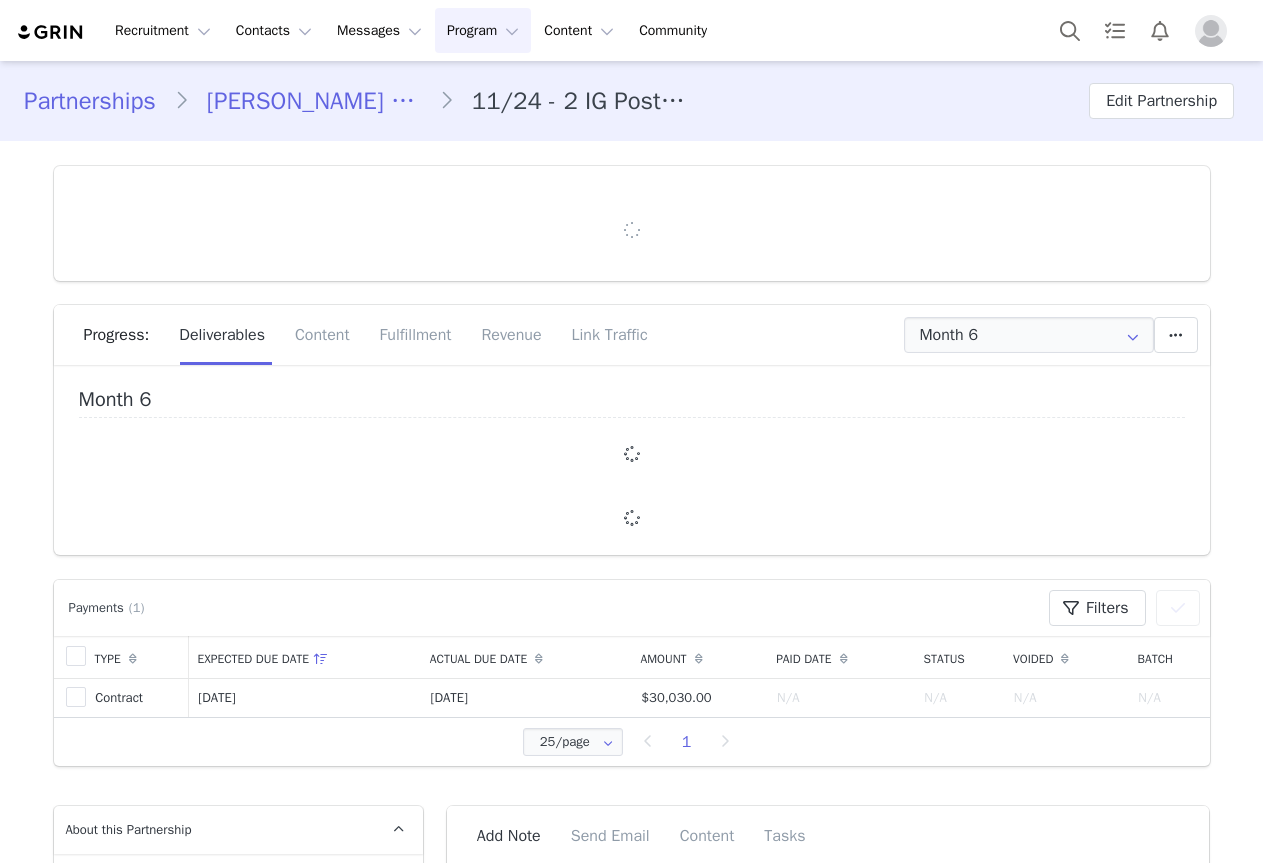 scroll, scrollTop: 0, scrollLeft: 0, axis: both 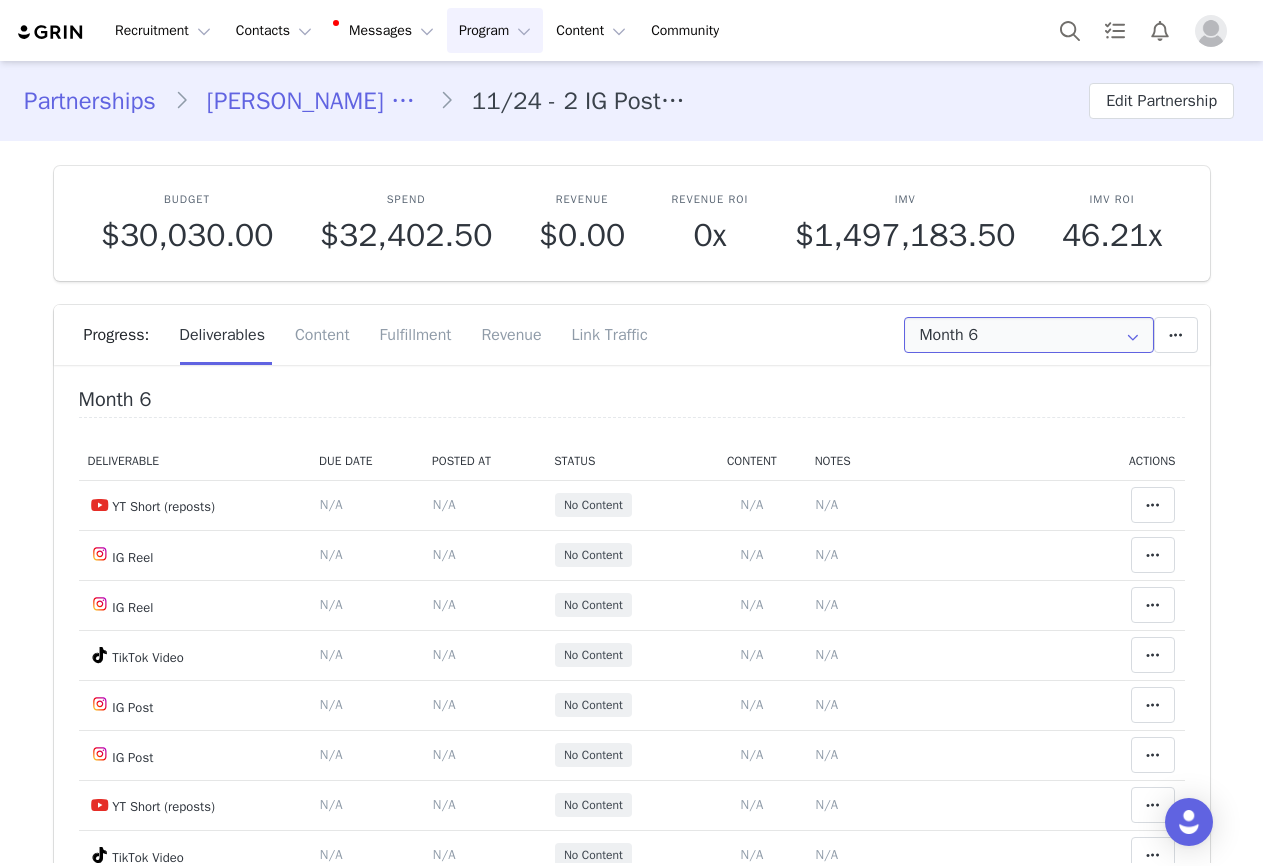 click on "Month 6" at bounding box center [1029, 335] 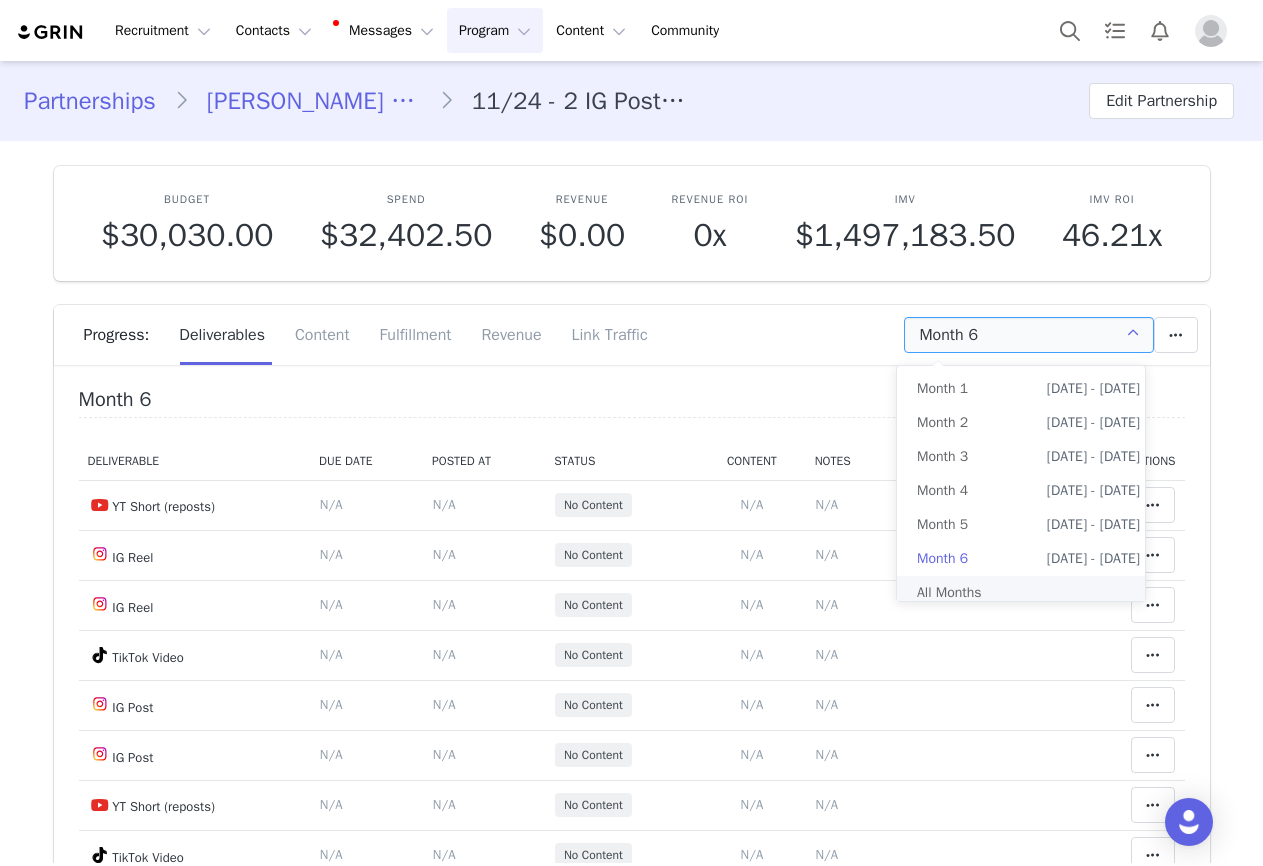 click on "All Months" at bounding box center (1028, 593) 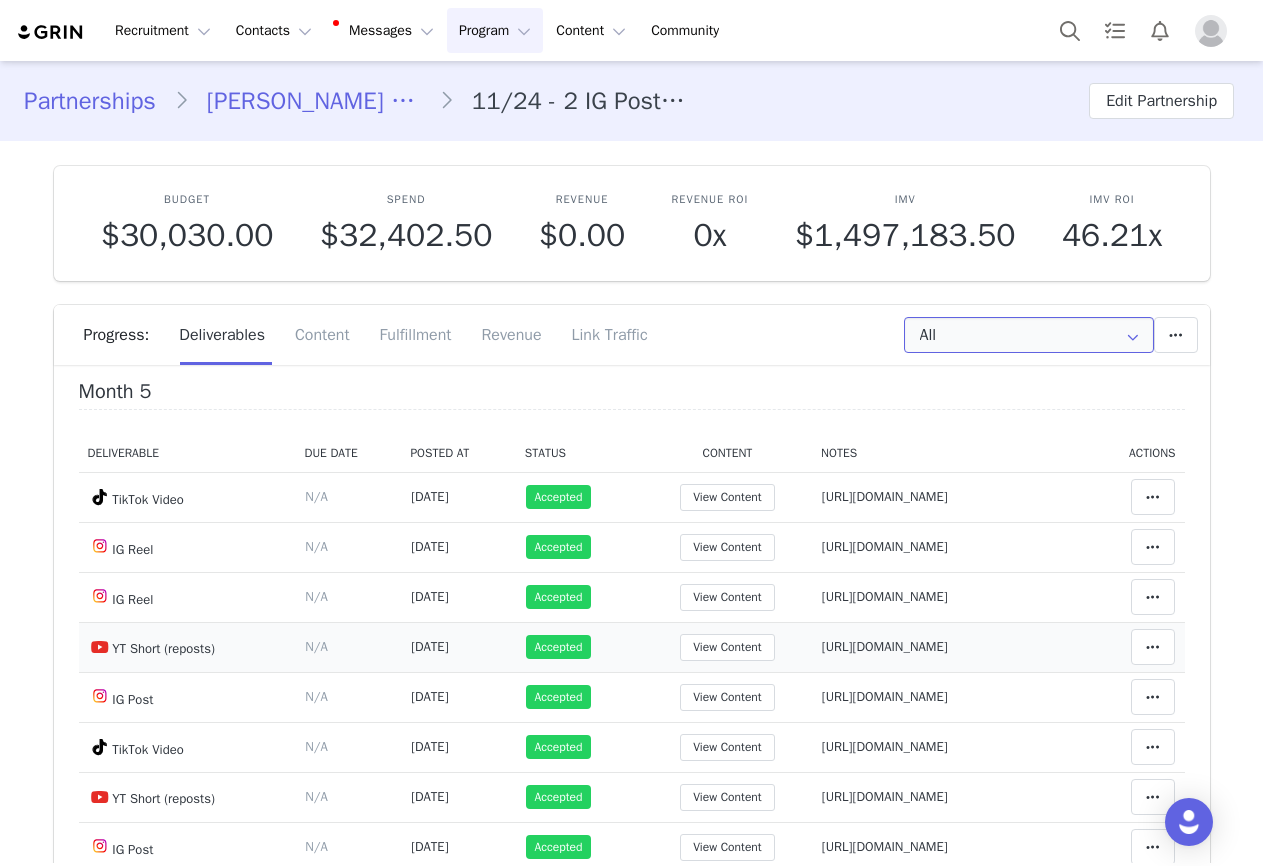 scroll, scrollTop: 2200, scrollLeft: 0, axis: vertical 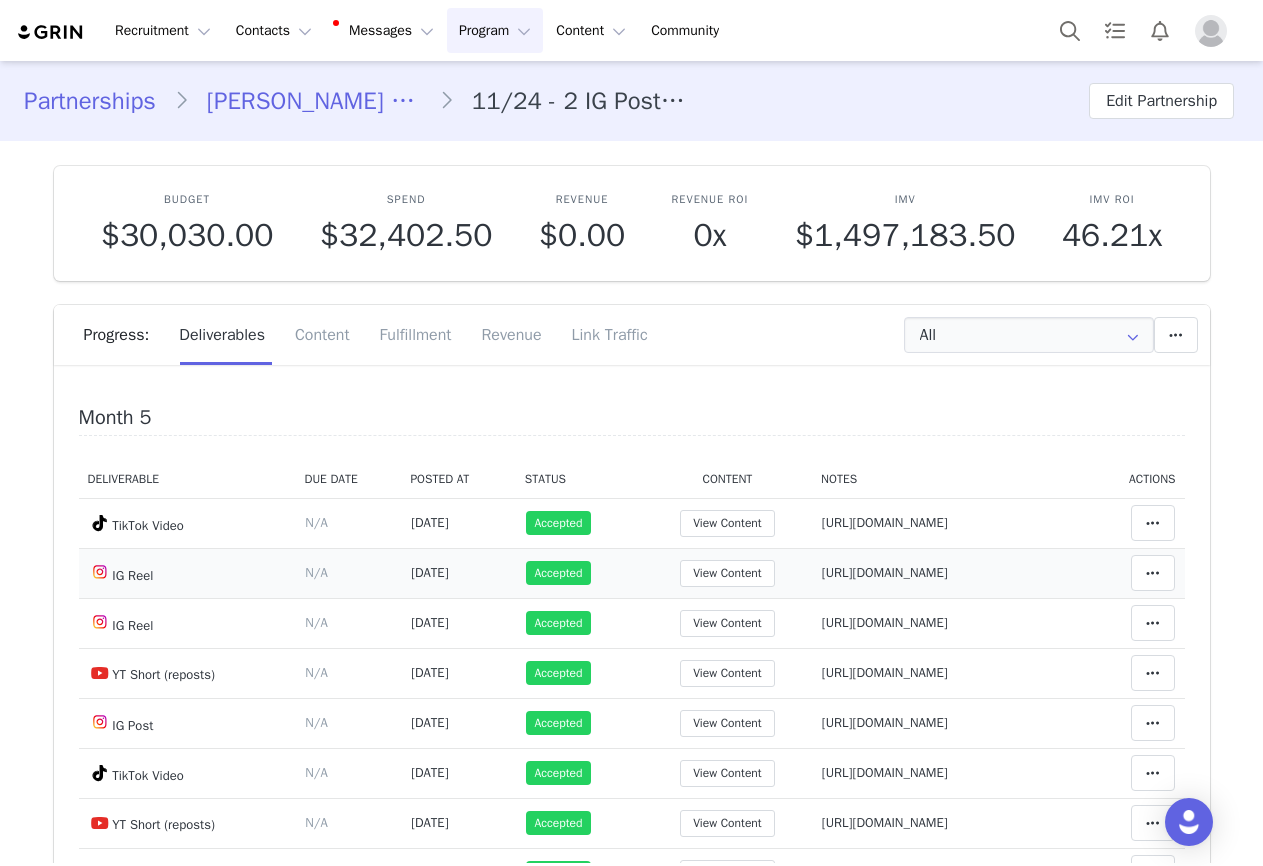 click on "https://www.instagram.com/reel/DLD4XusuwOx/" at bounding box center [885, 572] 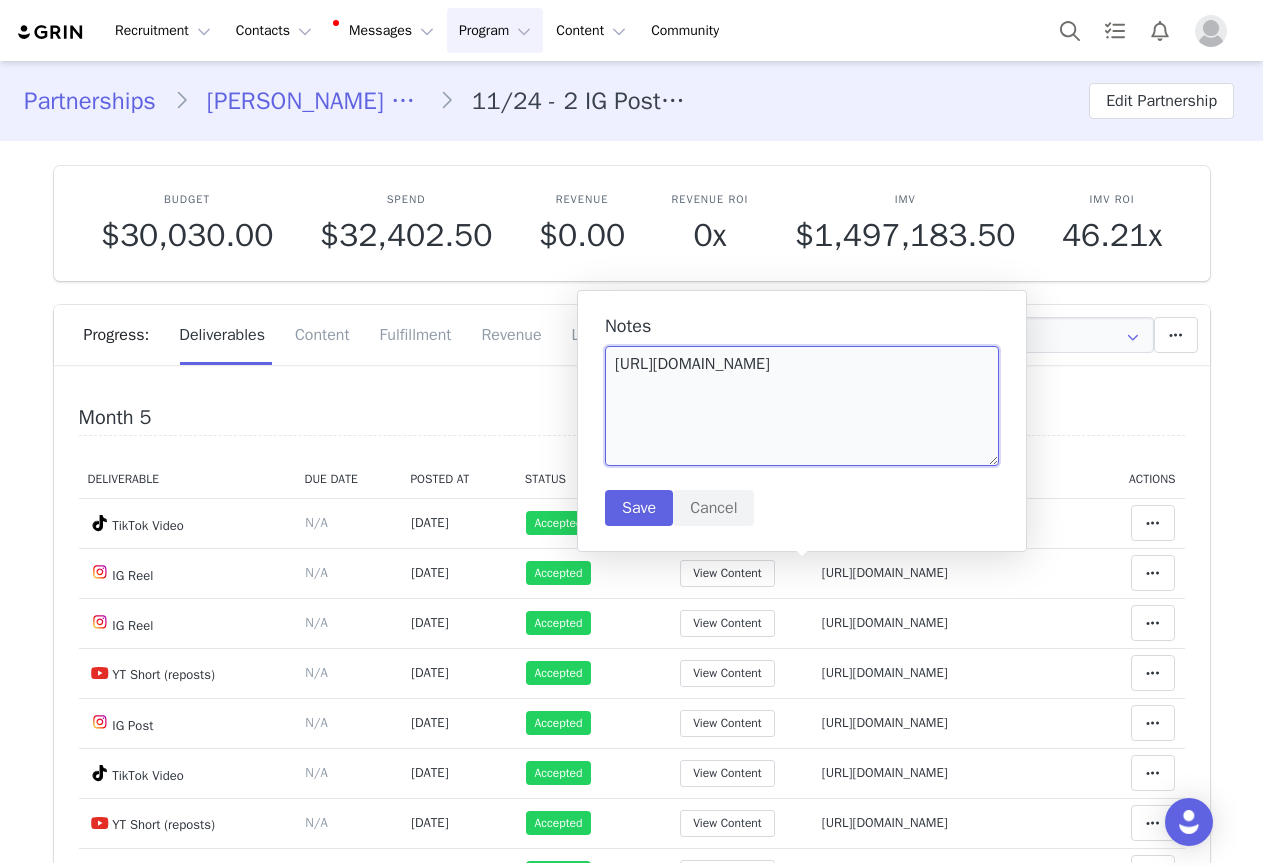 click on "https://www.instagram.com/reel/DLD4XusuwOx/" at bounding box center (802, 406) 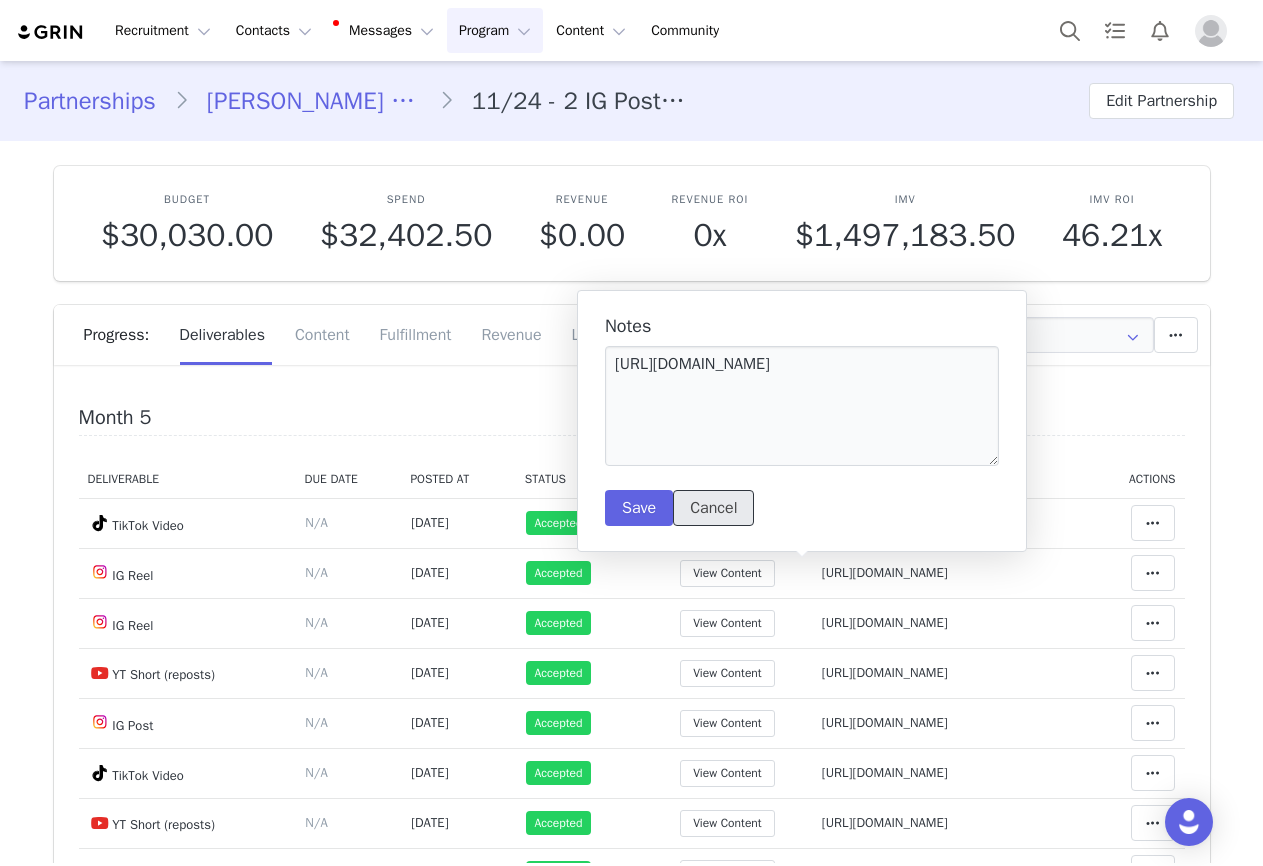 click on "Cancel" at bounding box center (713, 508) 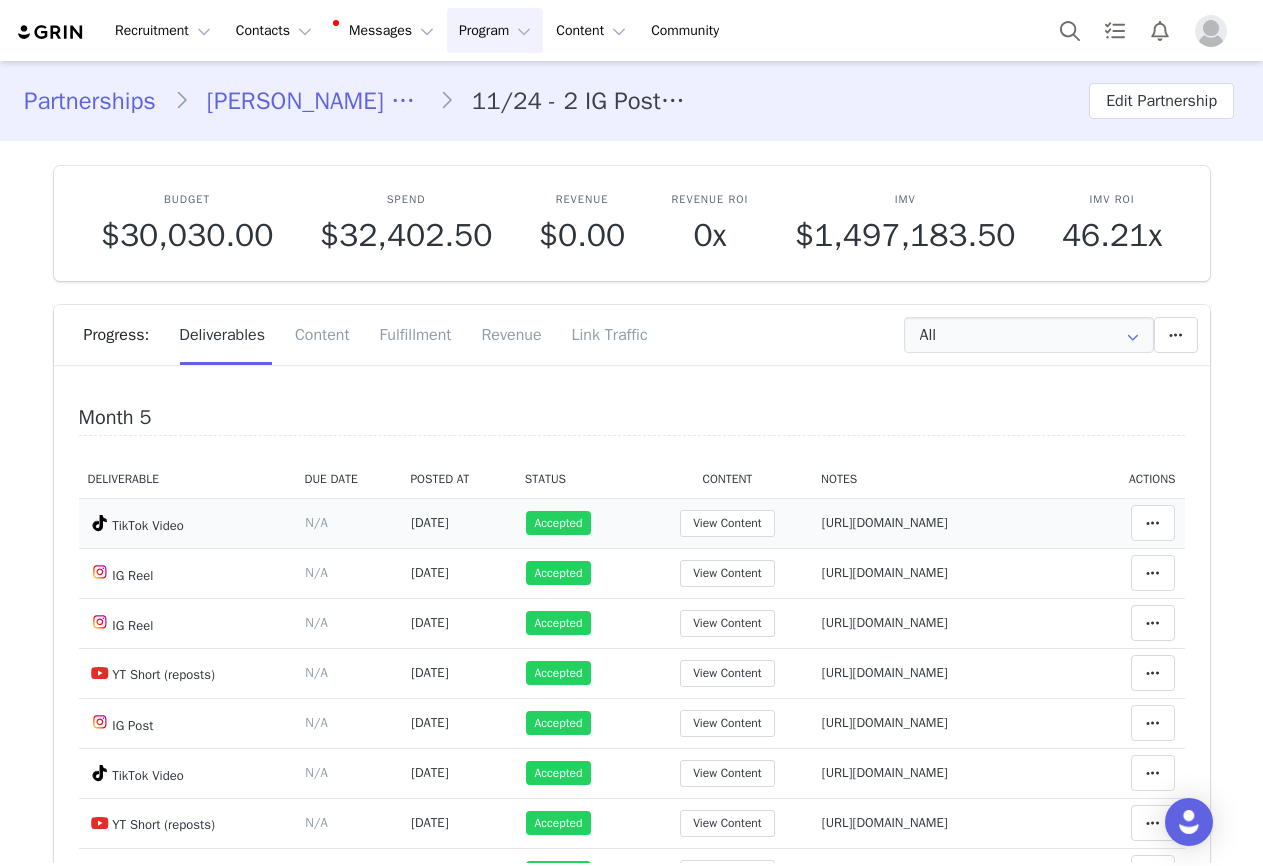 click on "https://www.tiktok.com/@gemelasortega/video/7516701564367670533" at bounding box center (885, 522) 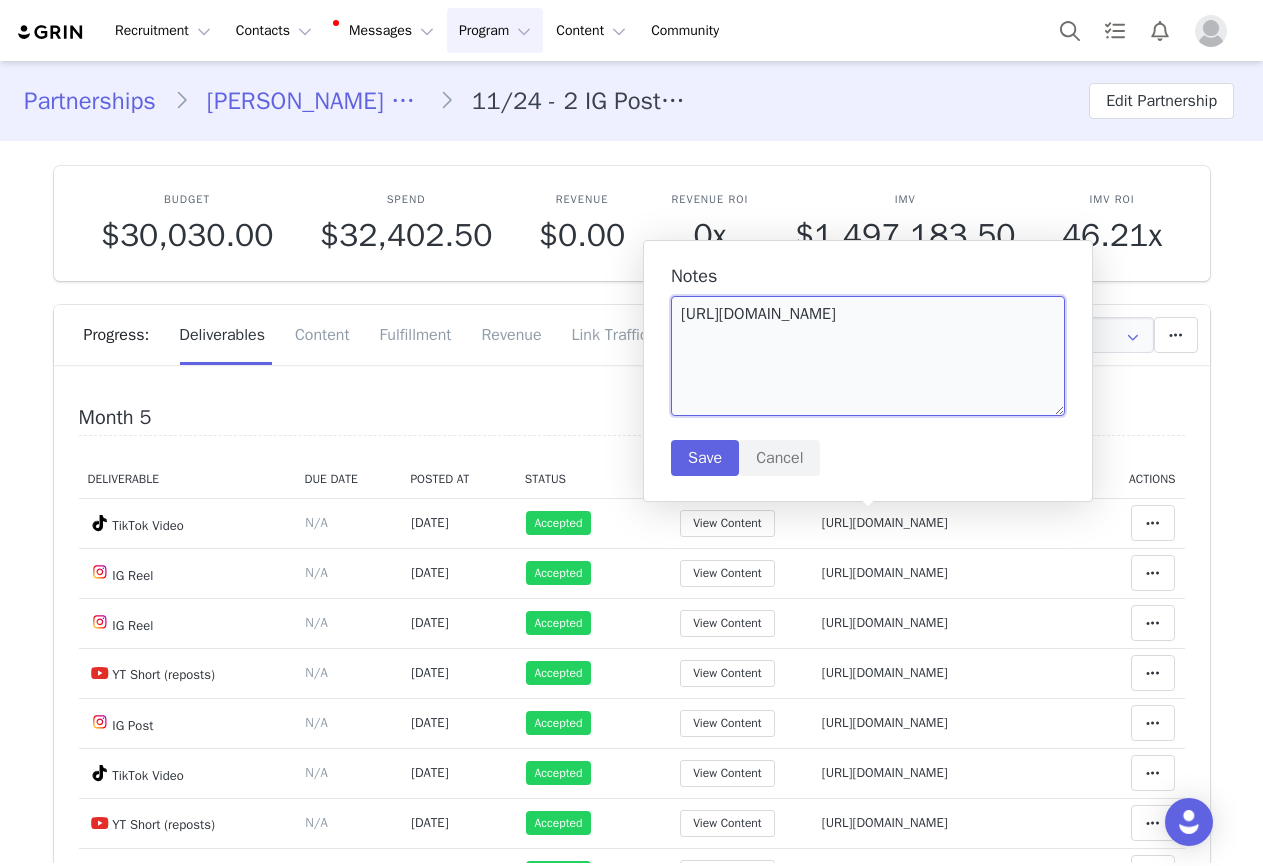 click on "https://www.tiktok.com/@gemelasortega/video/7516701564367670533" at bounding box center [868, 356] 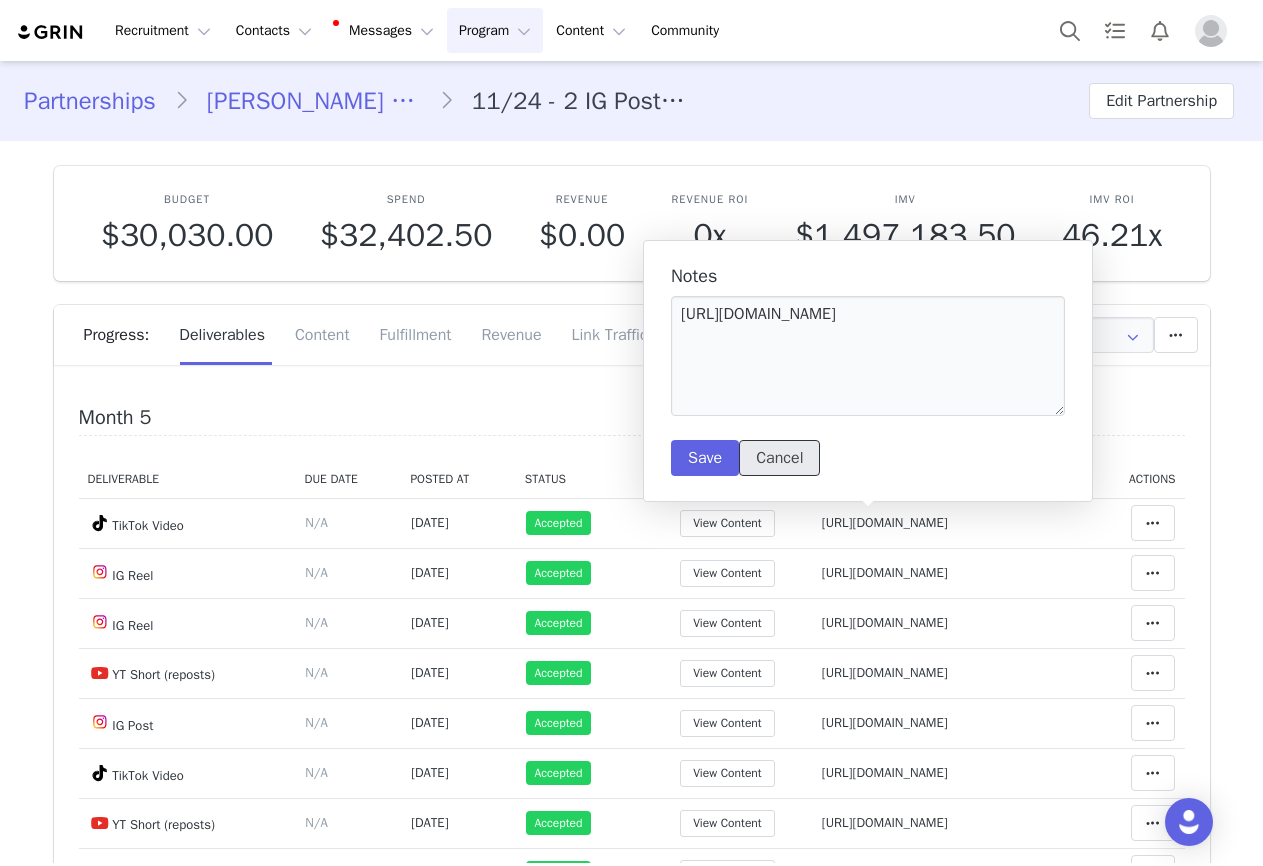 click on "Cancel" at bounding box center [779, 458] 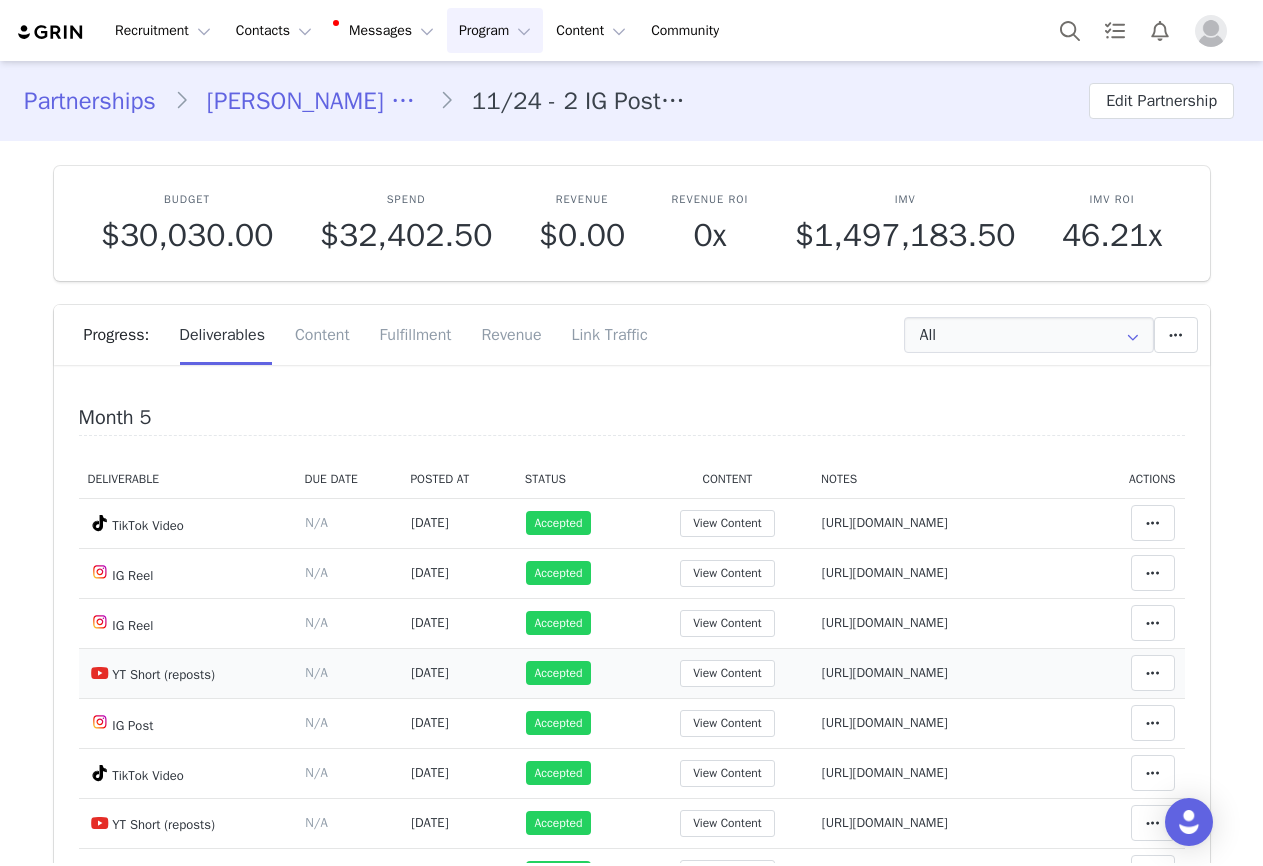 click on "Notes  Save  Cancel https://www.youtube.com/watch?v=28IYO8_6cIY" at bounding box center [950, 673] 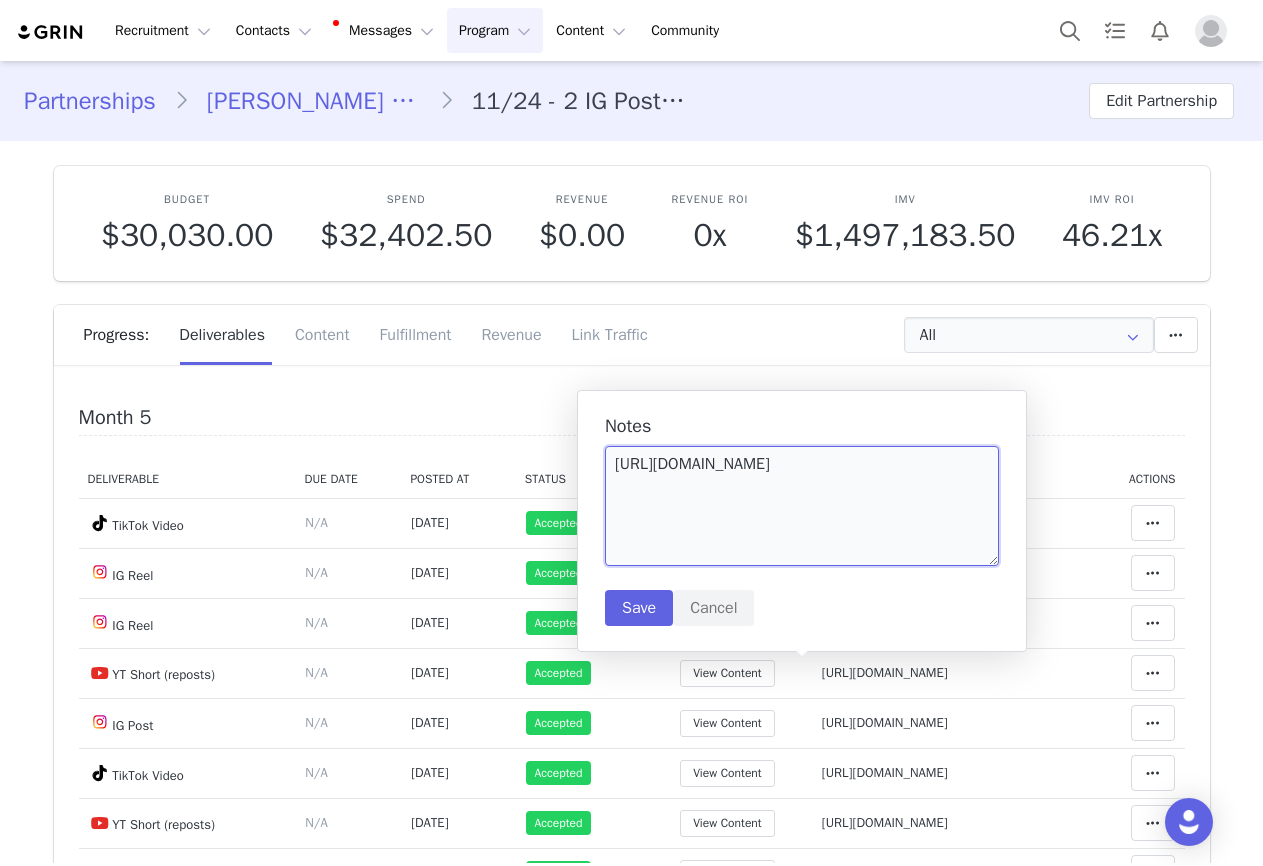 click on "https://www.youtube.com/watch?v=28IYO8_6cIY" at bounding box center (802, 506) 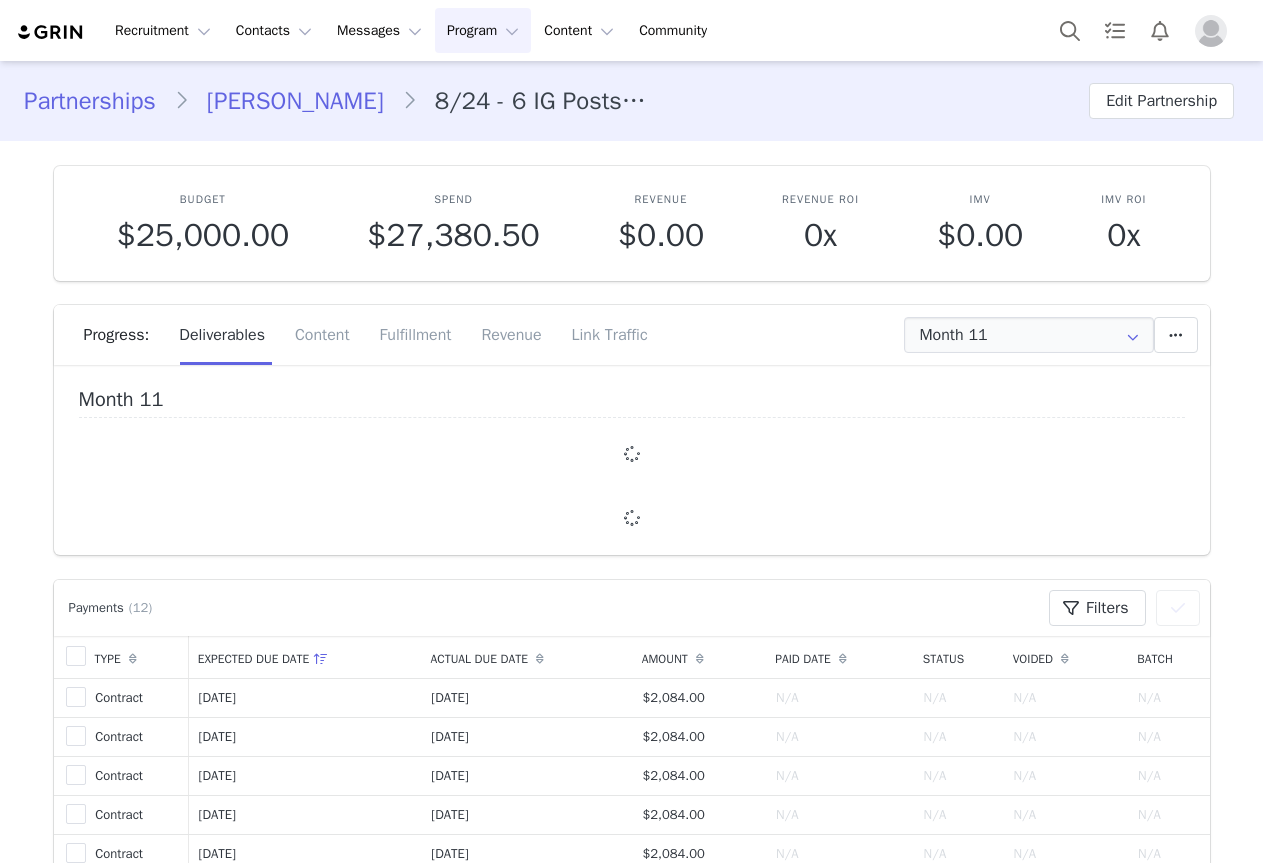 scroll, scrollTop: 0, scrollLeft: 0, axis: both 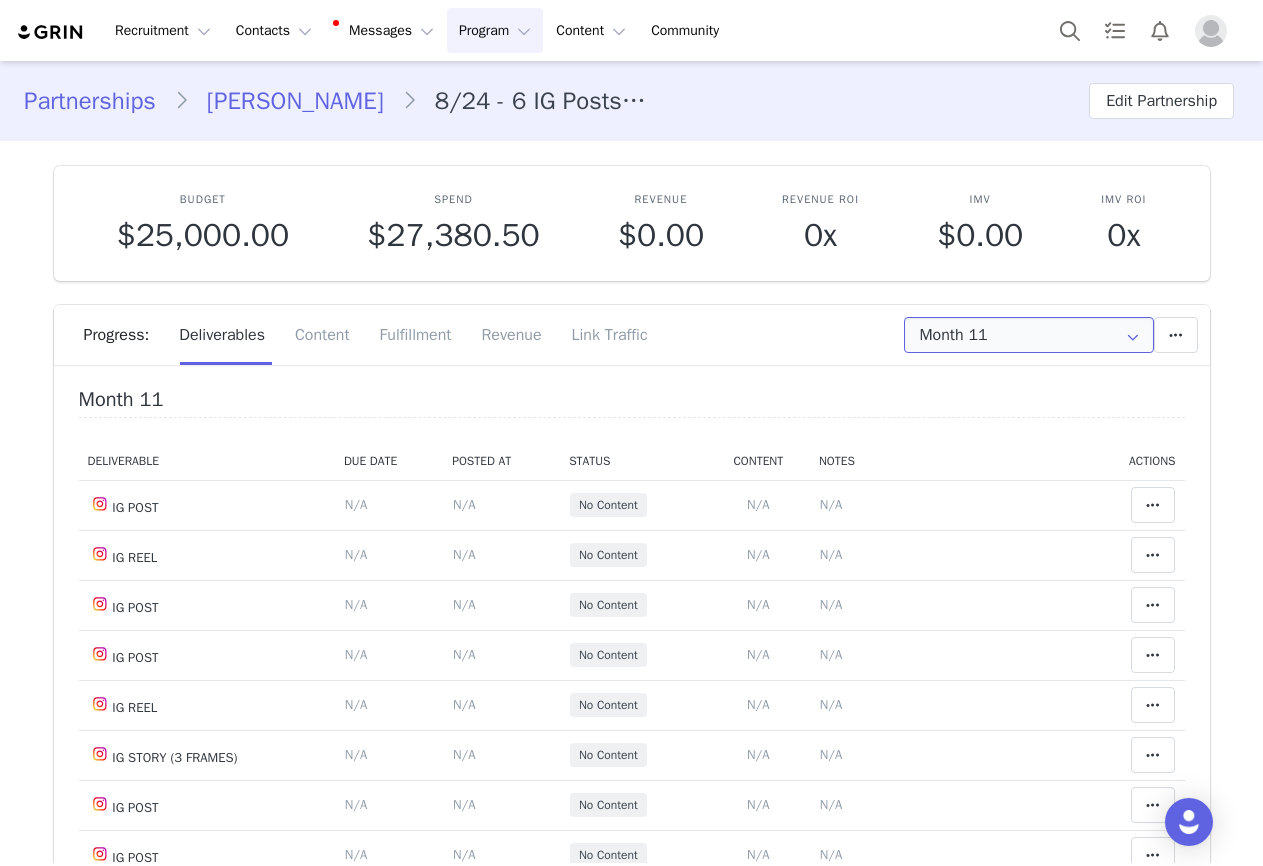 click on "Month 11" at bounding box center [1029, 335] 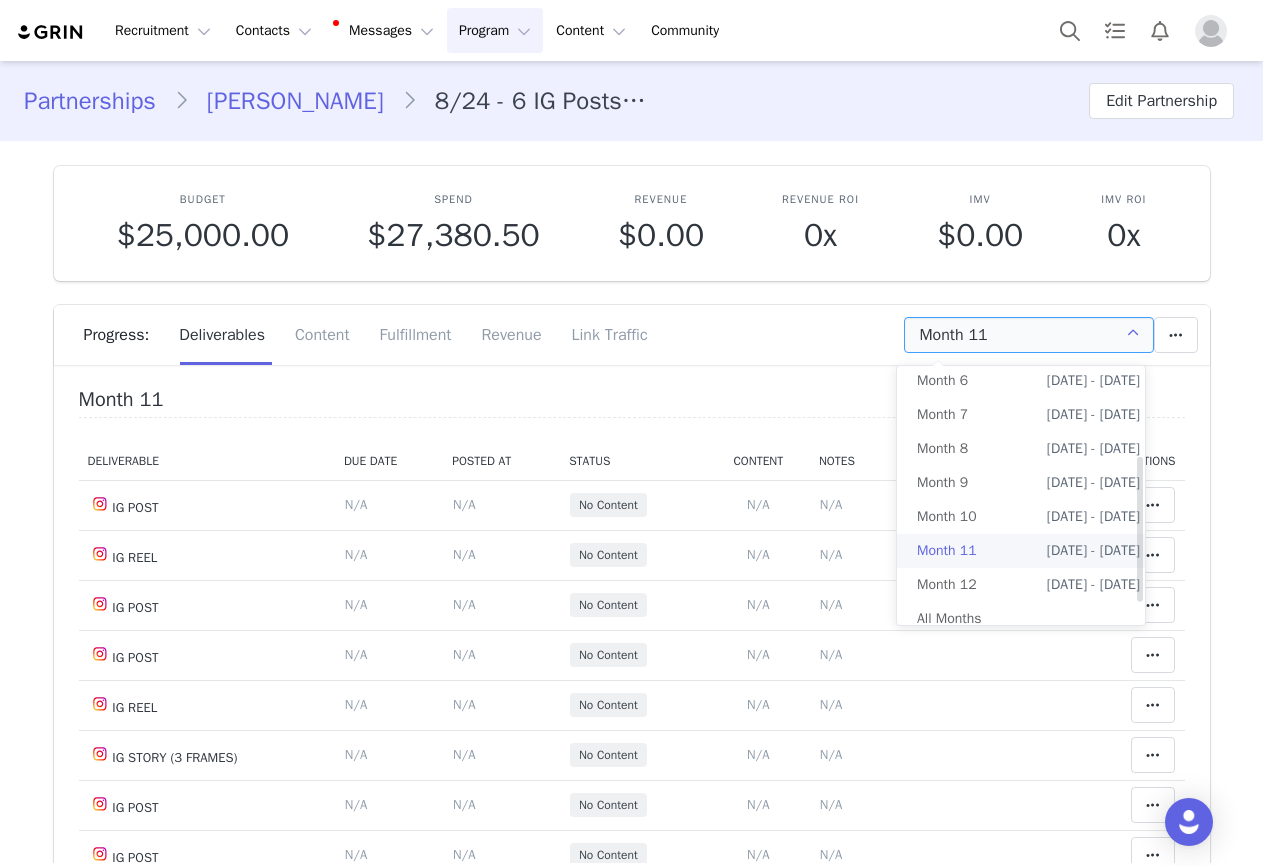 scroll, scrollTop: 195, scrollLeft: 0, axis: vertical 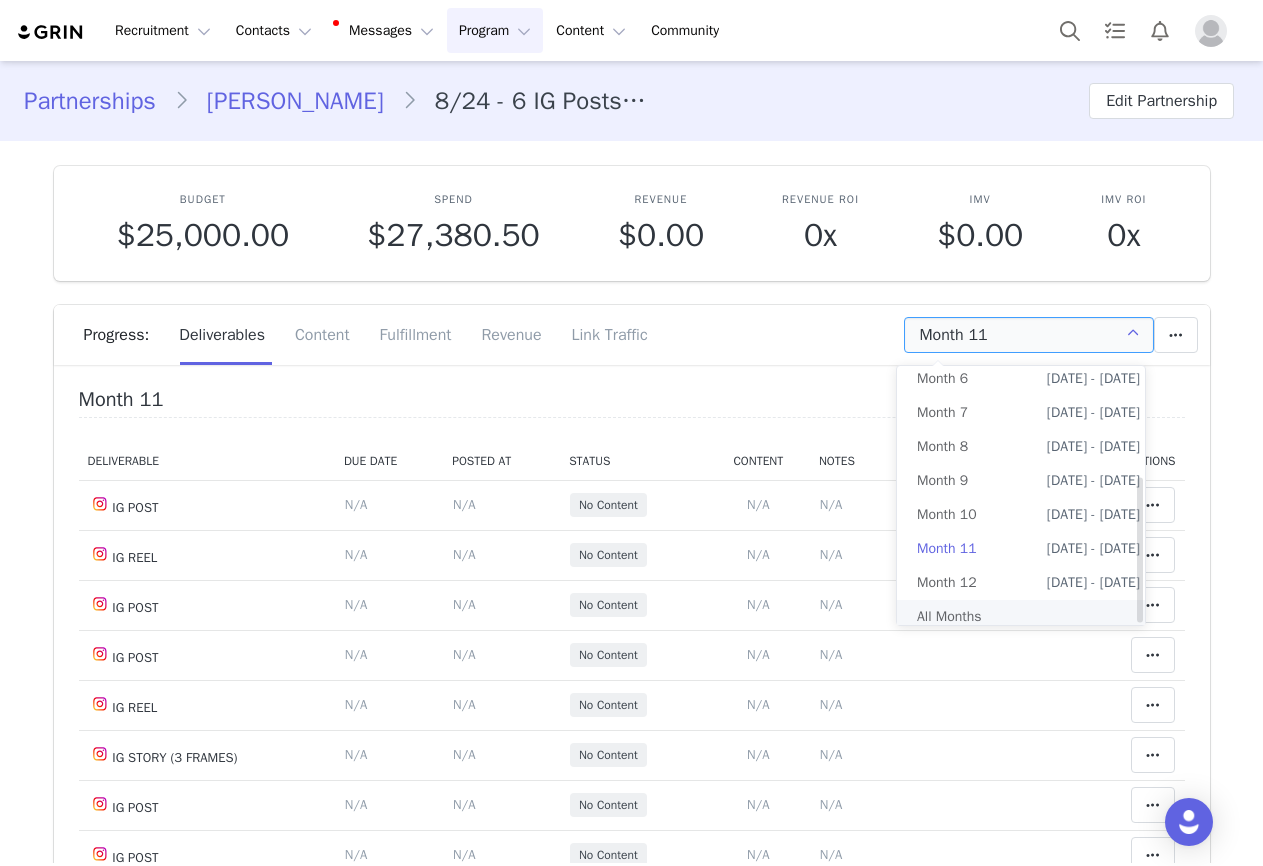 click on "All Months" at bounding box center (1028, 617) 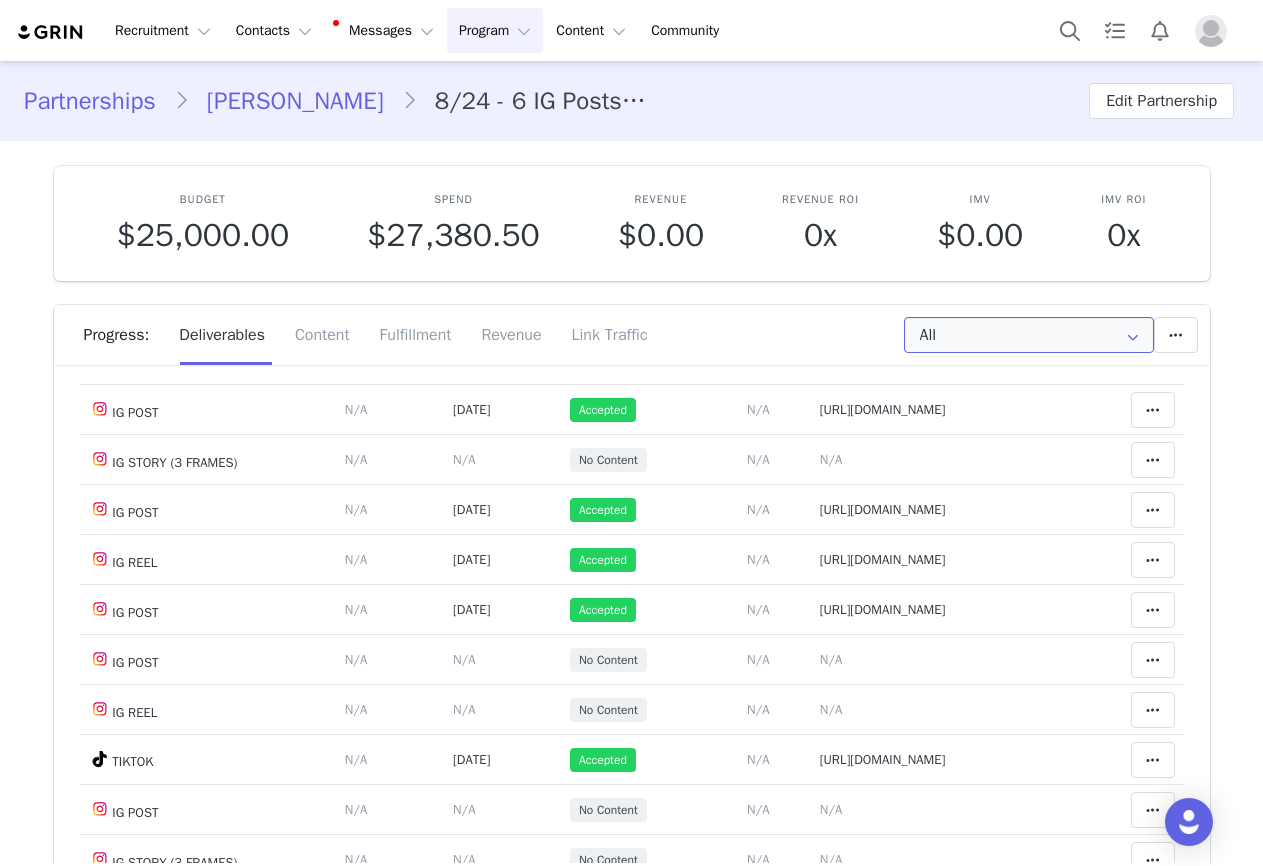 scroll, scrollTop: 5400, scrollLeft: 0, axis: vertical 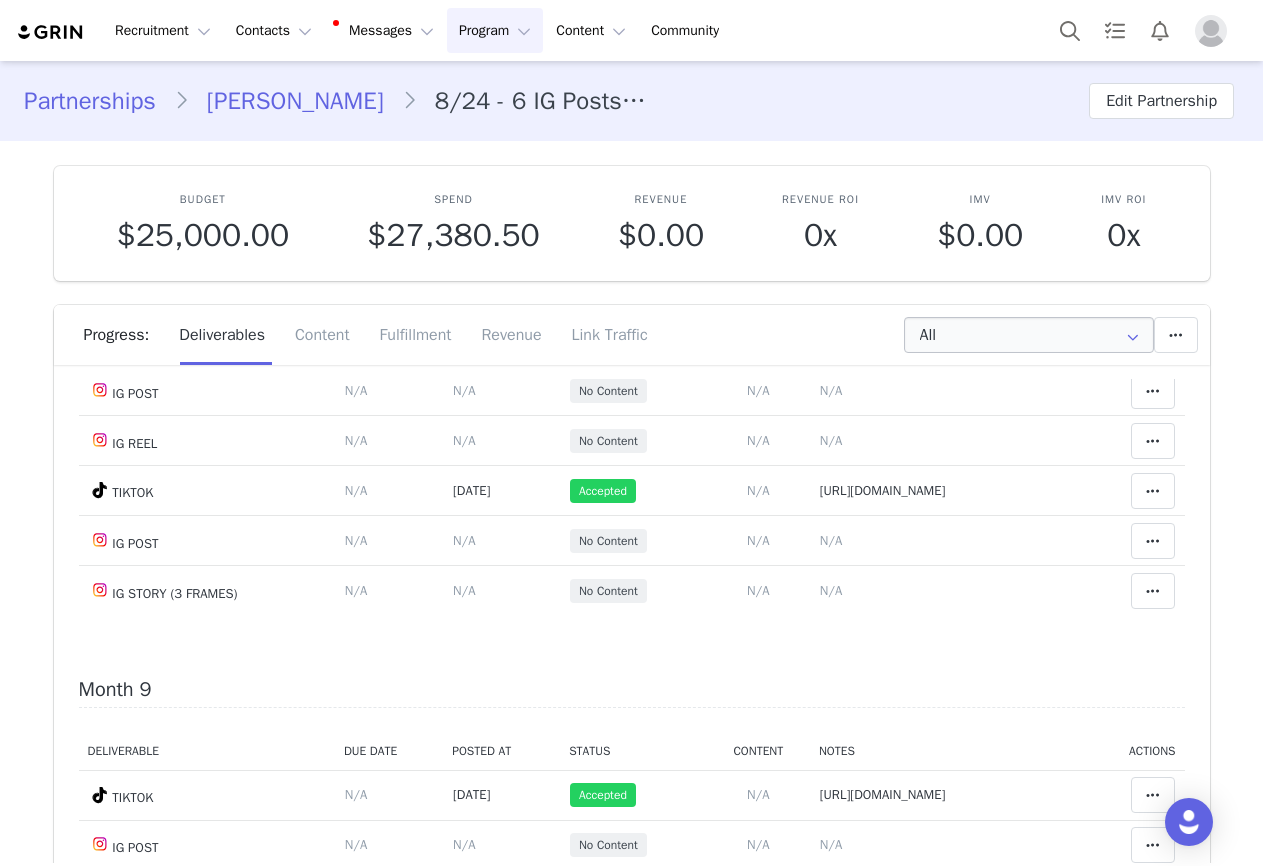 click on "https://www.instagram.com/p/DJ5MLesyd7c/" at bounding box center (883, -165) 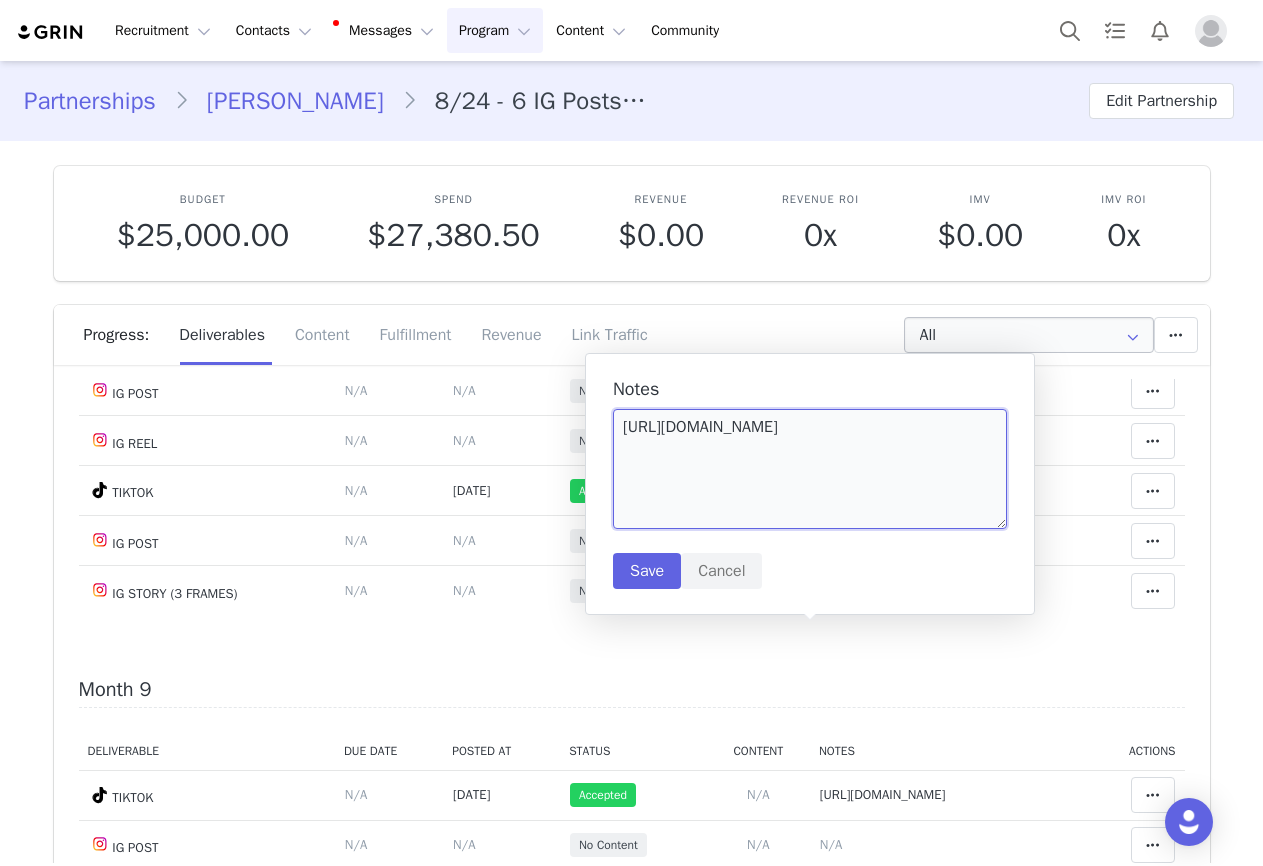 click on "https://www.instagram.com/p/DJ5MLesyd7c/" at bounding box center (810, 469) 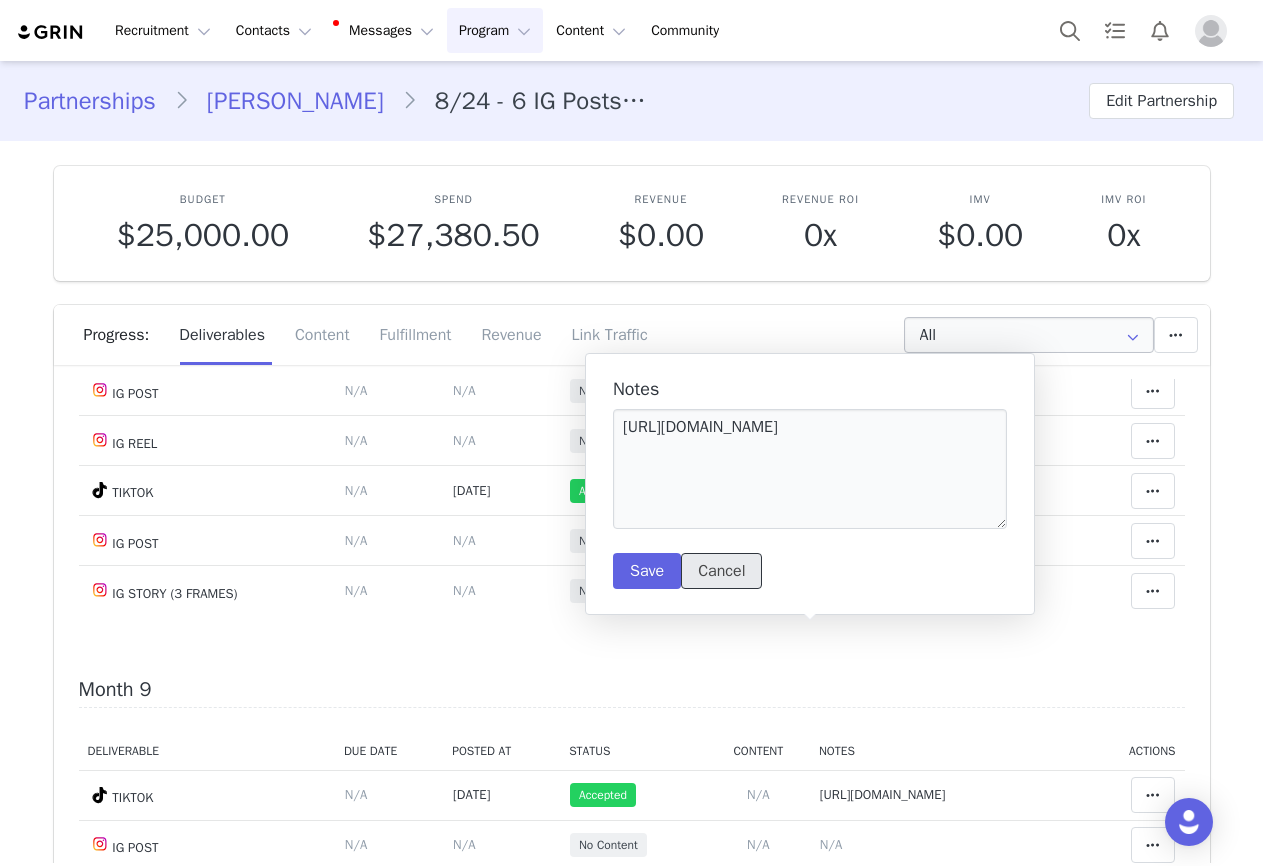 click on "Cancel" at bounding box center [721, 571] 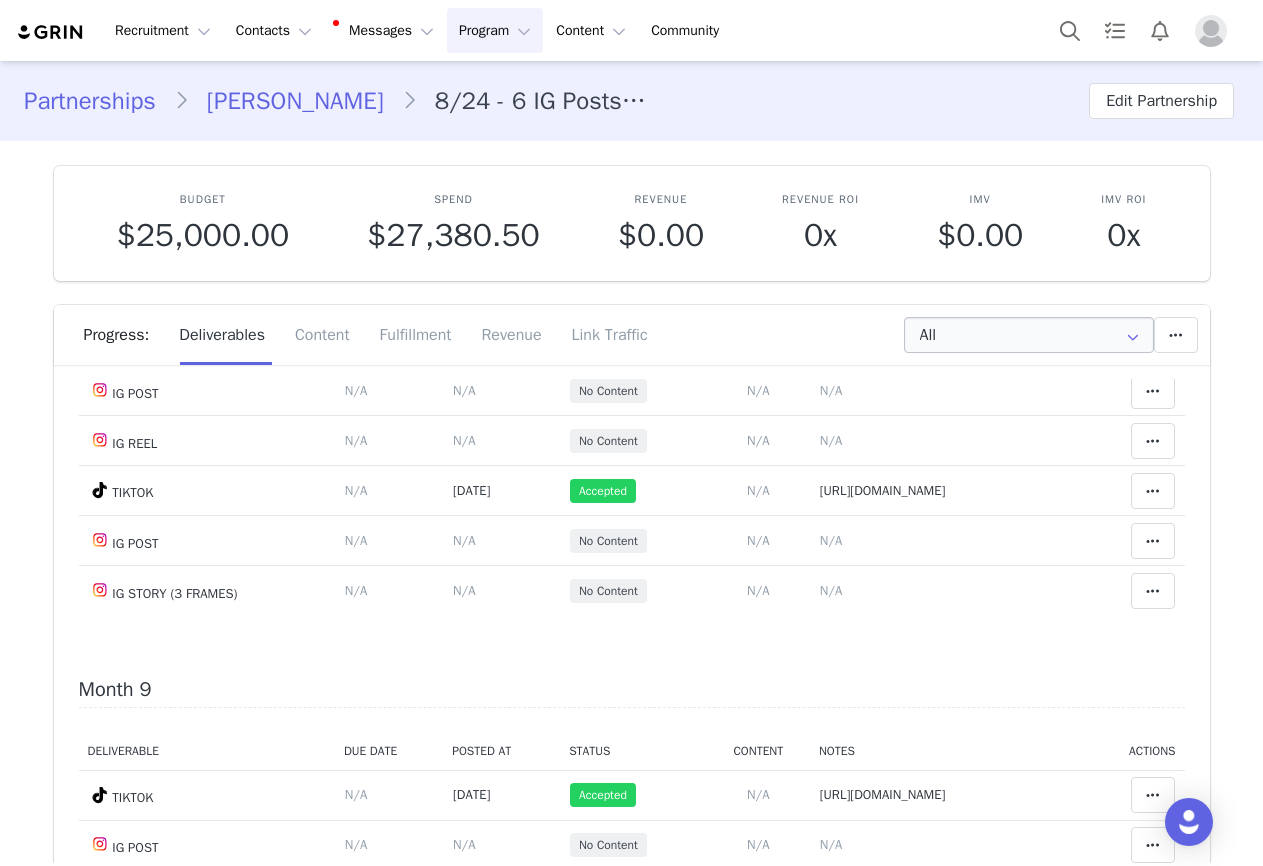 click on "https://www.tiktok.com/@edrysduran/video/7450178737678765318" at bounding box center [883, -115] 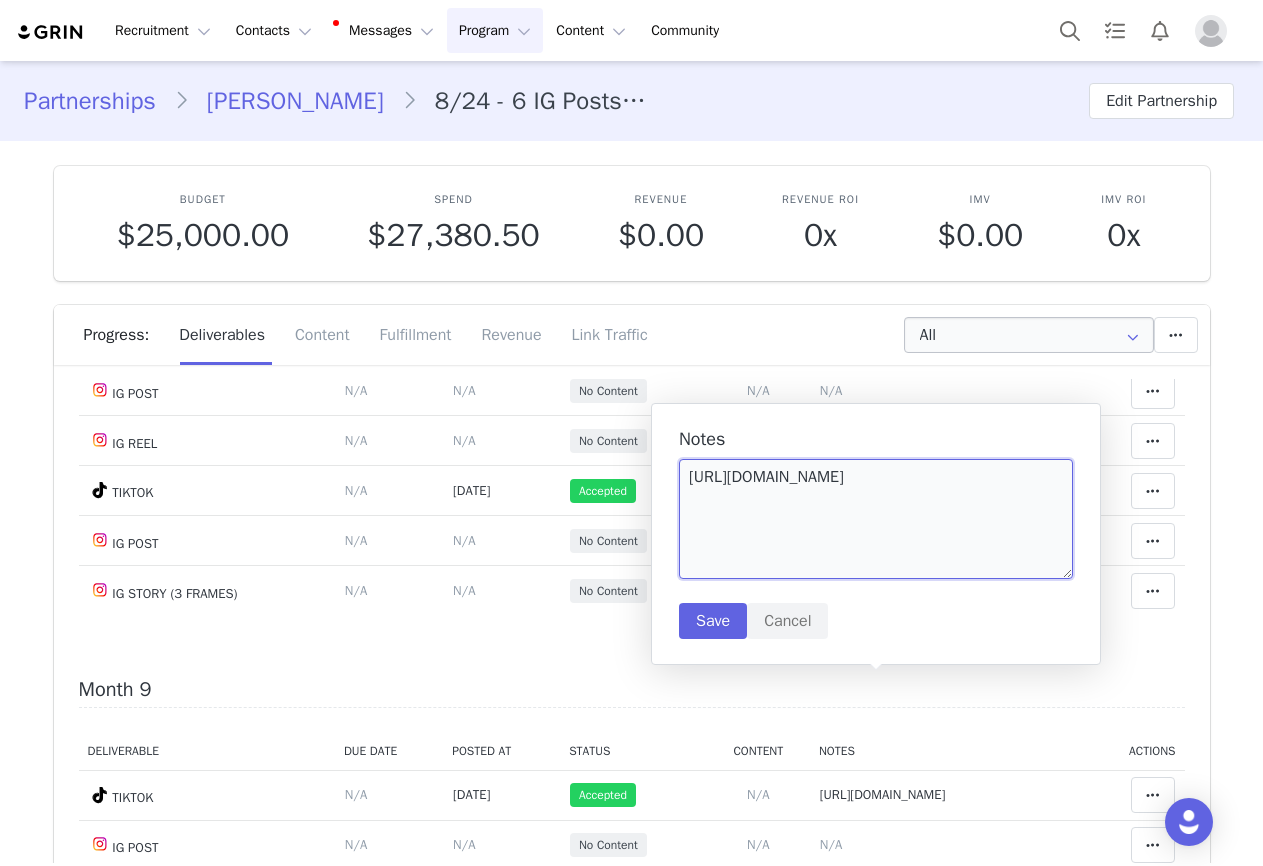 click on "https://www.tiktok.com/@edrysduran/video/7450178737678765318" at bounding box center [876, 519] 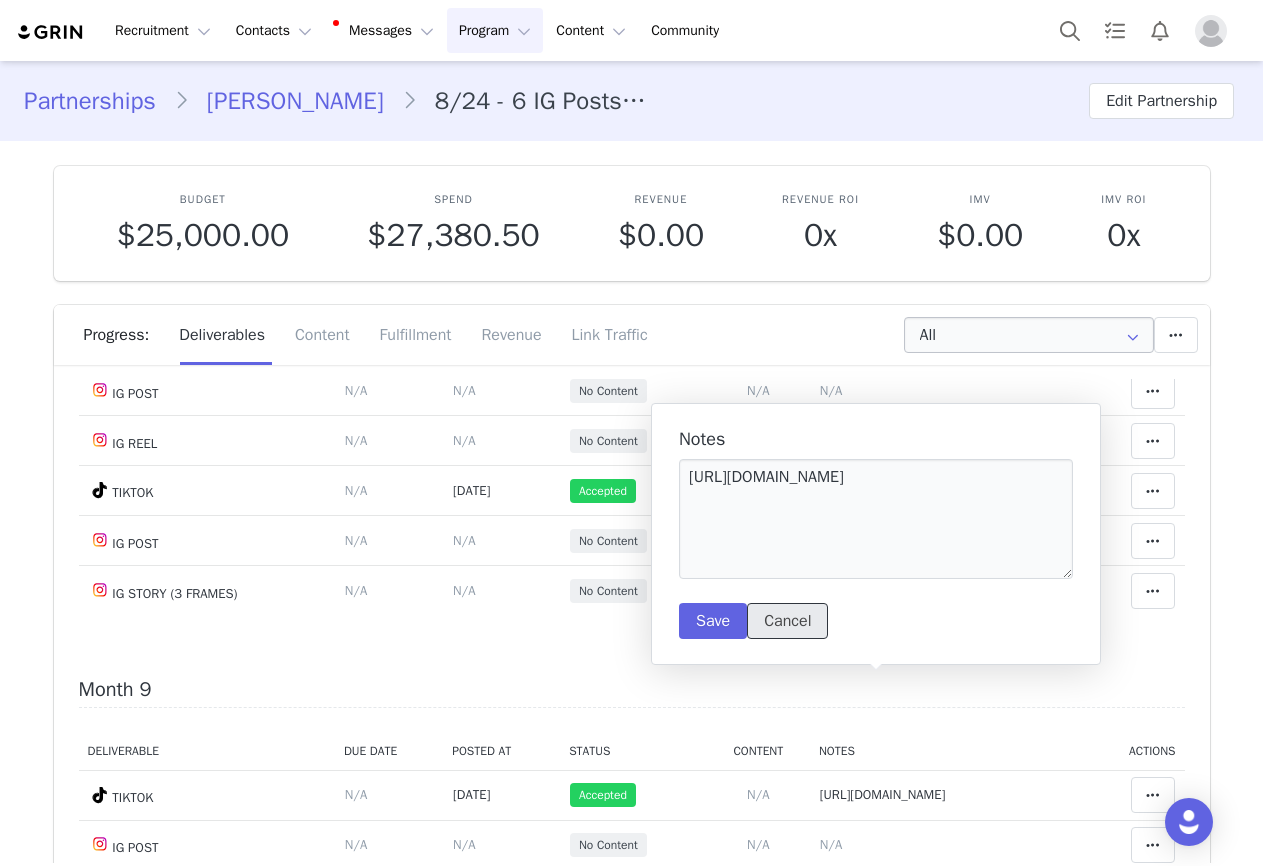 click on "Cancel" at bounding box center (787, 621) 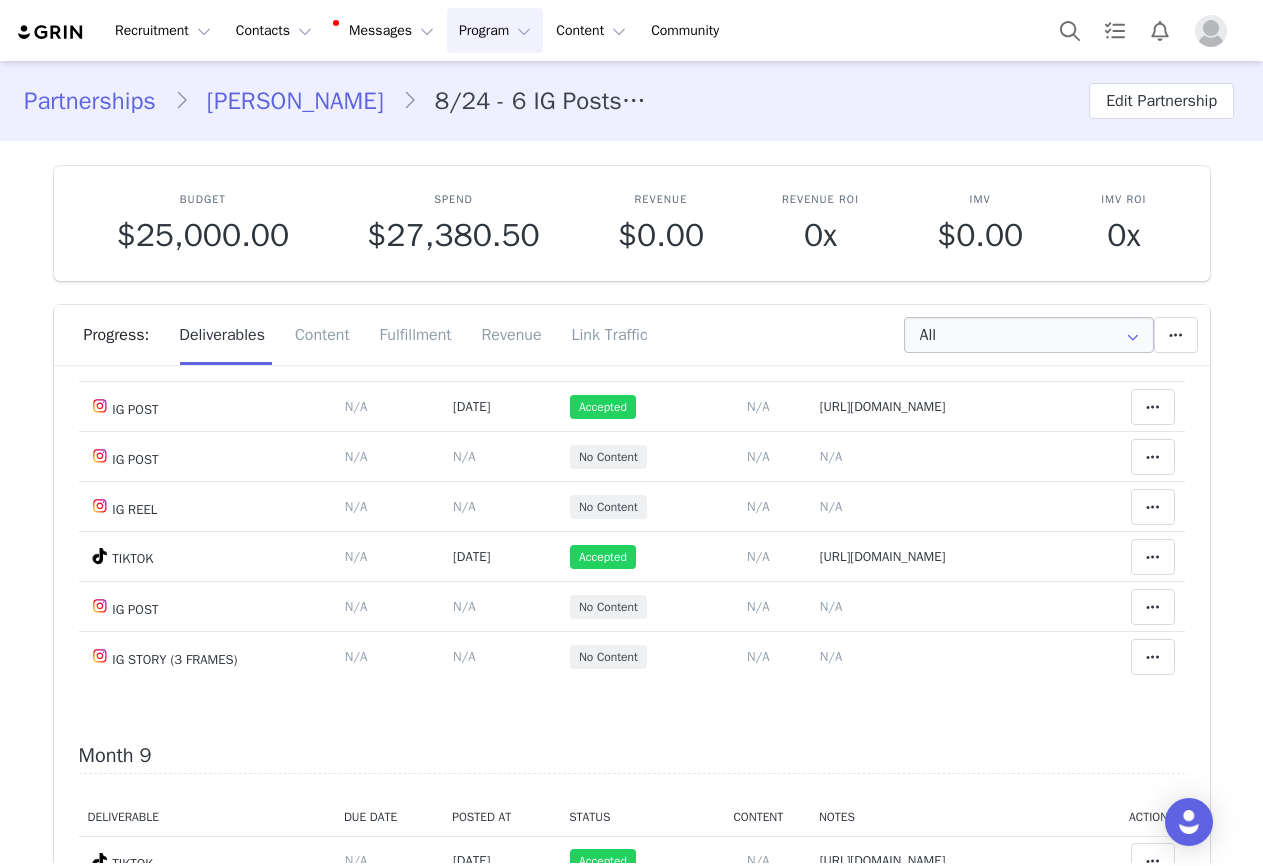 scroll, scrollTop: 5300, scrollLeft: 0, axis: vertical 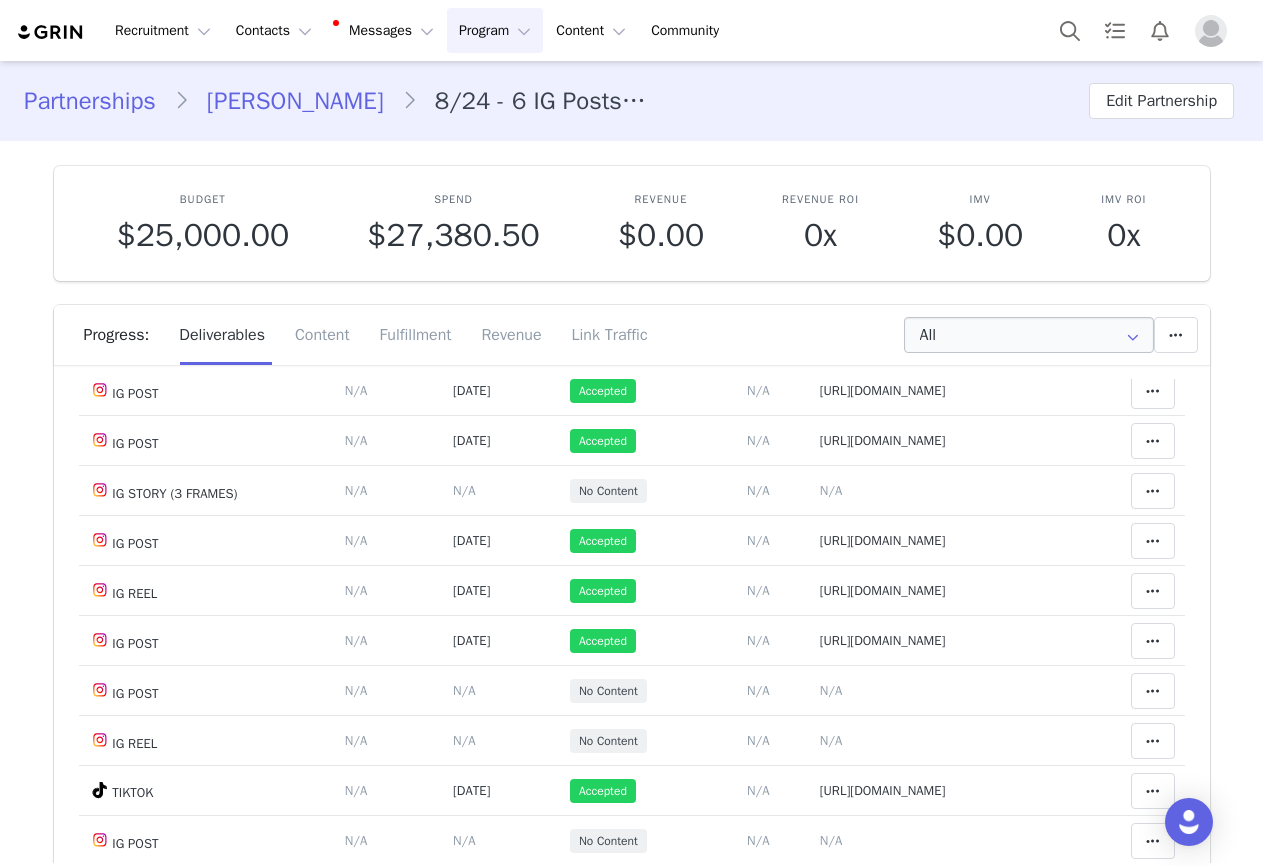click on "https://www.instagram.com/reel/DJX5qyop-Ee/" at bounding box center (883, -215) 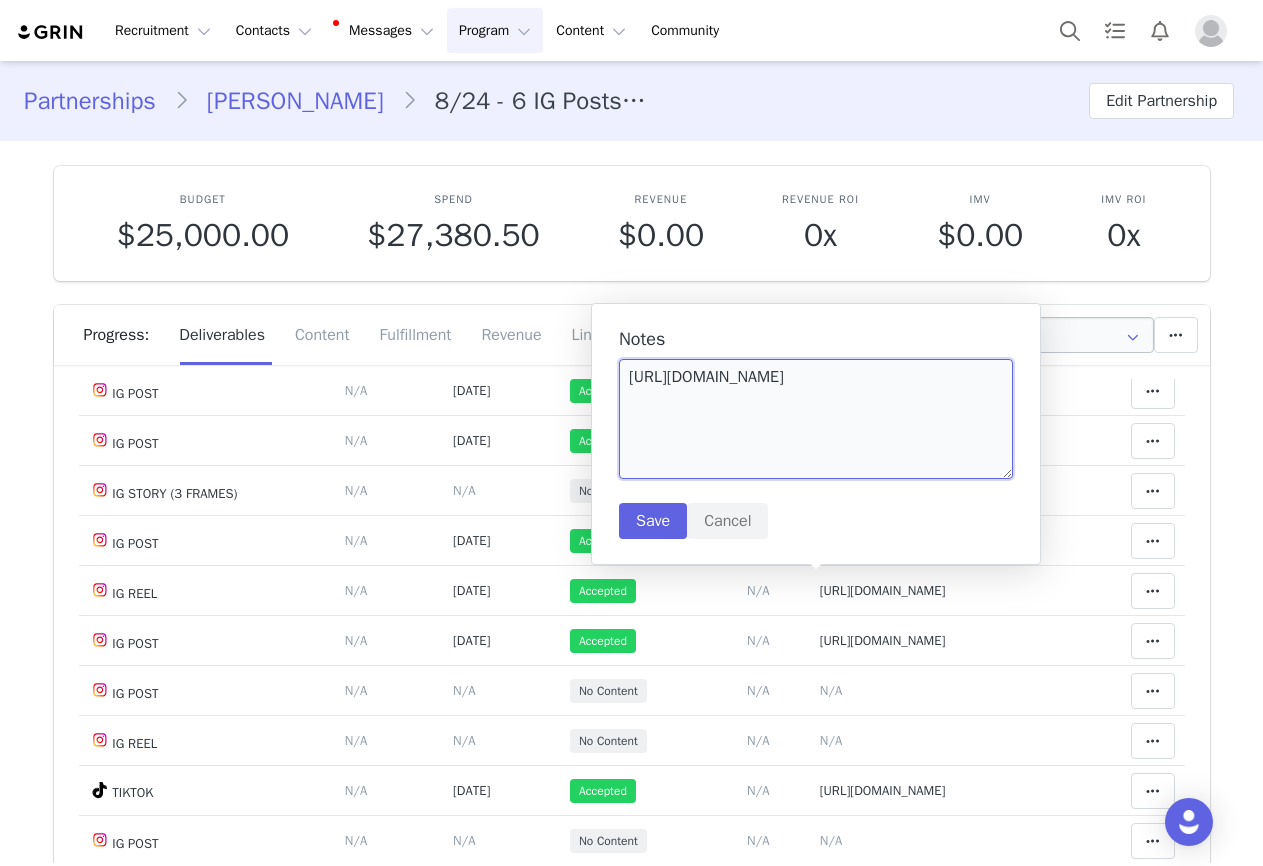 click on "https://www.instagram.com/reel/DJX5qyop-Ee/" at bounding box center (816, 419) 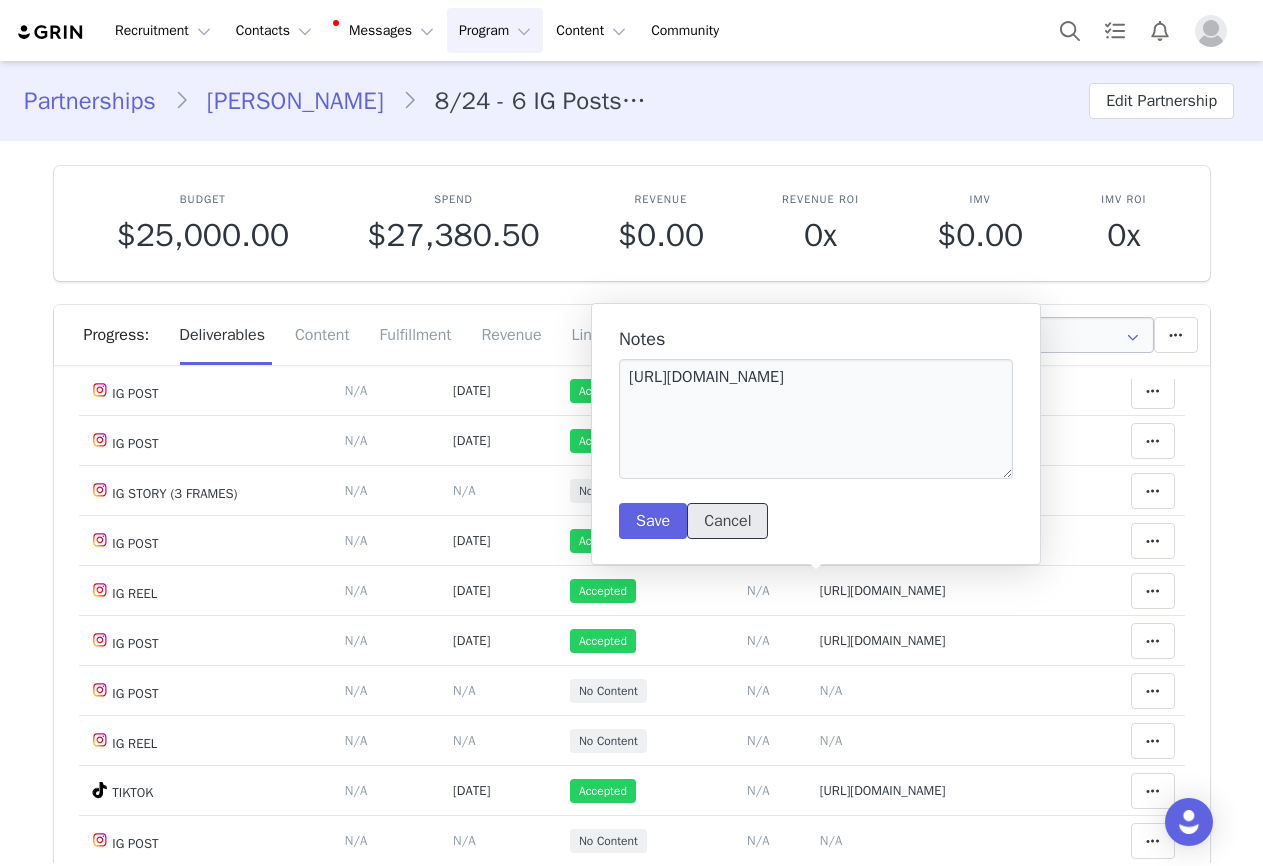 click on "Cancel" at bounding box center [727, 521] 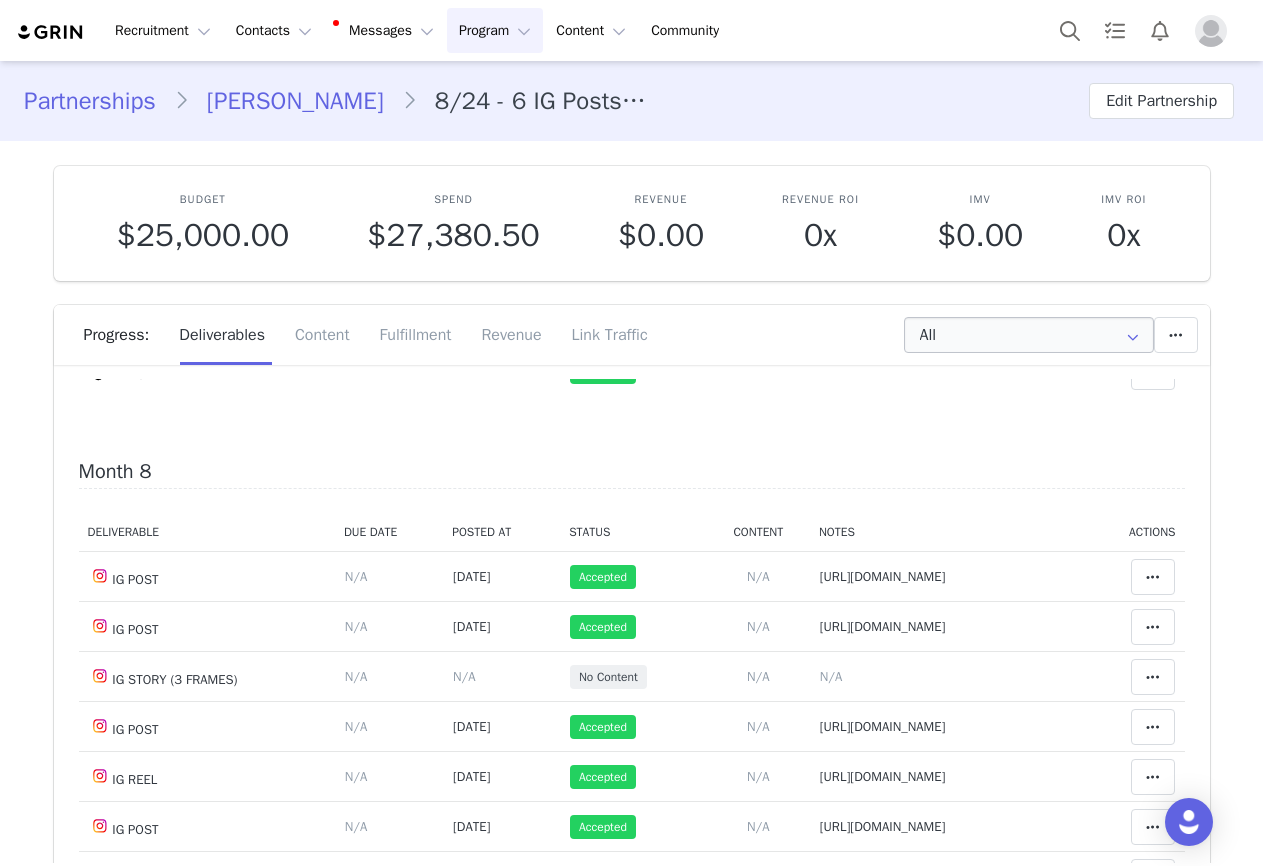 scroll, scrollTop: 5100, scrollLeft: 0, axis: vertical 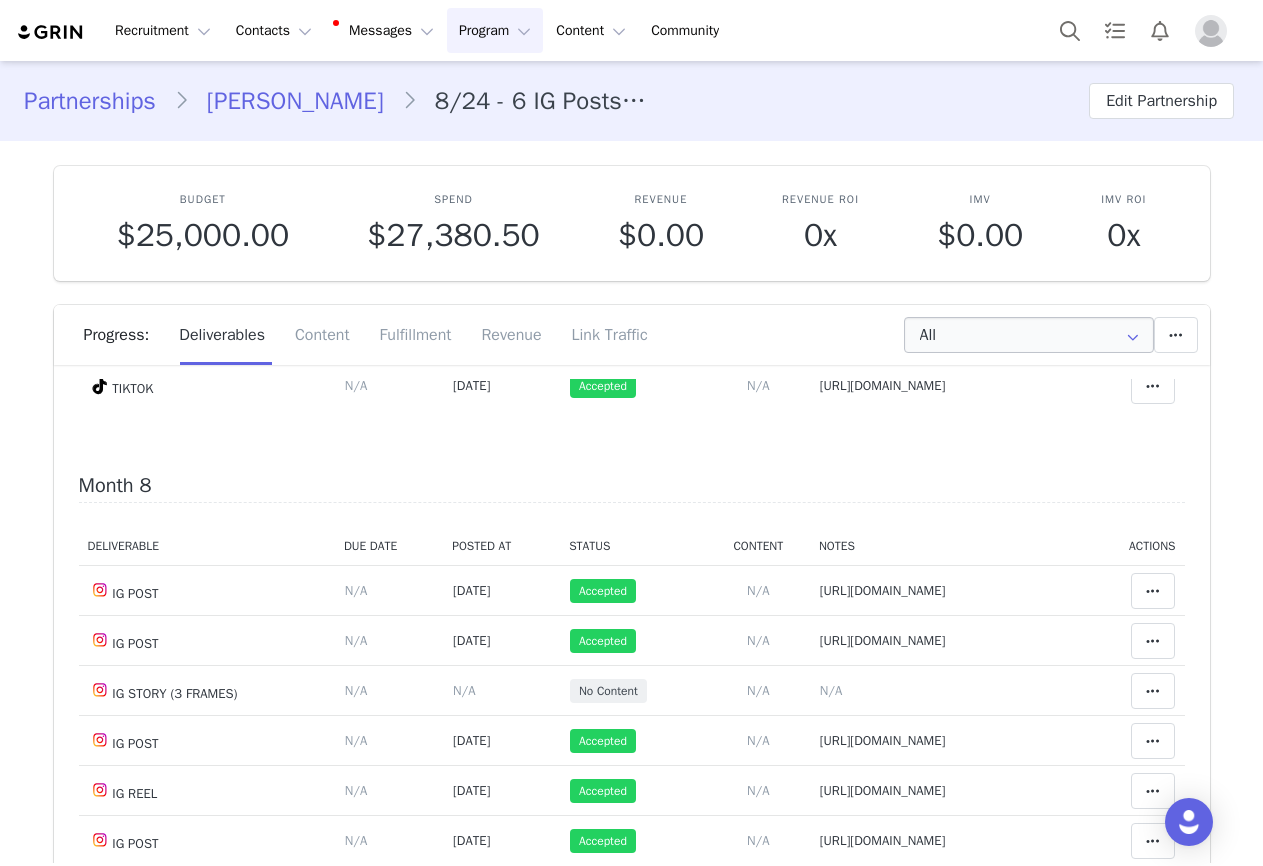 click on "https://www.instagram.com/p/DIu19z4JmoI/" at bounding box center [883, -137] 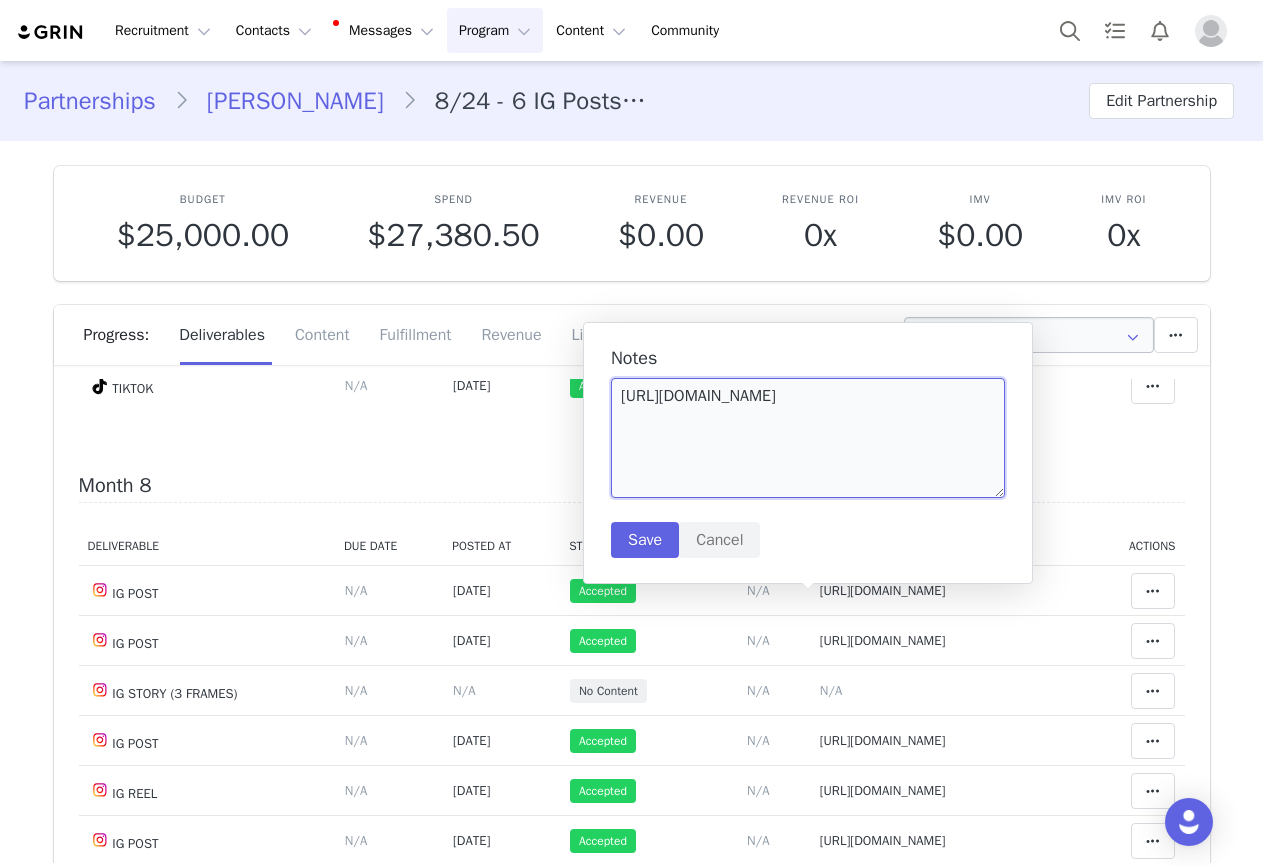 click on "https://www.instagram.com/p/DIu19z4JmoI/" at bounding box center (808, 438) 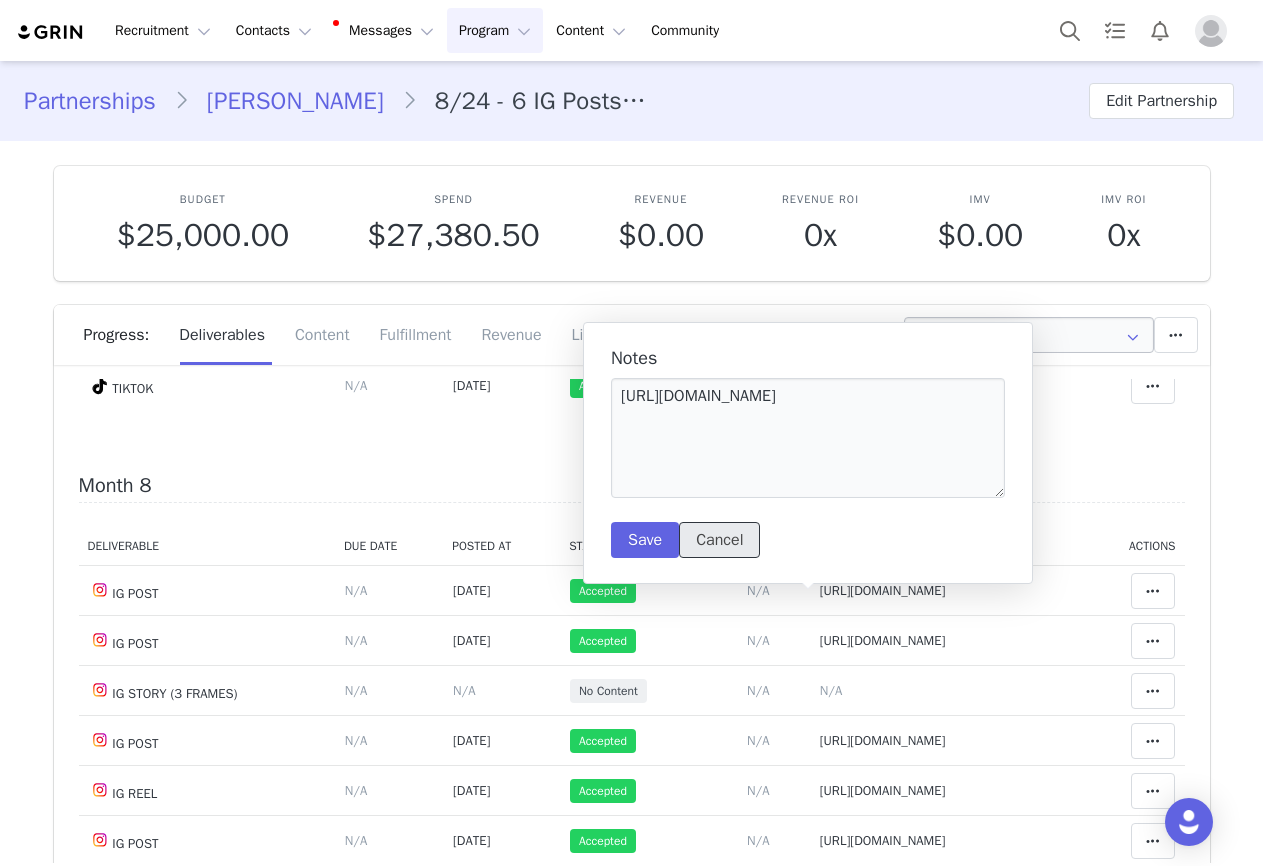 click on "Cancel" at bounding box center (719, 540) 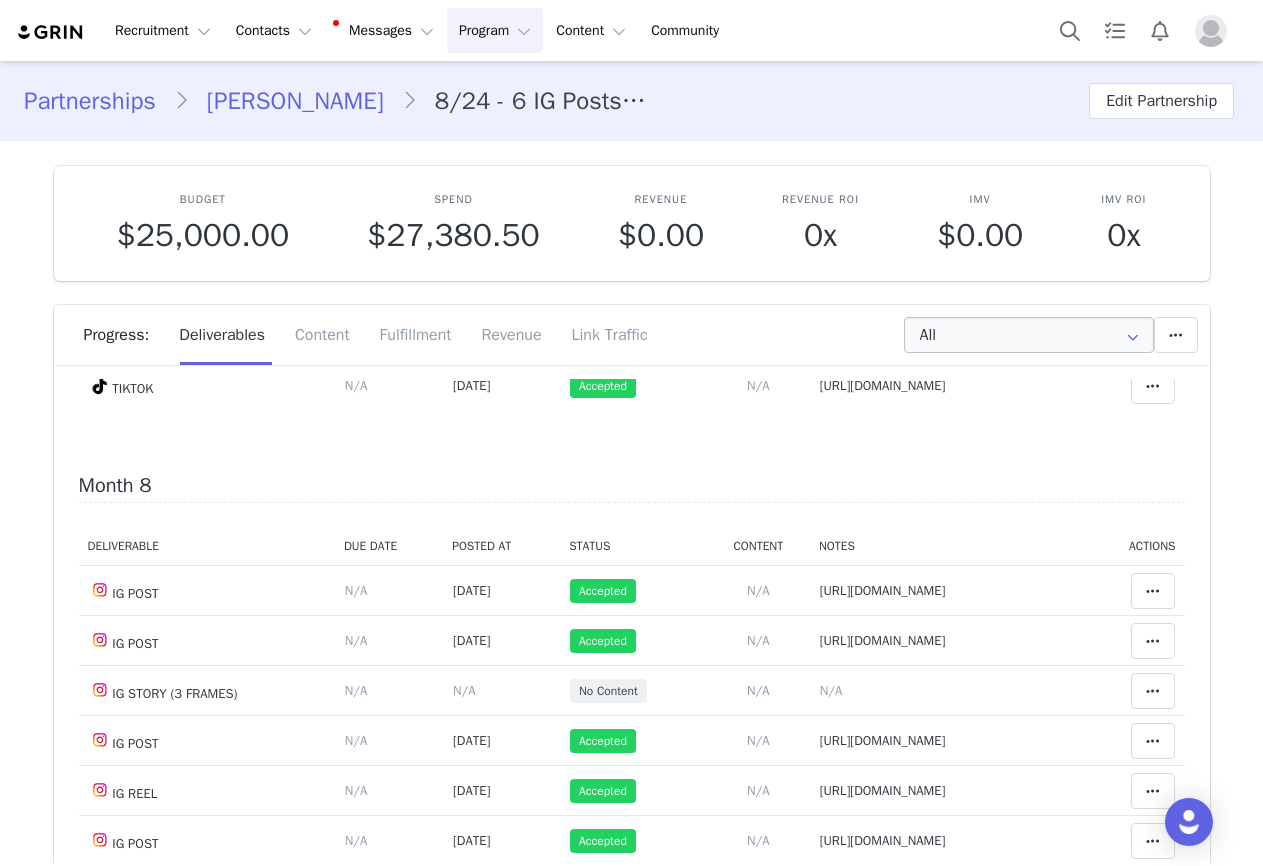 drag, startPoint x: 818, startPoint y: 298, endPoint x: 763, endPoint y: 133, distance: 173.92528 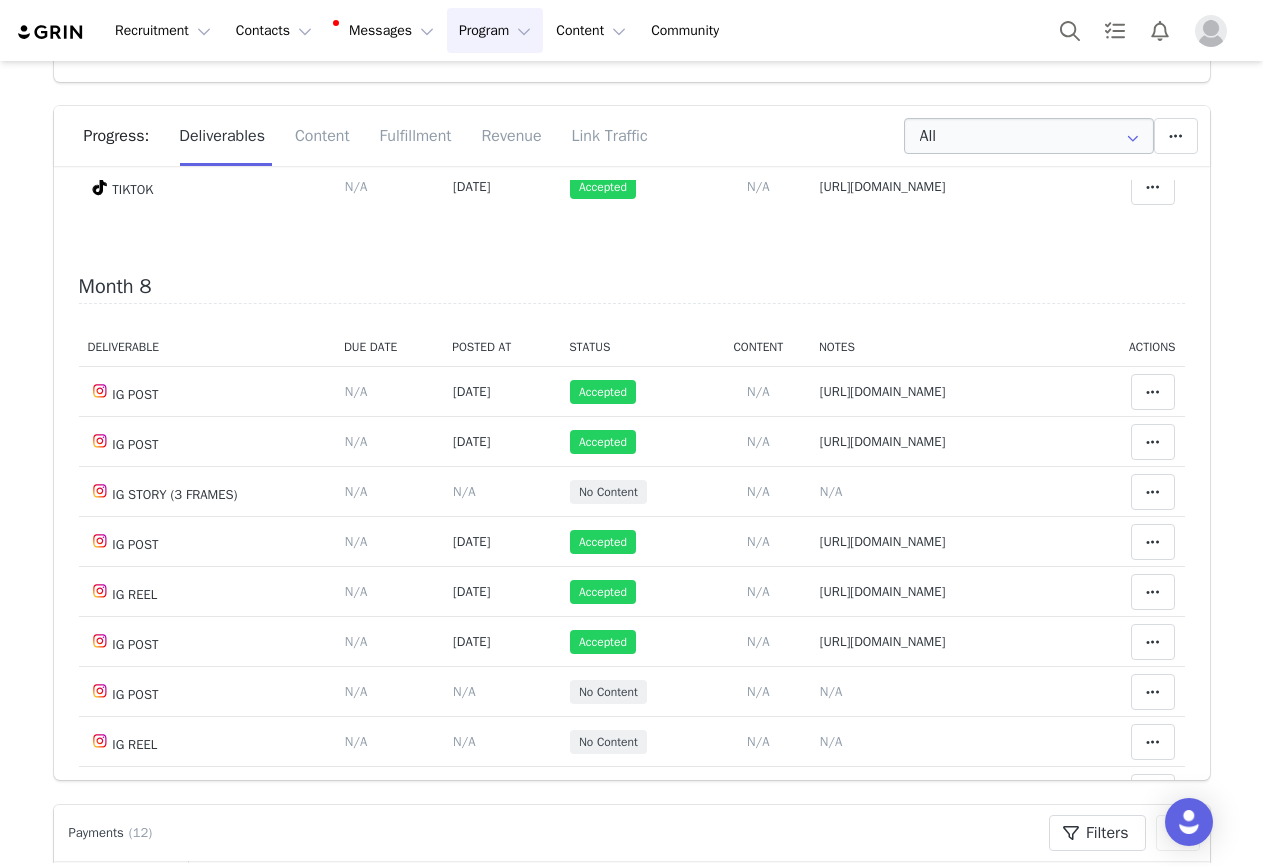 scroll, scrollTop: 500, scrollLeft: 0, axis: vertical 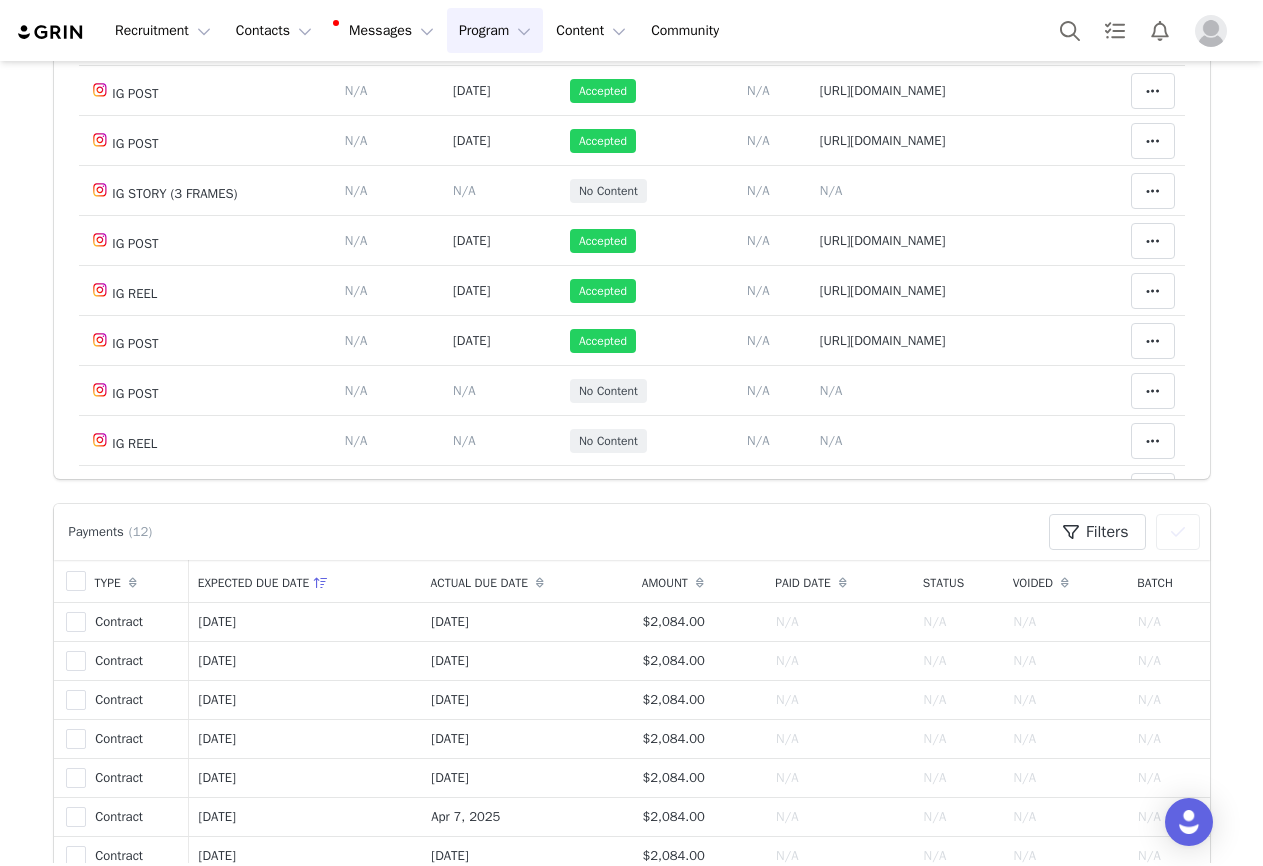 click on "https://www.instagram.com/p/DJVfhijJr1z/" at bounding box center (883, -365) 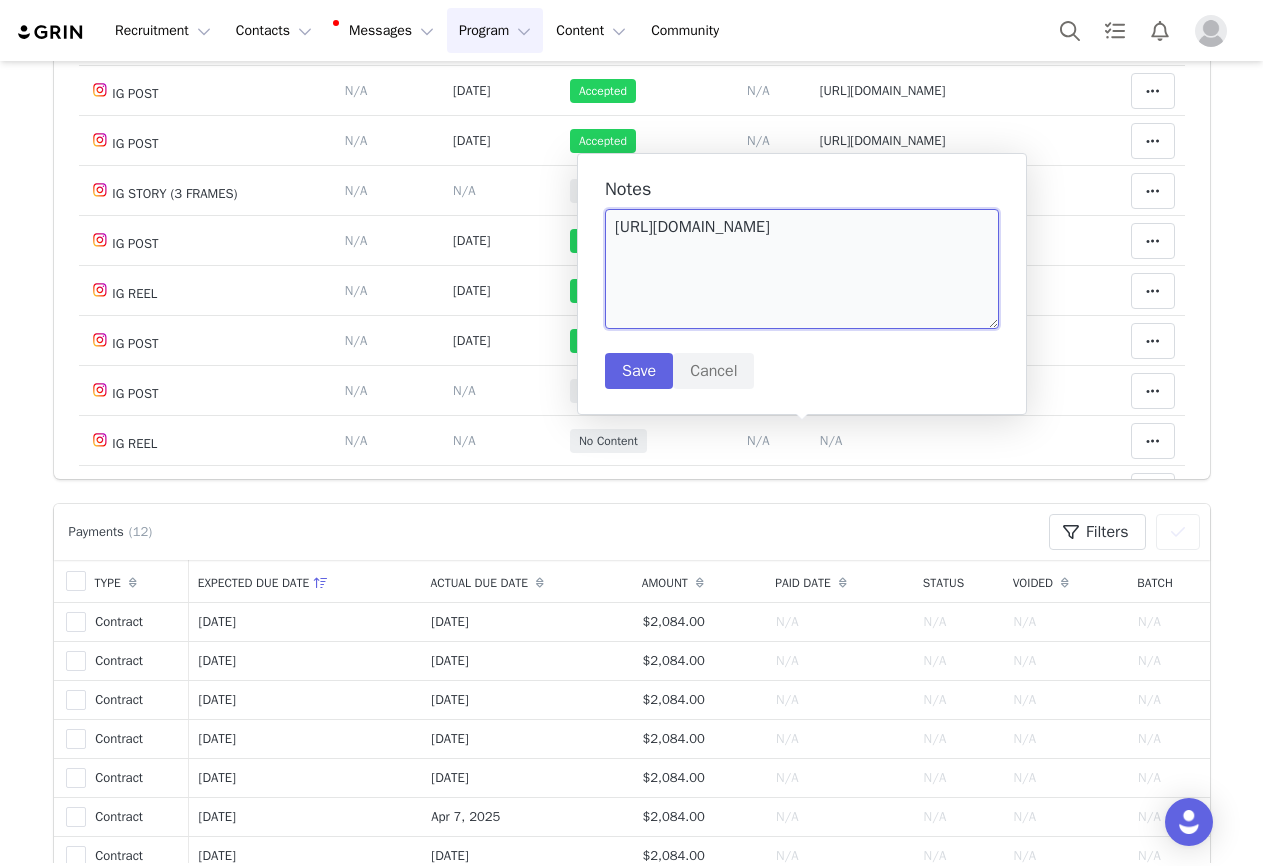click on "https://www.instagram.com/p/DJVfhijJr1z/" at bounding box center [802, 269] 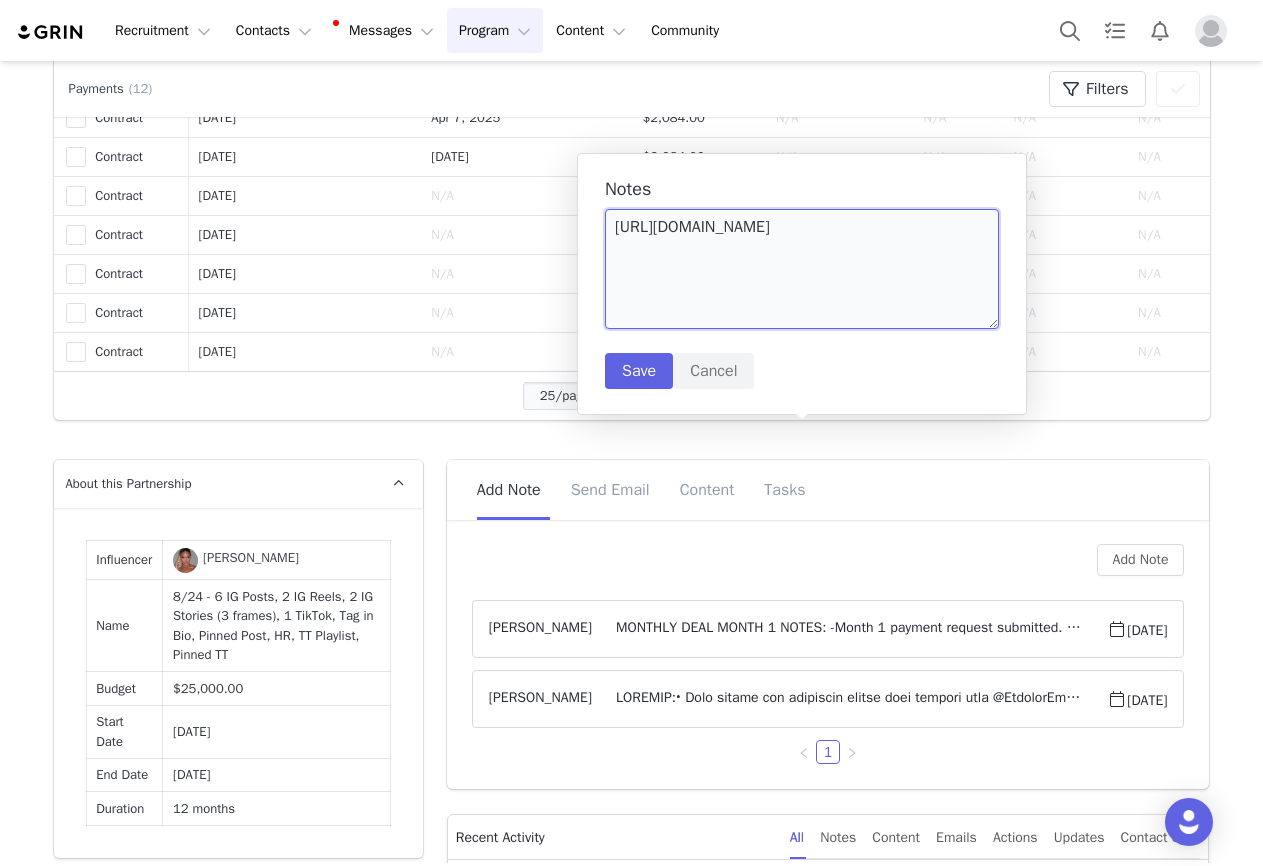scroll, scrollTop: 1200, scrollLeft: 0, axis: vertical 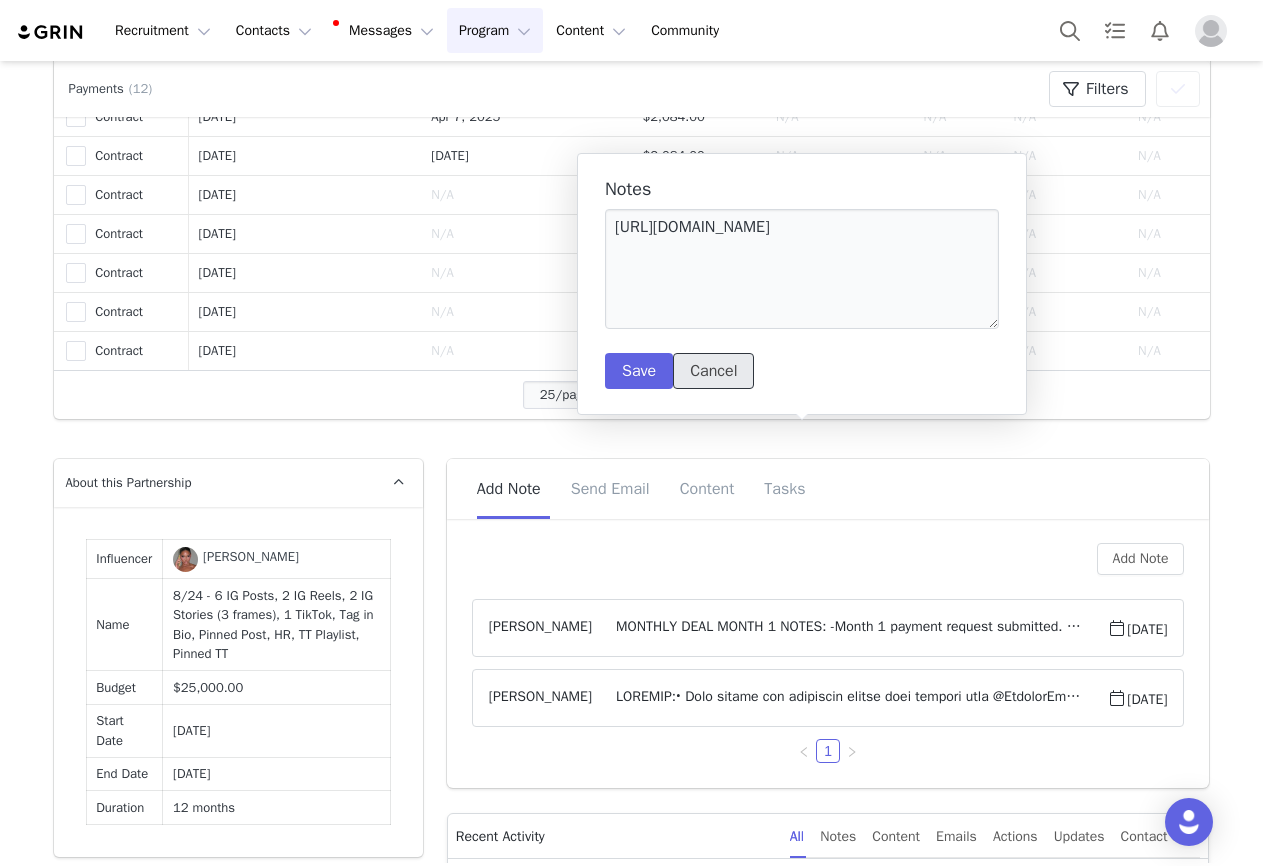 click on "Cancel" at bounding box center (713, 371) 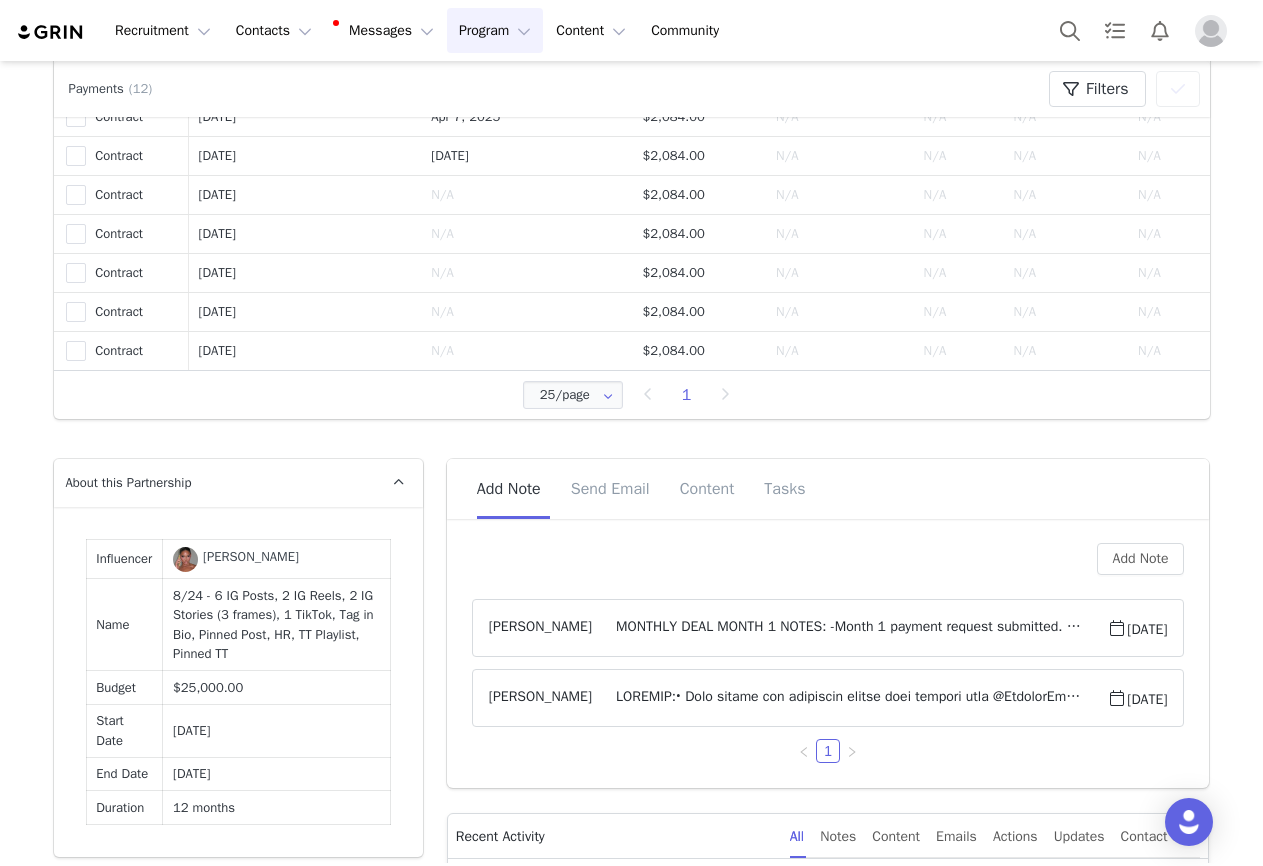 click on "MONTHLY DEAL
MONTH 1 NOTES:
-Month 1 payment request submitted.
MONTH 2 NOTES:
-Month 2 payment request submitted.
Note: Black Friday and CM email sent.
MONTH 3 NOTES:
-Month 3 payment request submitted.
MONTH 4 NOTES:
-Month 4 payment submitted 1/13/25.
MONTH 5 NOTES:
-Month 5 payment submitted 3/3/25.
MONTH 6 NOTES:
-Month 6 payment submitted 4/8/25.
MONTH 7 NOTES:
-Month 7 payment submitted 5/16/25.
MONTH 8 NOTES:
-Month 8 payment submitted 7/10/25.
MONTH 9 NOTES:
-Hasn't started yet.
MONTH 10 NOTES:
-Hasn't started yet.
MONTH 11 NOTES:
-Hasn't started yet.
MONTH 12 NOTES:
-Hasn't started yet." at bounding box center [849, 628] 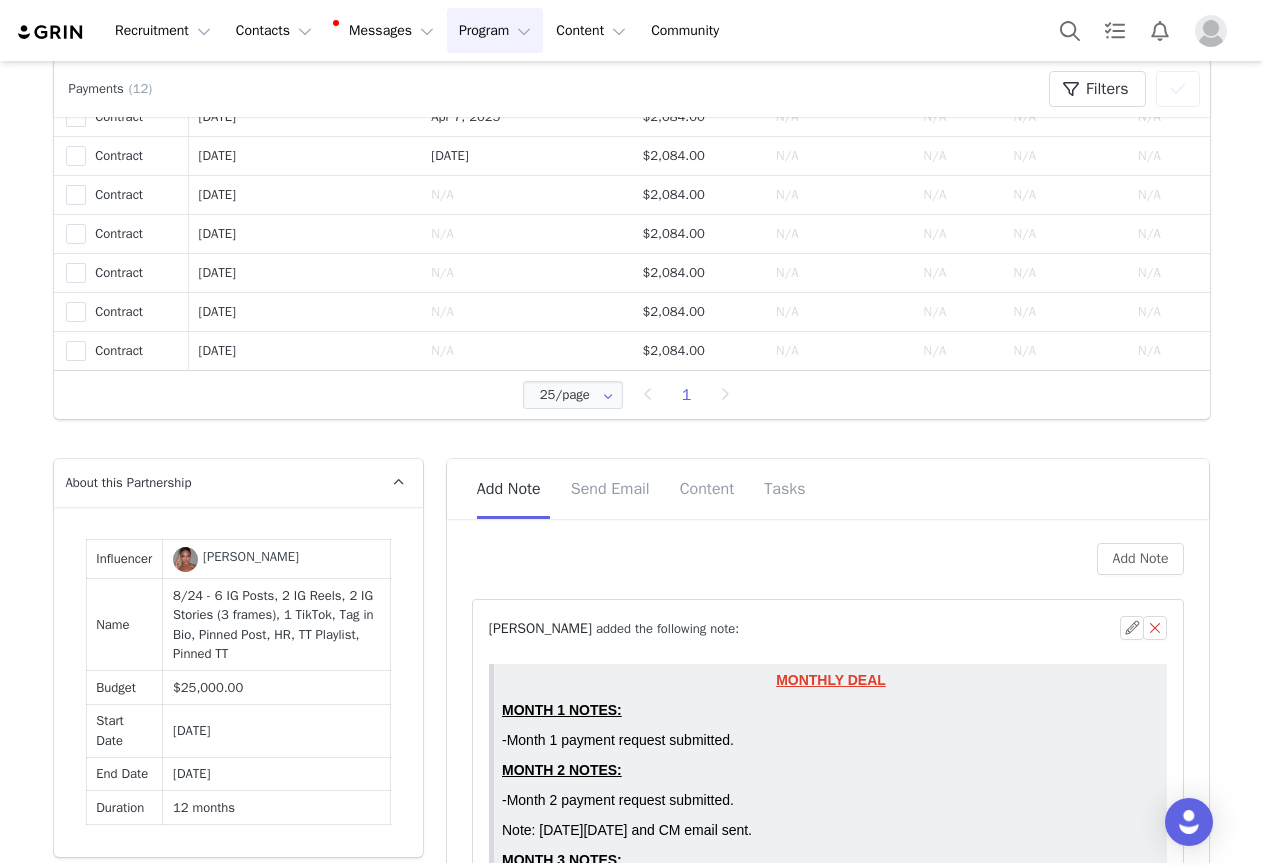scroll, scrollTop: 0, scrollLeft: 0, axis: both 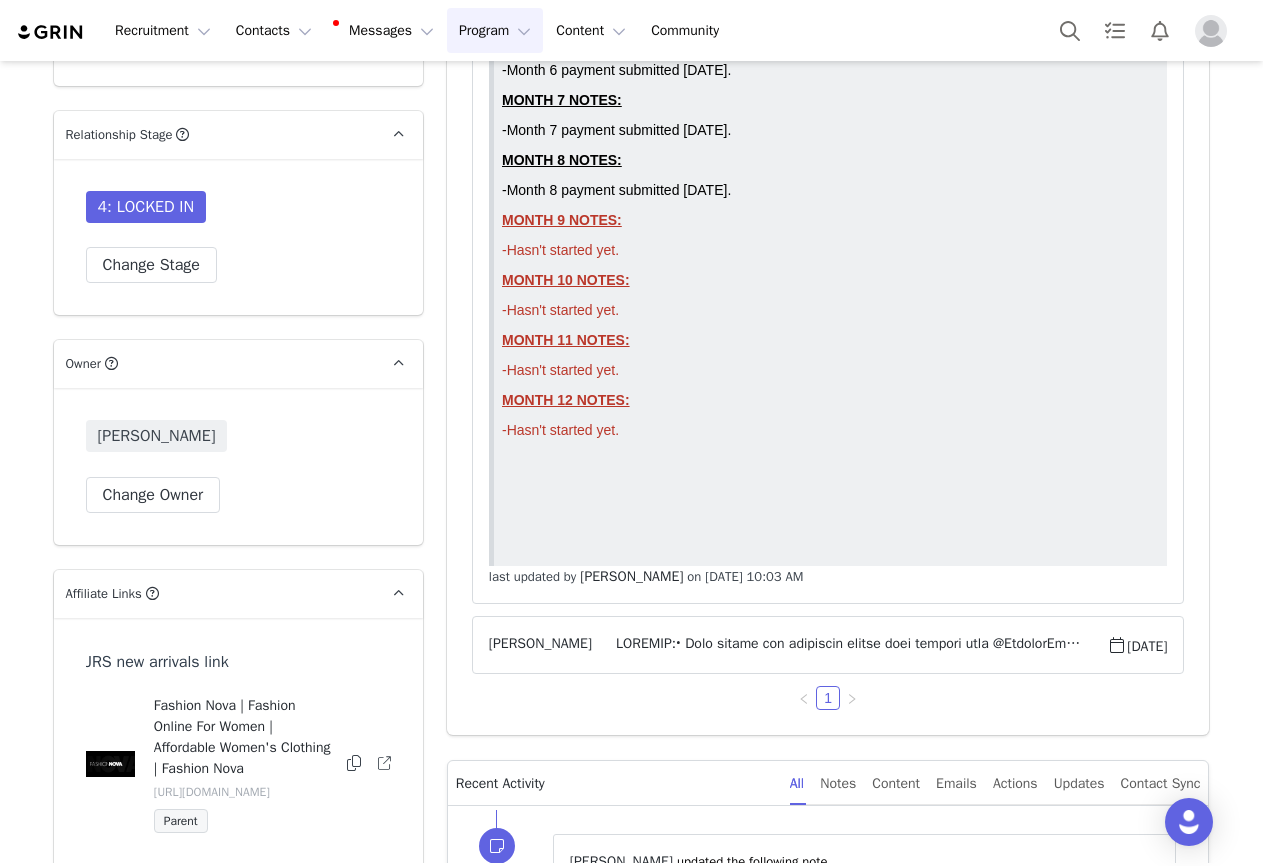 click on "Chabely Alvarez  Aug 30, 2024" at bounding box center (828, 645) 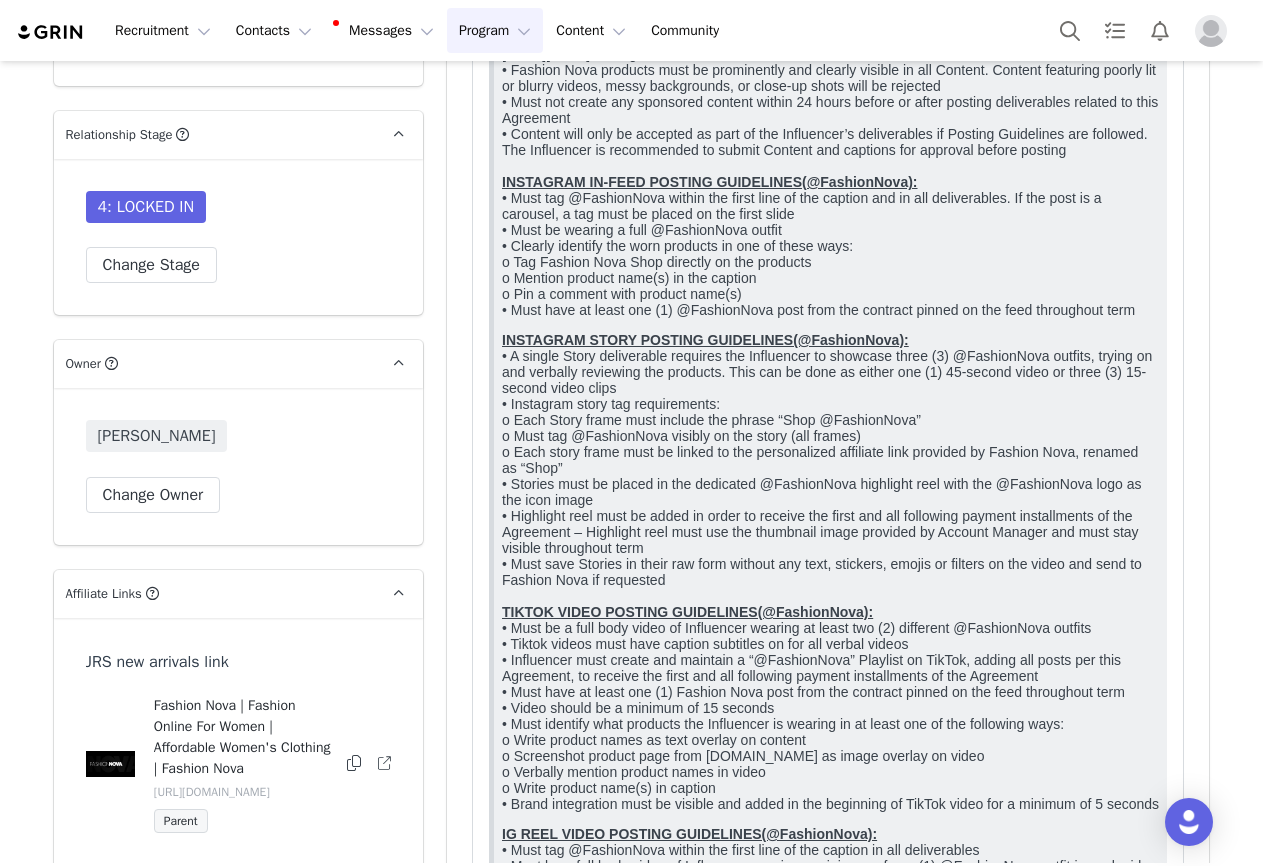 scroll, scrollTop: 0, scrollLeft: 0, axis: both 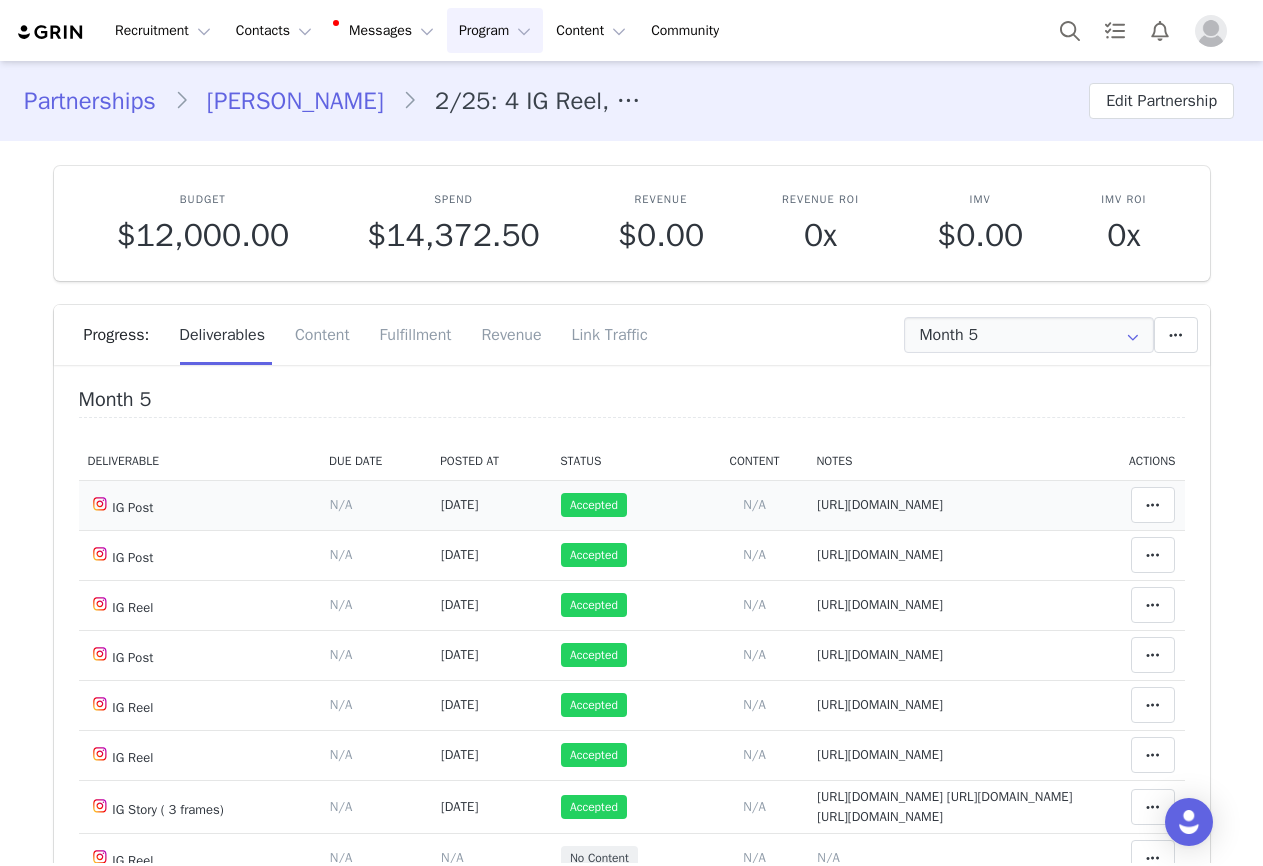click on "https://www.instagram.com/p/DJjYEEbBeVf/?img_index=1" at bounding box center (880, 504) 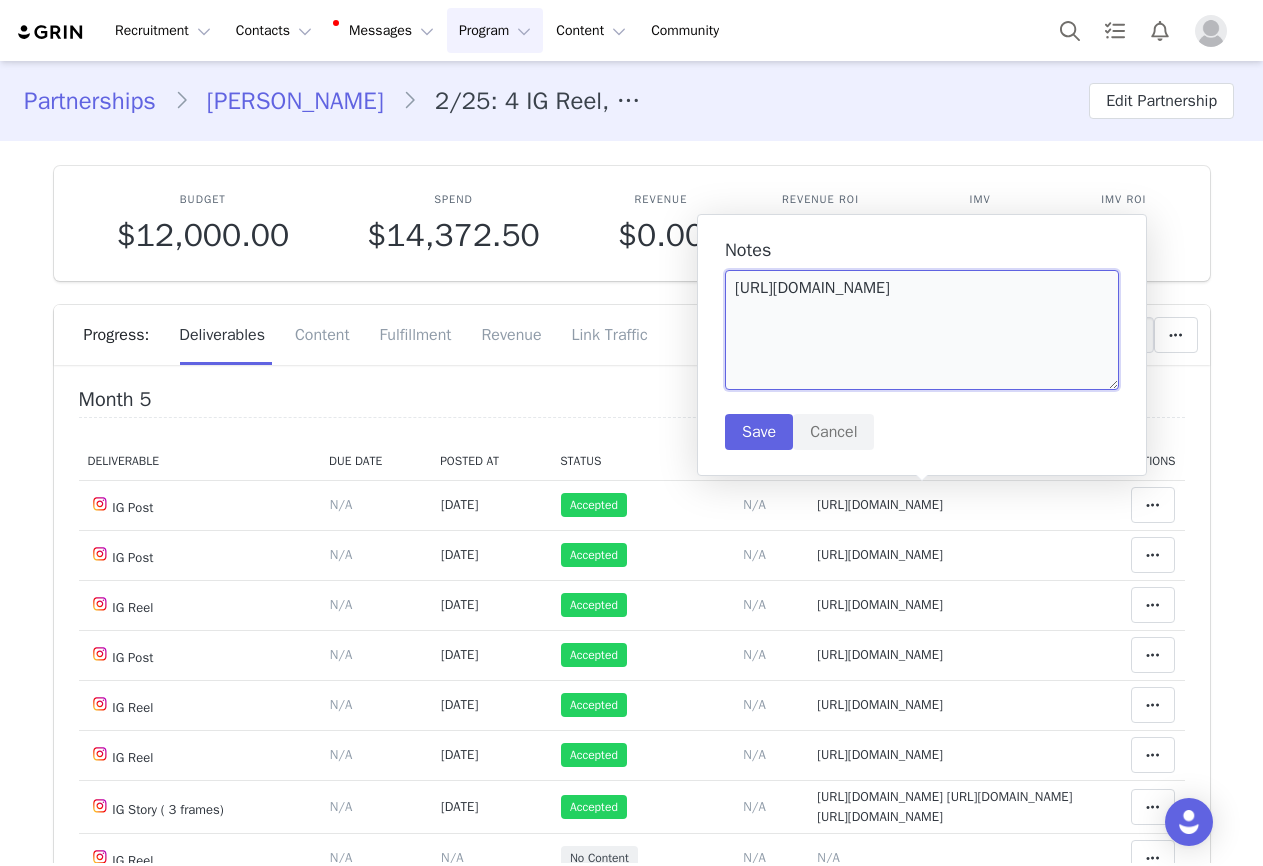 click on "https://www.instagram.com/p/DJjYEEbBeVf/?img_index=1" at bounding box center (922, 330) 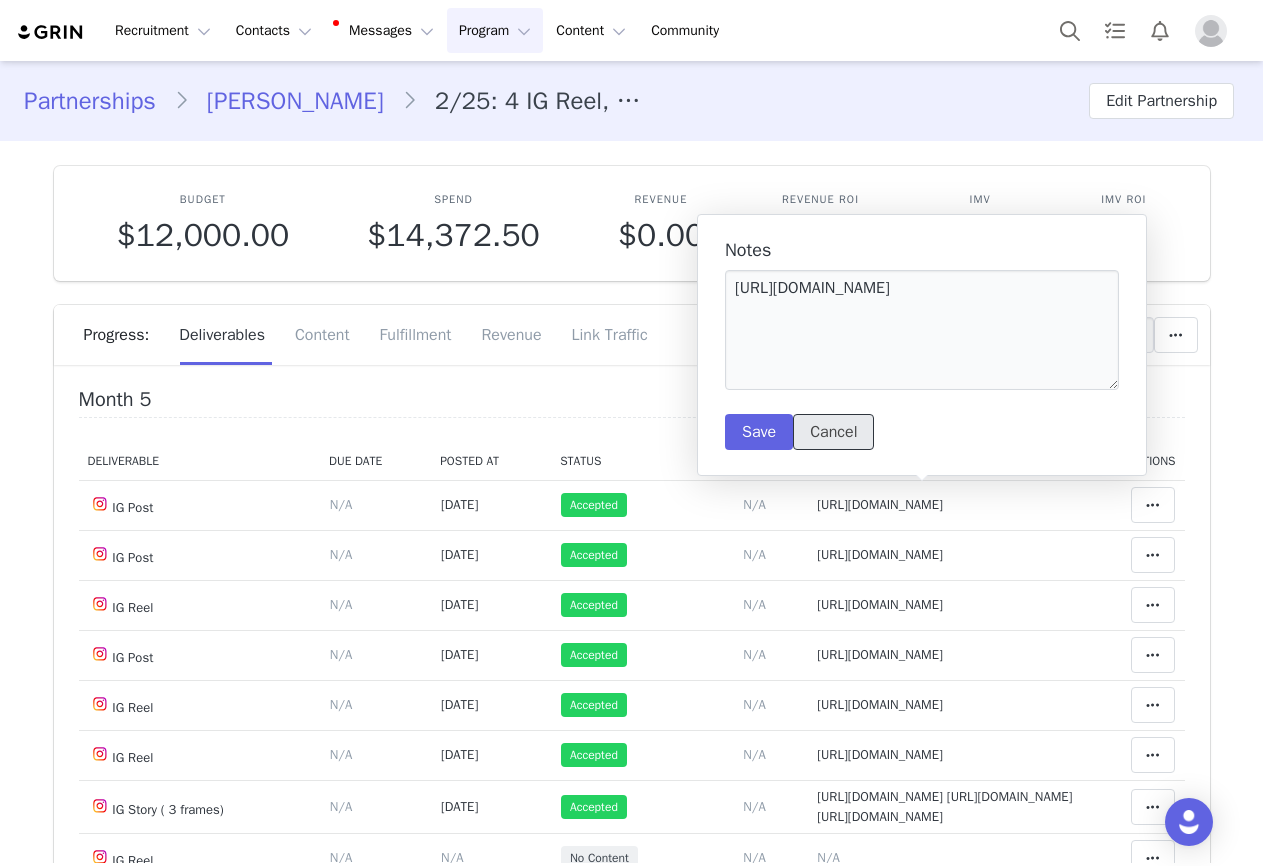 click on "Cancel" at bounding box center [833, 432] 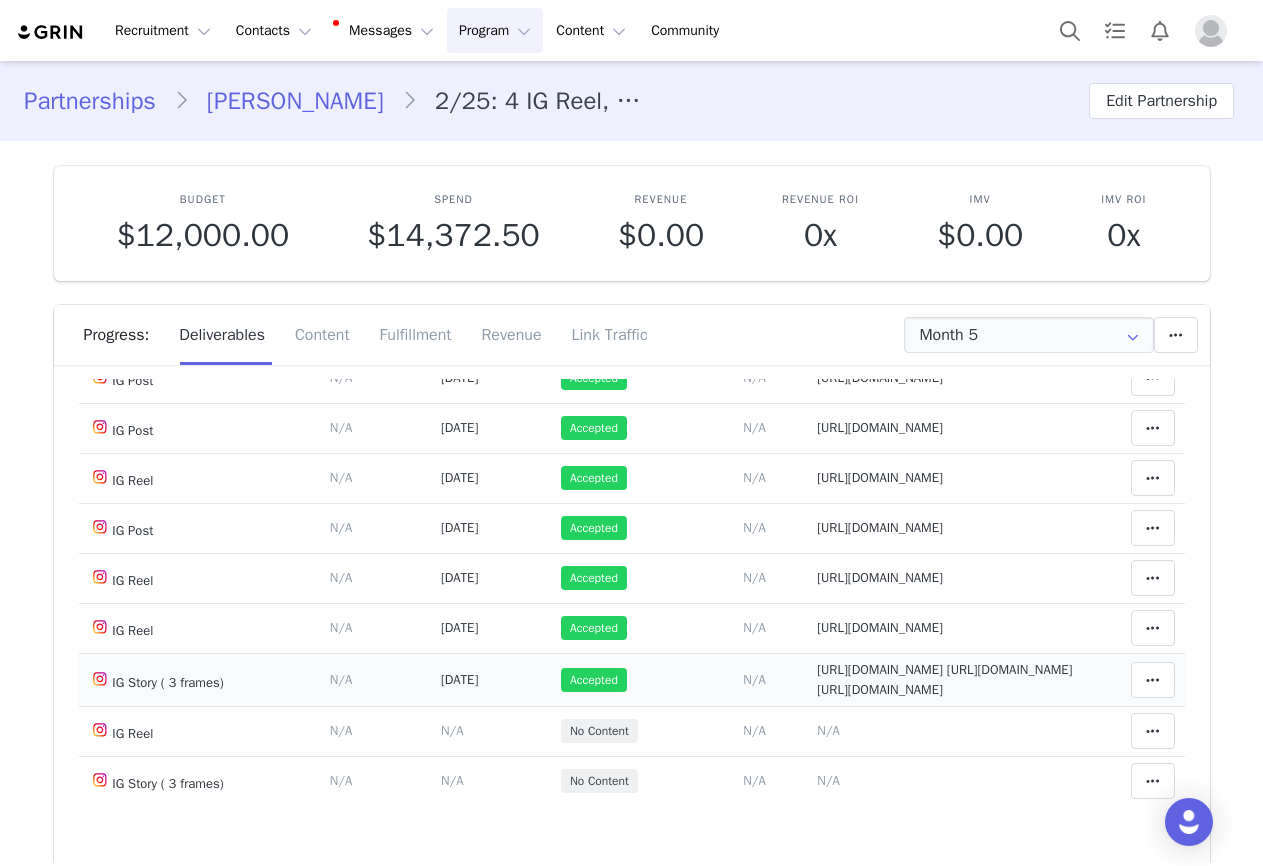 scroll, scrollTop: 200, scrollLeft: 0, axis: vertical 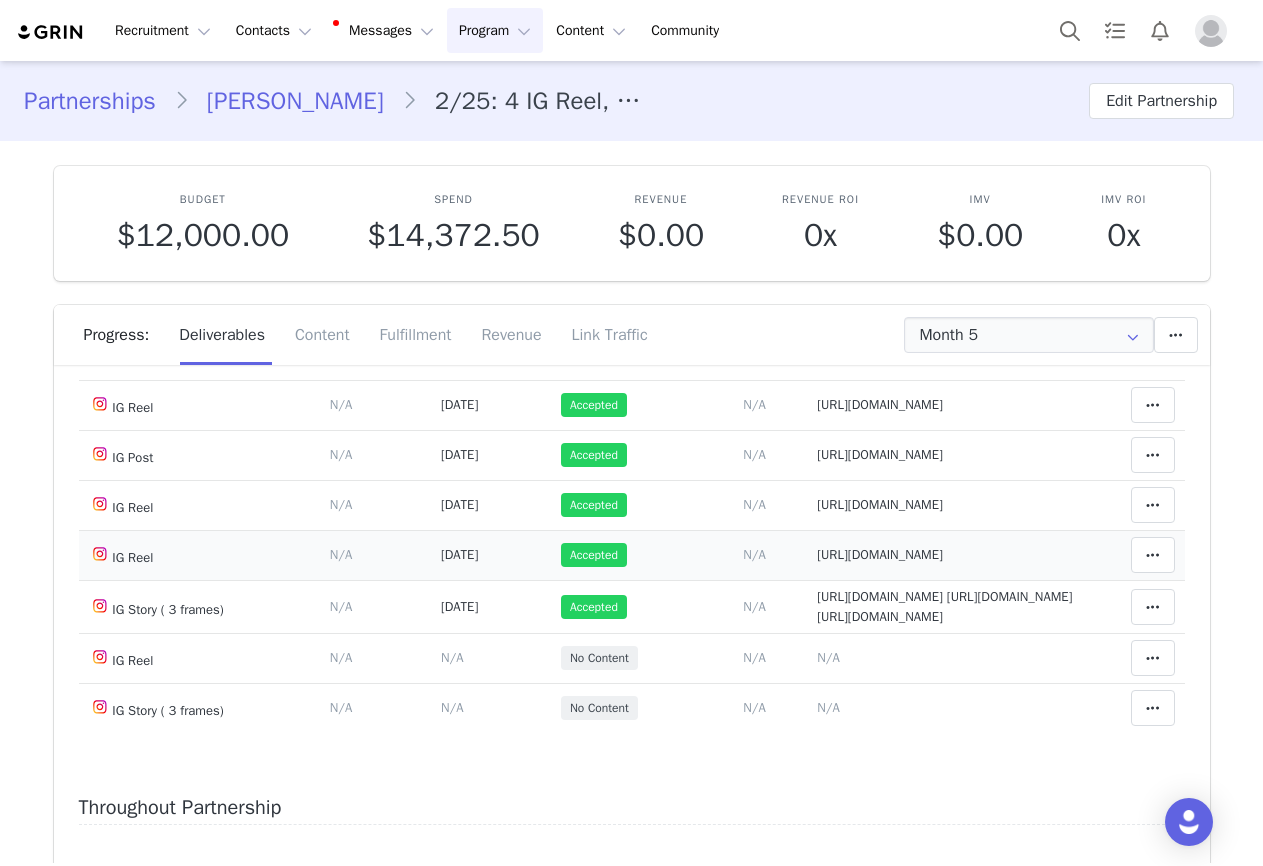 click on "https://www.instagram.com/p/DLSCRf2hbIV/" at bounding box center [880, 554] 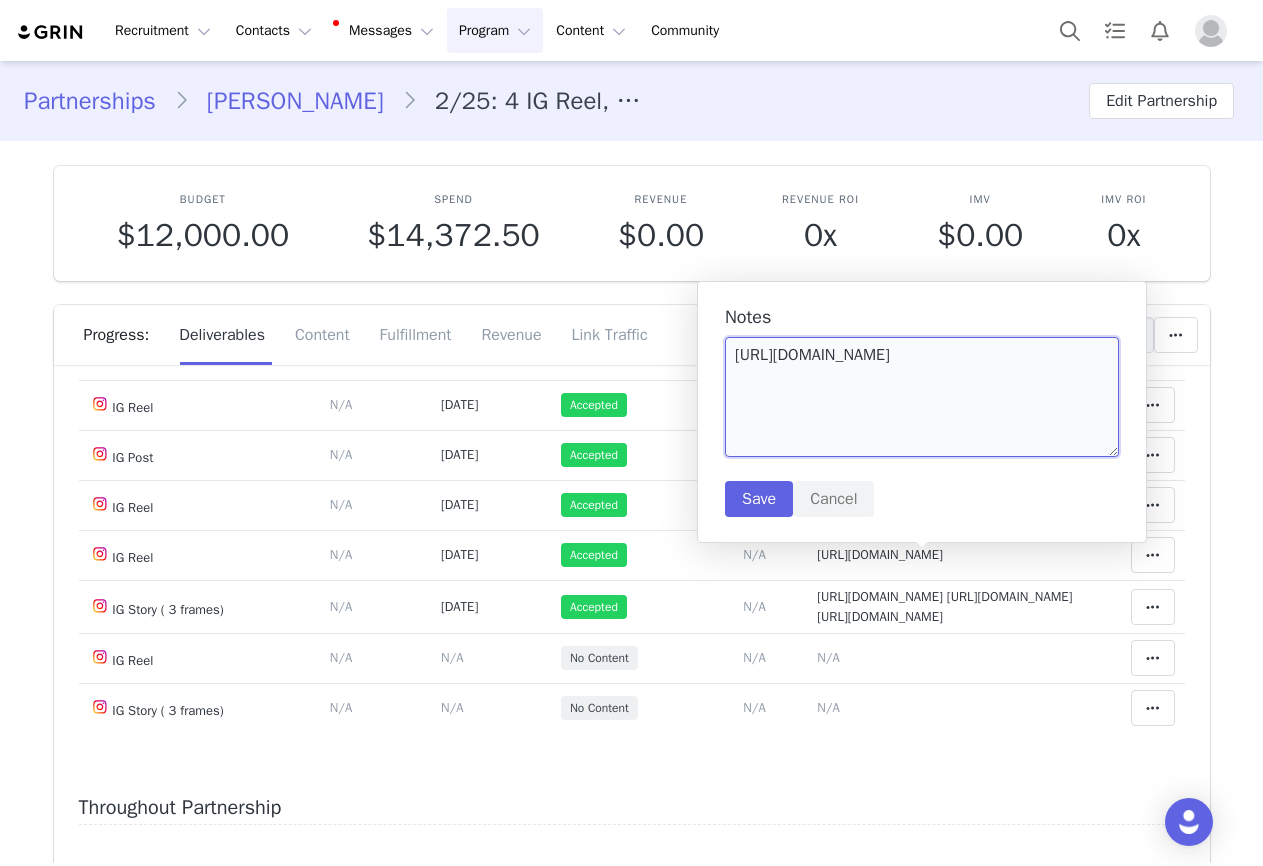 click on "https://www.instagram.com/p/DLSCRf2hbIV/" at bounding box center (922, 397) 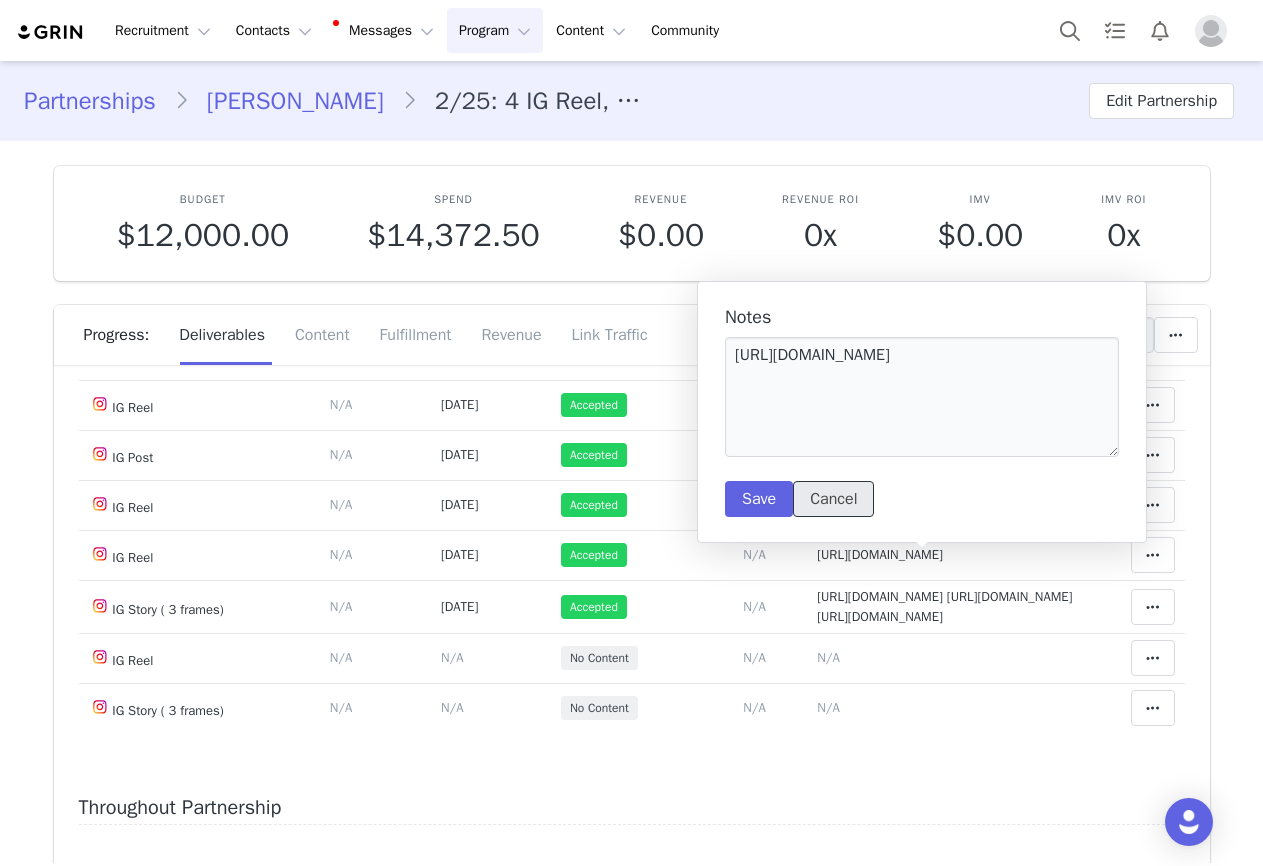 click on "Cancel" at bounding box center [833, 499] 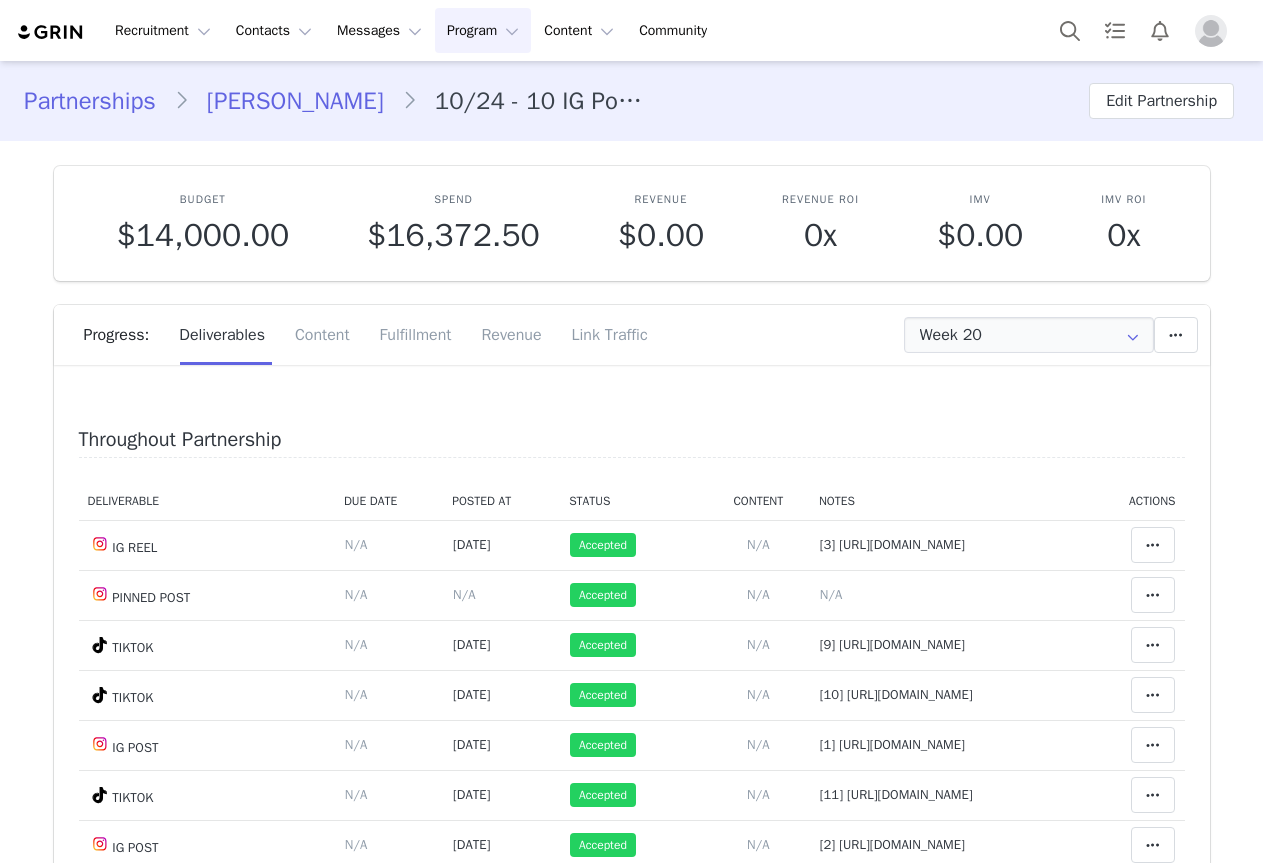scroll, scrollTop: 0, scrollLeft: 0, axis: both 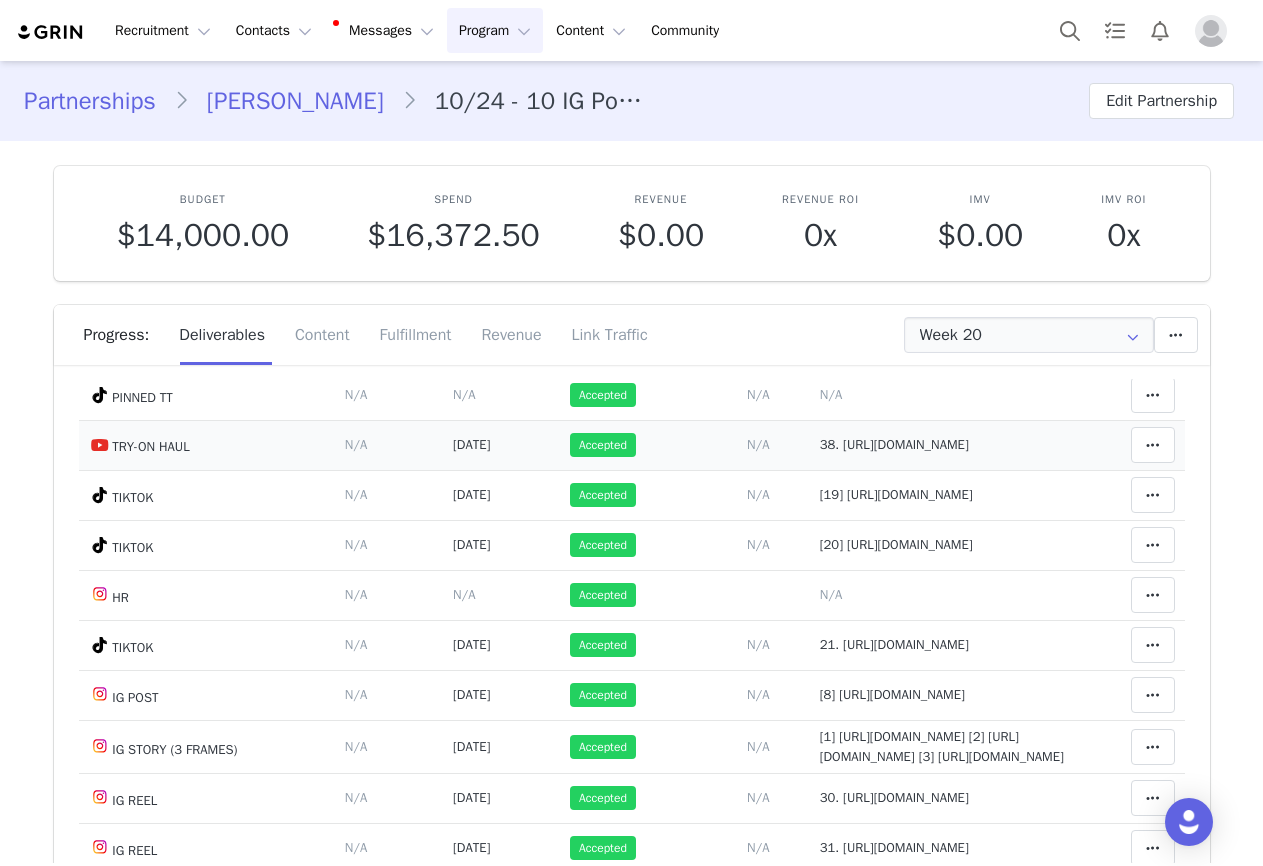 click on "38. [URL][DOMAIN_NAME]" at bounding box center (894, 444) 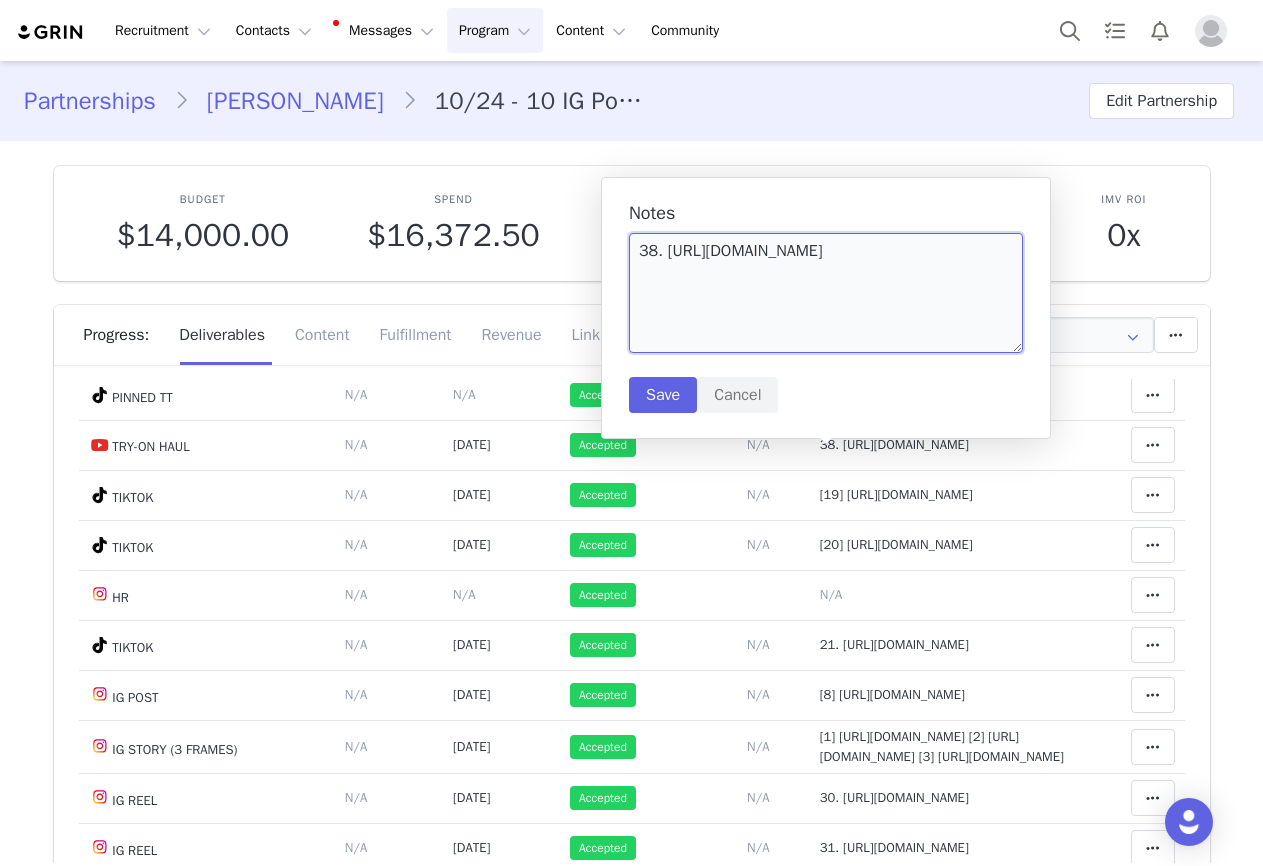 drag, startPoint x: 796, startPoint y: 277, endPoint x: 668, endPoint y: 256, distance: 129.71121 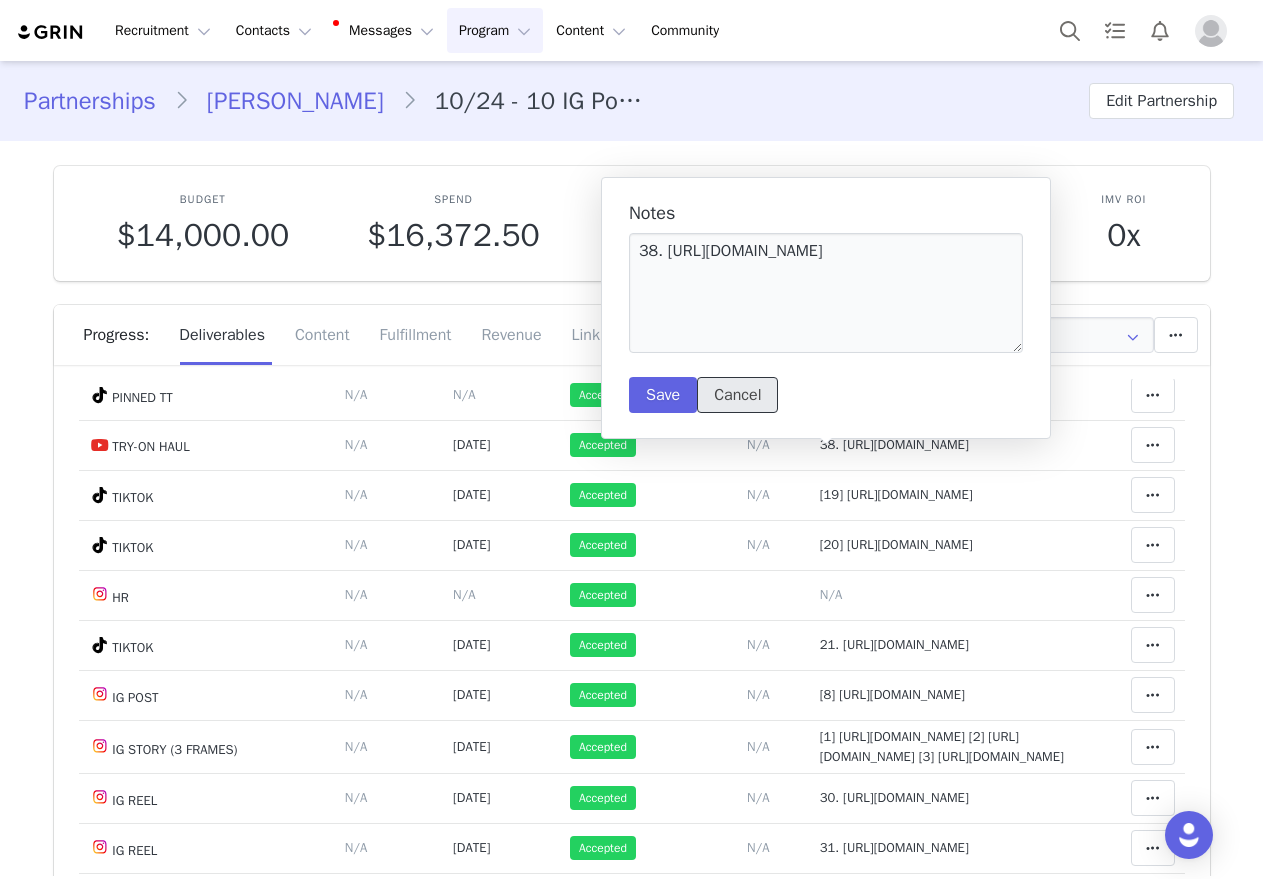 click on "Cancel" at bounding box center (737, 395) 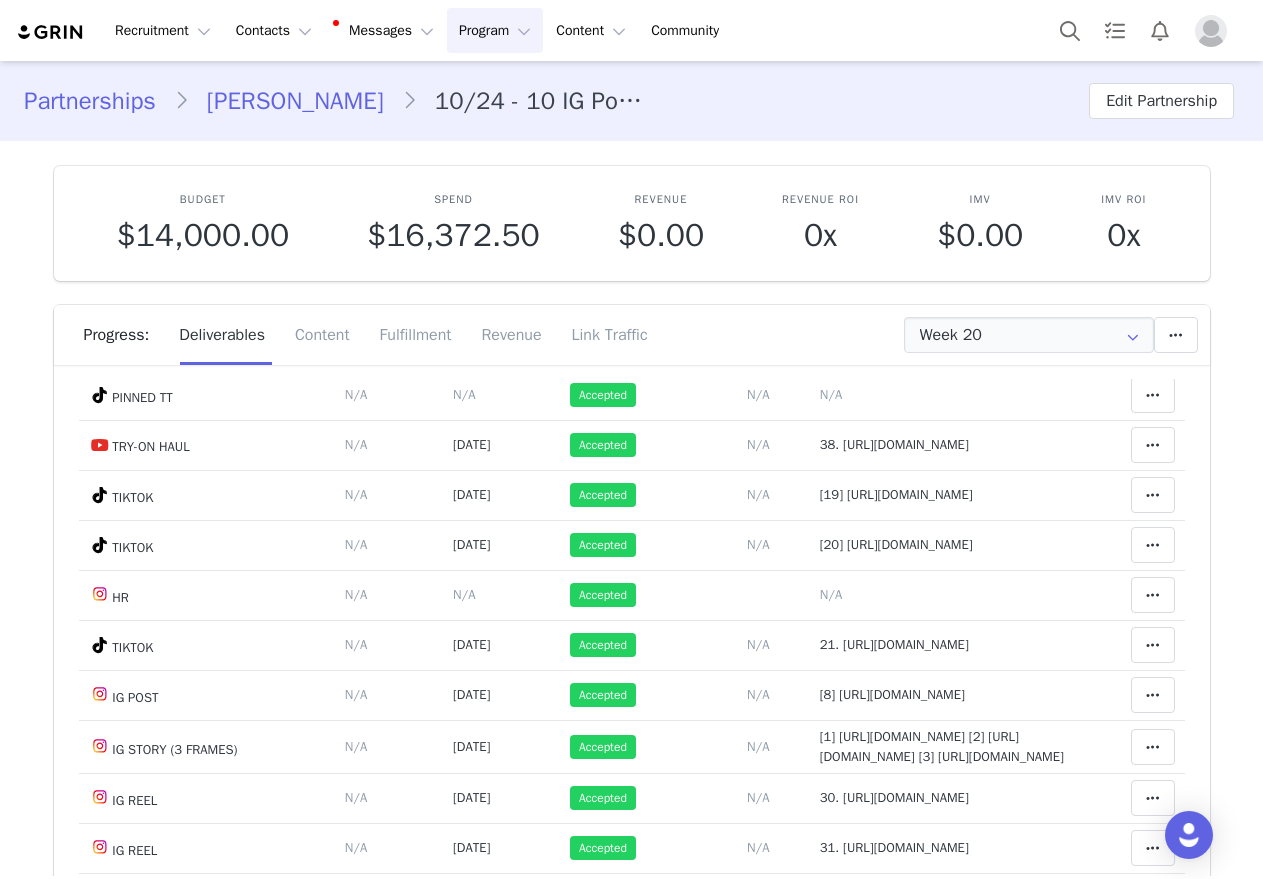 click on "Angela Babicz" at bounding box center (295, 101) 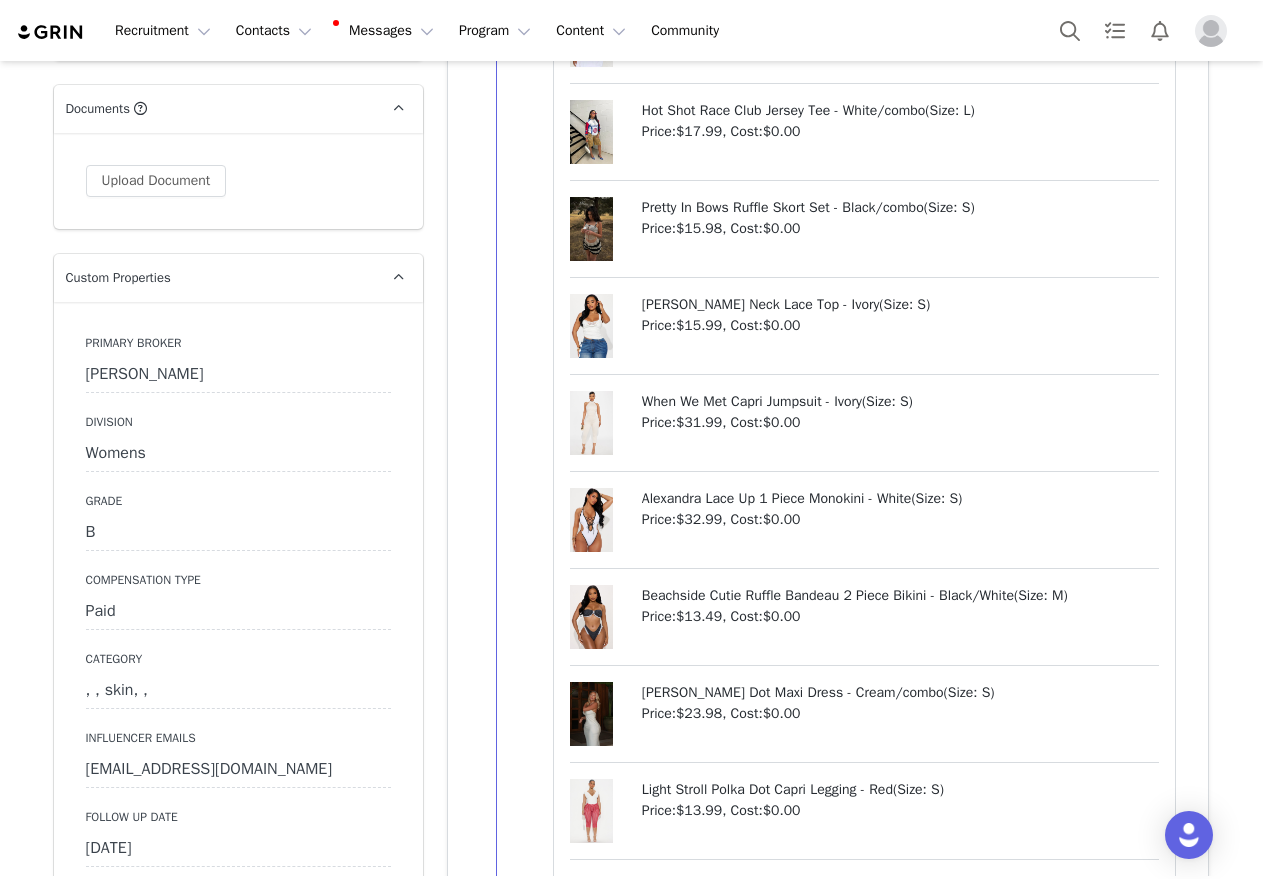 scroll, scrollTop: 2300, scrollLeft: 0, axis: vertical 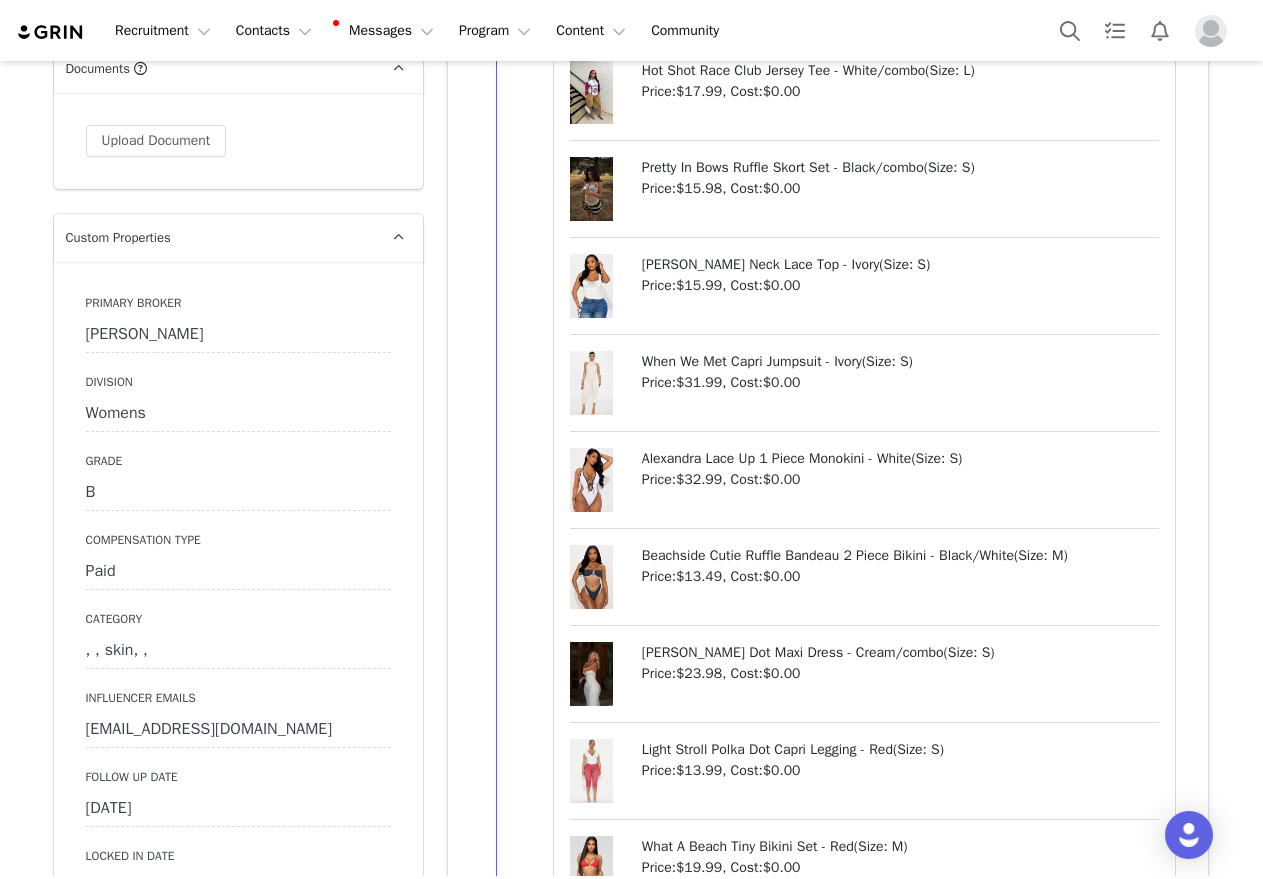 click on "Wanderlust Halter Maxi Skirt Set - Tomato Red  (   Size: S   )   Price:  $39.99 , Cost:   $0.00     Delilah Denim Short Set  - Medium Wash  (   Size: S   )   Price:  $47.99 , Cost:   $0.00     Kiana Flower 4 Piece Bikini Set - Ivory/combo  (   Size: S   )   Price:  $51.99 , Cost:   $0.00     Bellissima Track Short - Black  (   Size: L   )   Price:  $11.99 , Cost:   $0.00     Sweet Talking Gingham 2 Piece Top - Red/White  (   Size: S   )   Price:  $20.99 , Cost:   $0.00     Hot Girl Walk Fold Over Pant Set - Black  (   Size: S   )   Price:  $31.99 , Cost:   $0.00     Savanna Windbreaker Track Short - Black/White  (   Size: M   )   Price:  $13.99 , Cost:   $0.00     Mickey Racing Washed Tee - Black  (   Size: L   )   Price:  $17.99 , Cost:   $0.00     Daria Denim Boxer Pant Set - Blue Wash  (   Size: S   )   Price:  $48.99 , Cost:   $0.00     Cuter Than You Bandage Mini Dress - Black  (   Size: S   )   Price:  $30.99 , Cost:   $0.00     East Coast Romper Set - Light Blue  (   Size: S   )   Price:" at bounding box center [865, -143] 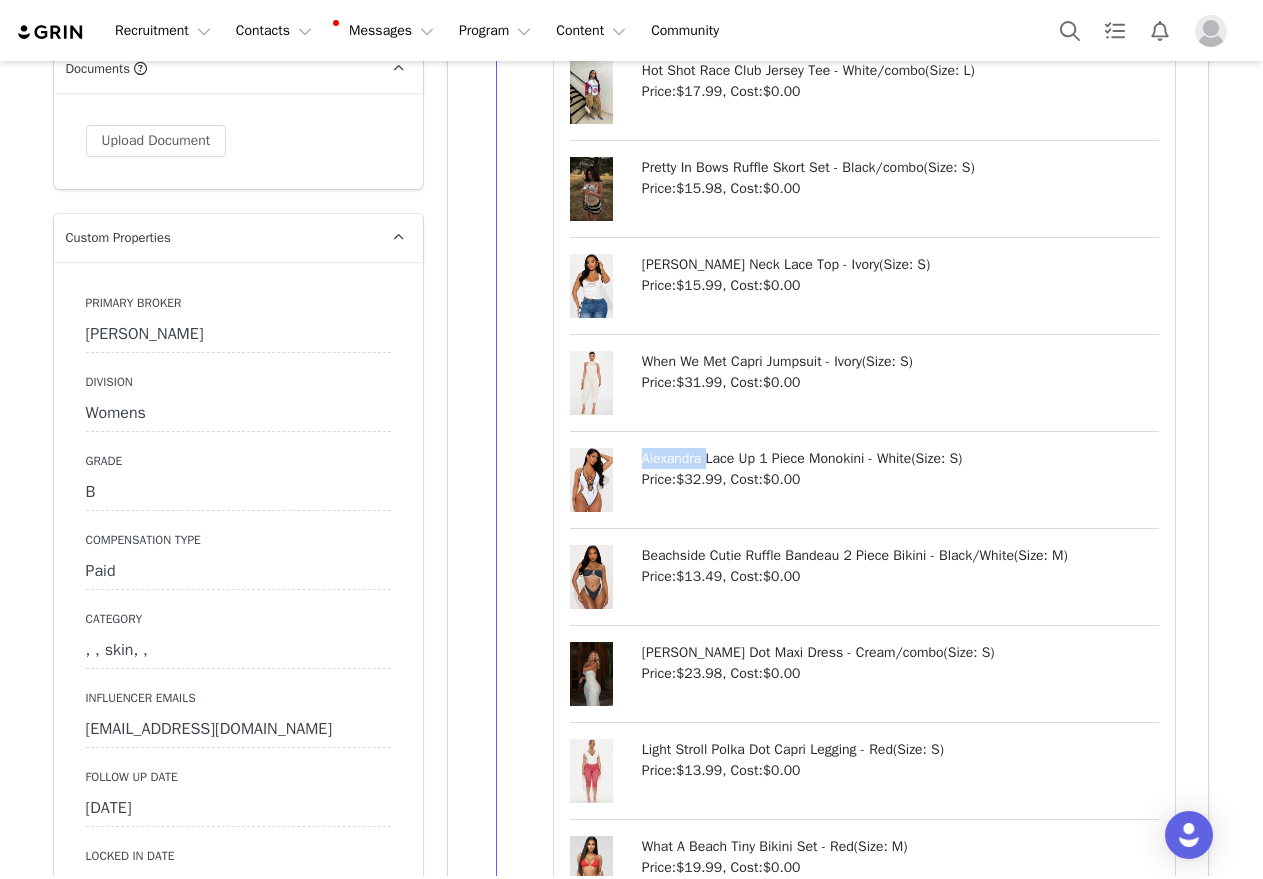 click on "Alexandra Lace Up 1 Piece Monokini - White  (   Size: S   )" at bounding box center [901, 458] 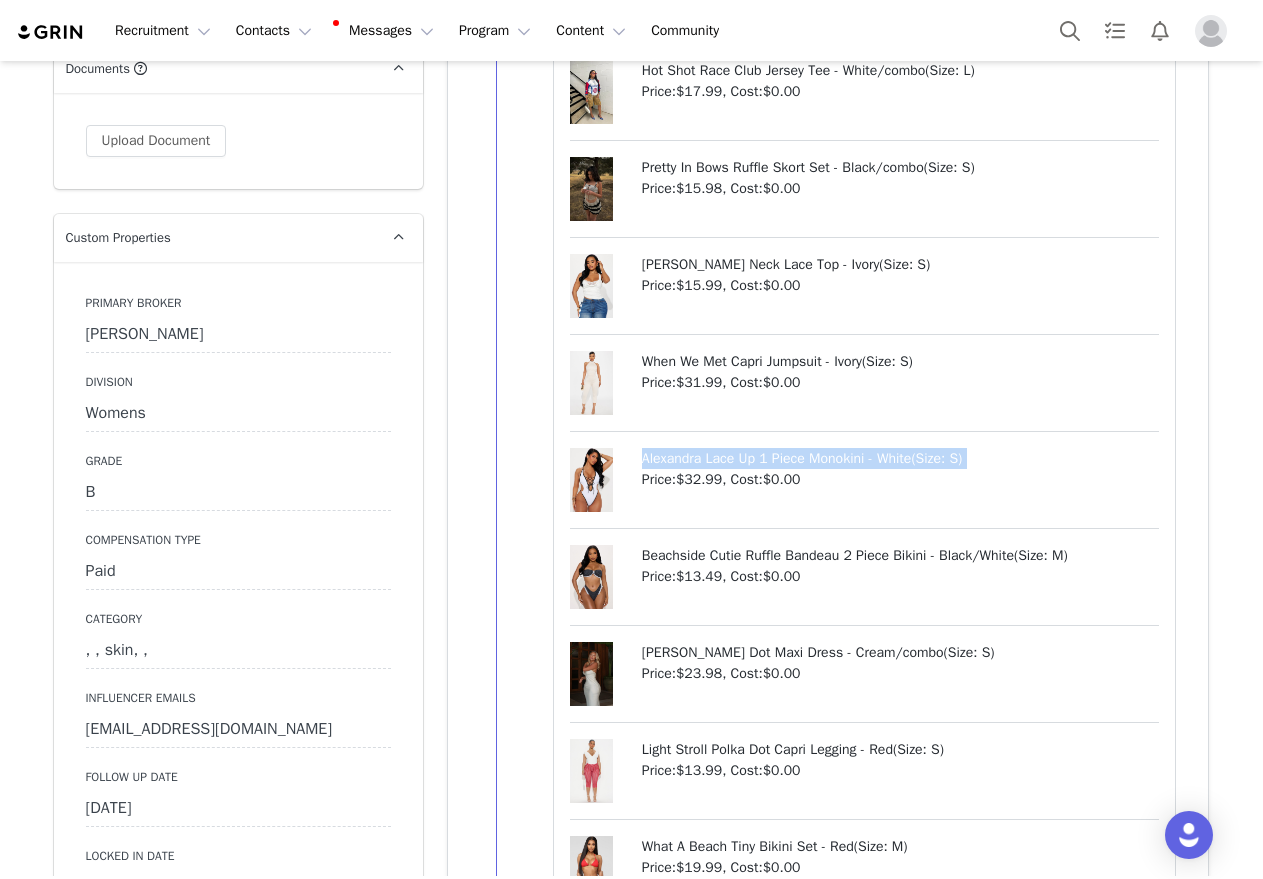 click on "Alexandra Lace Up 1 Piece Monokini - White  (   Size: S   )" at bounding box center (901, 458) 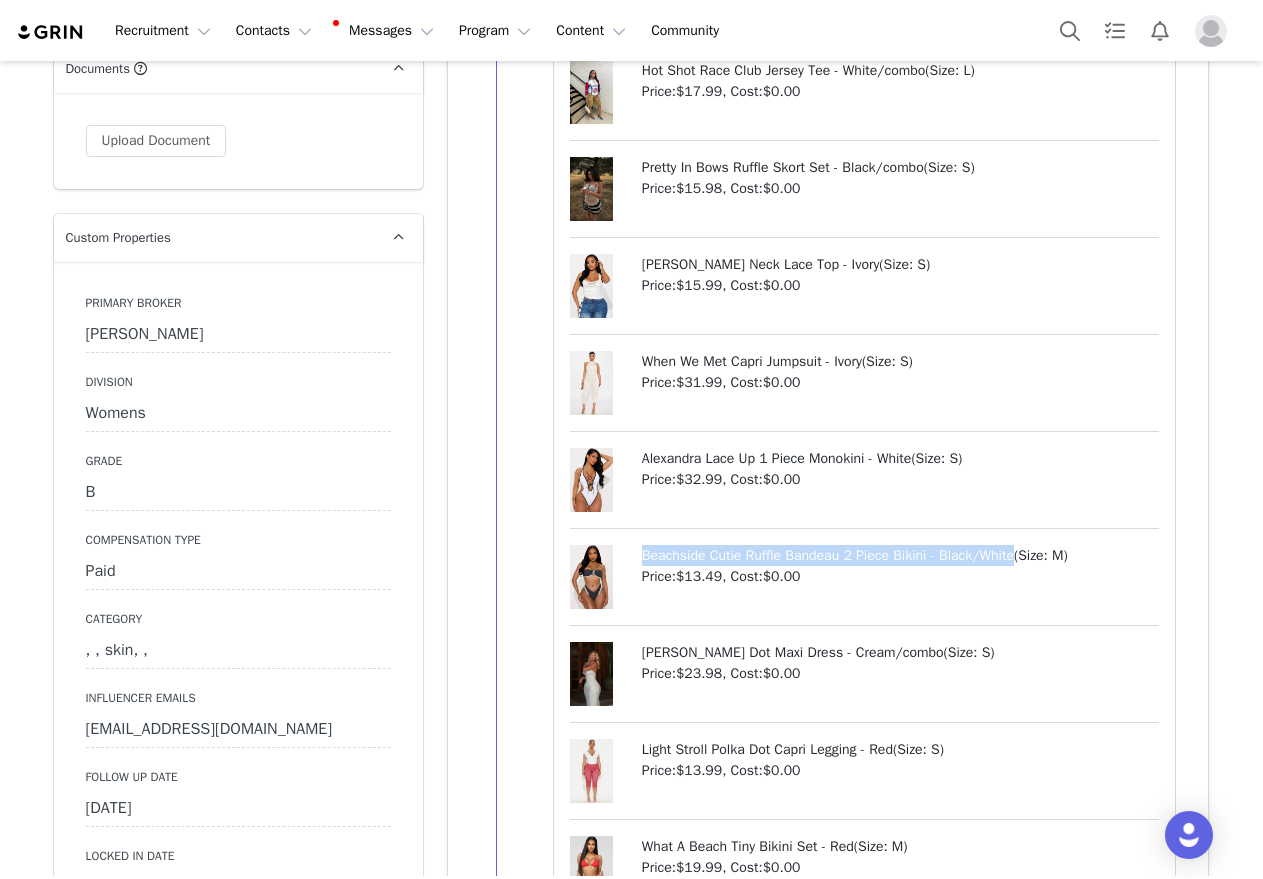 drag, startPoint x: 632, startPoint y: 555, endPoint x: 1013, endPoint y: 561, distance: 381.04724 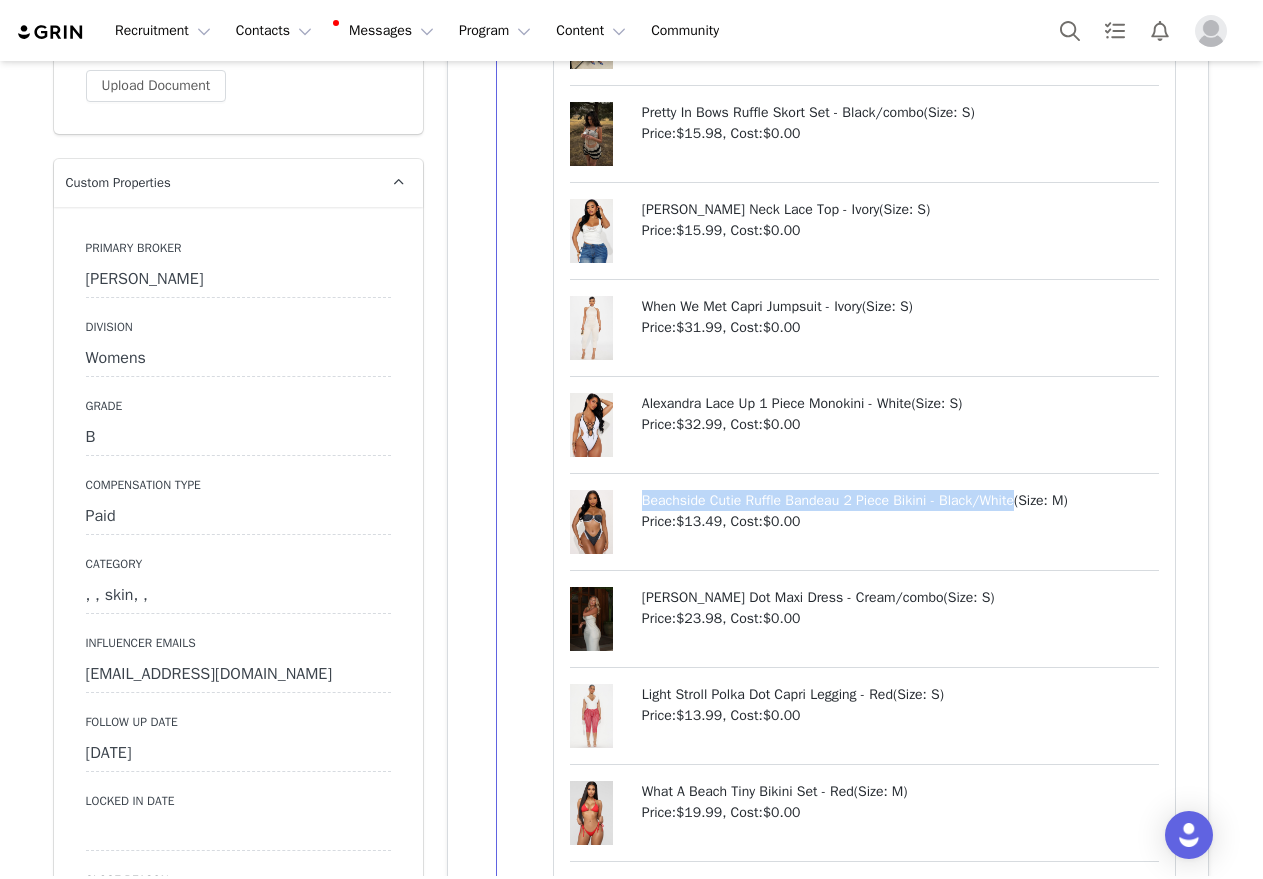 scroll, scrollTop: 2400, scrollLeft: 0, axis: vertical 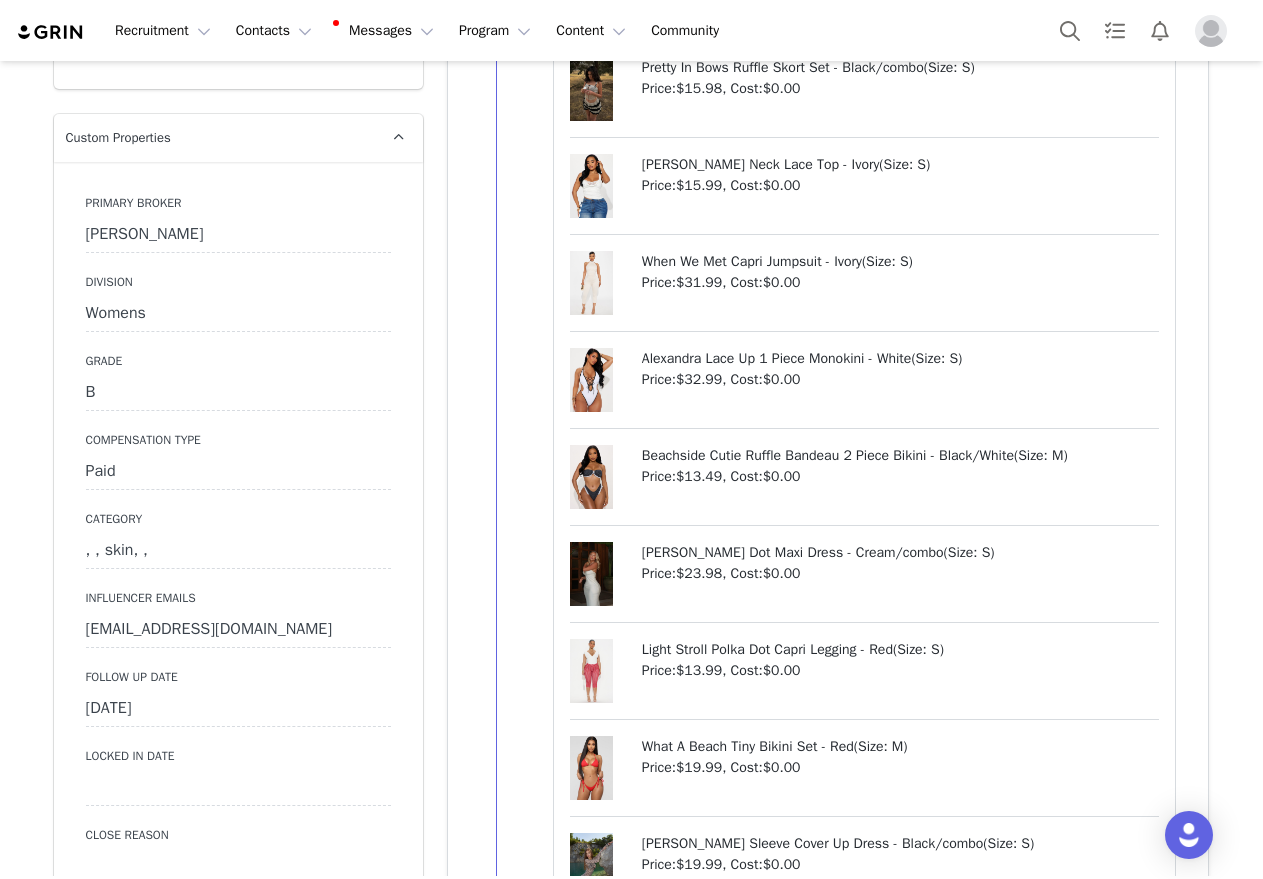 click on "When We Met Capri Jumpsuit - Ivory" at bounding box center [752, 261] 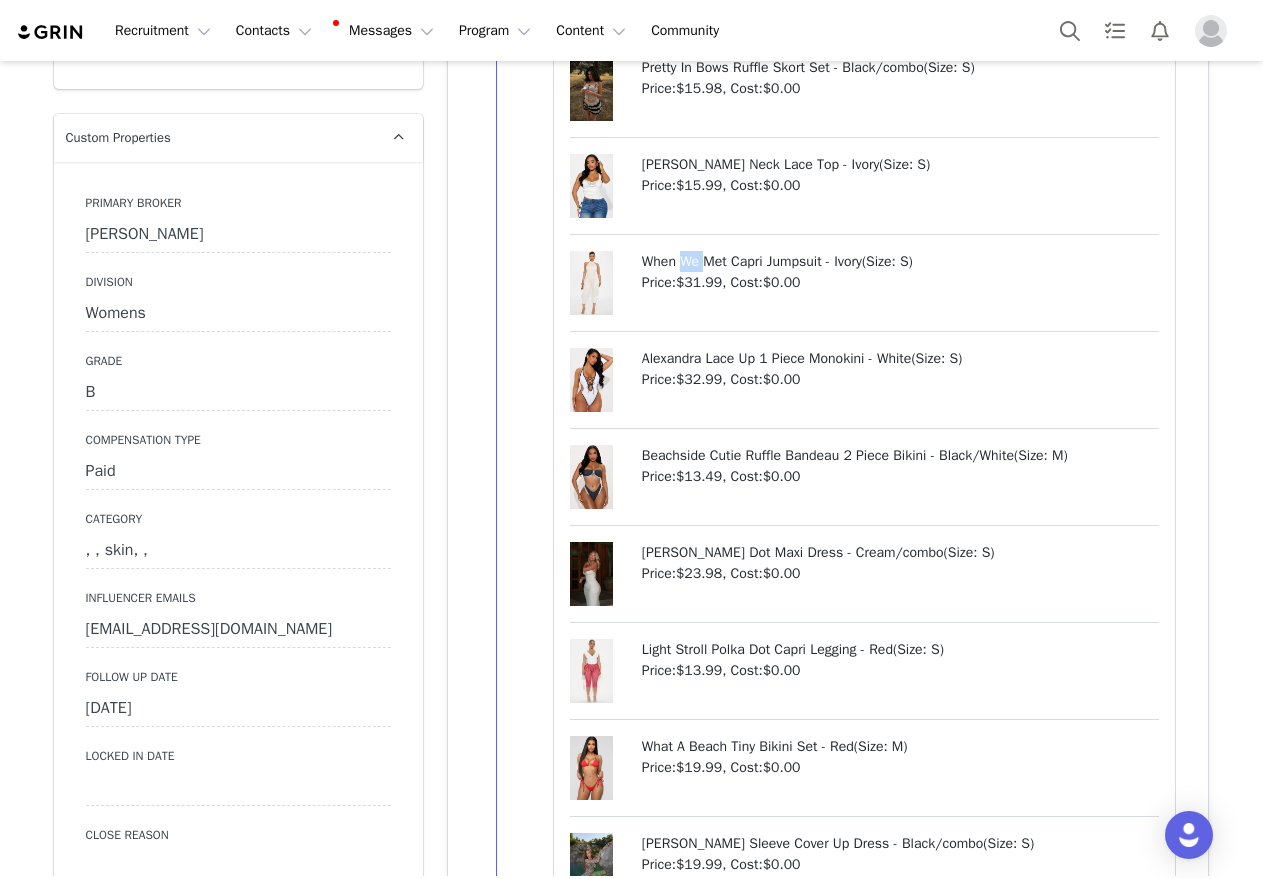 click on "When We Met Capri Jumpsuit - Ivory" at bounding box center (752, 261) 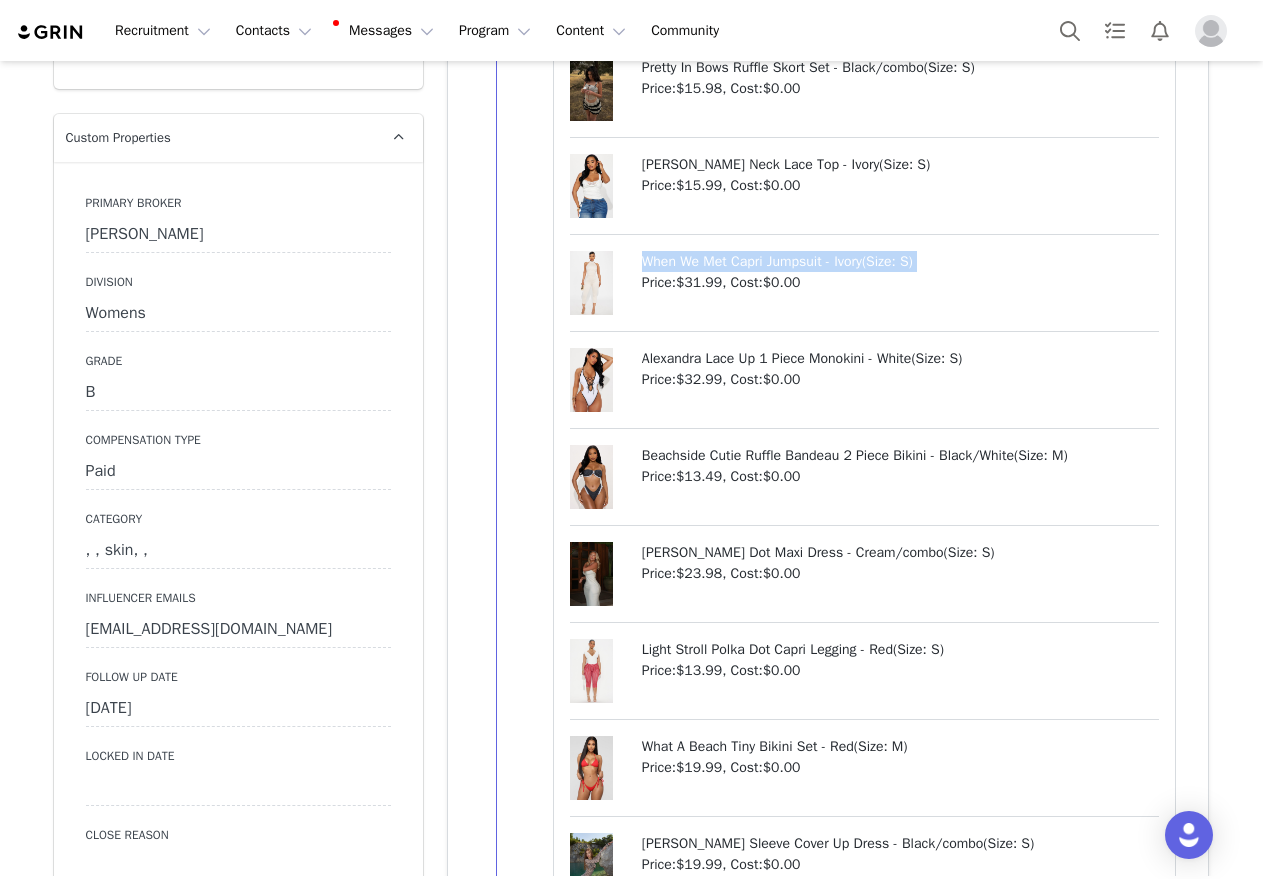 click on "When We Met Capri Jumpsuit - Ivory" at bounding box center (752, 261) 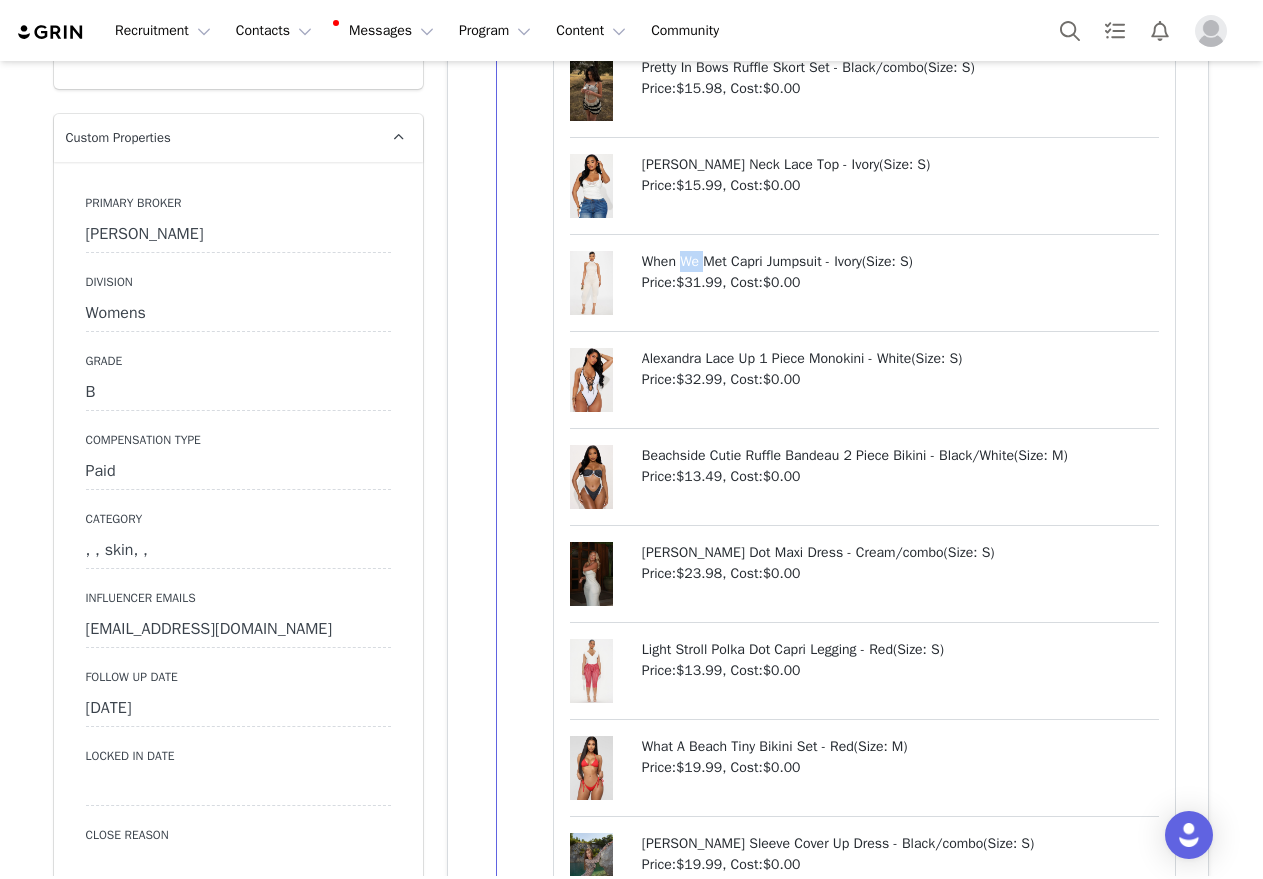 click on "When We Met Capri Jumpsuit - Ivory" at bounding box center (752, 261) 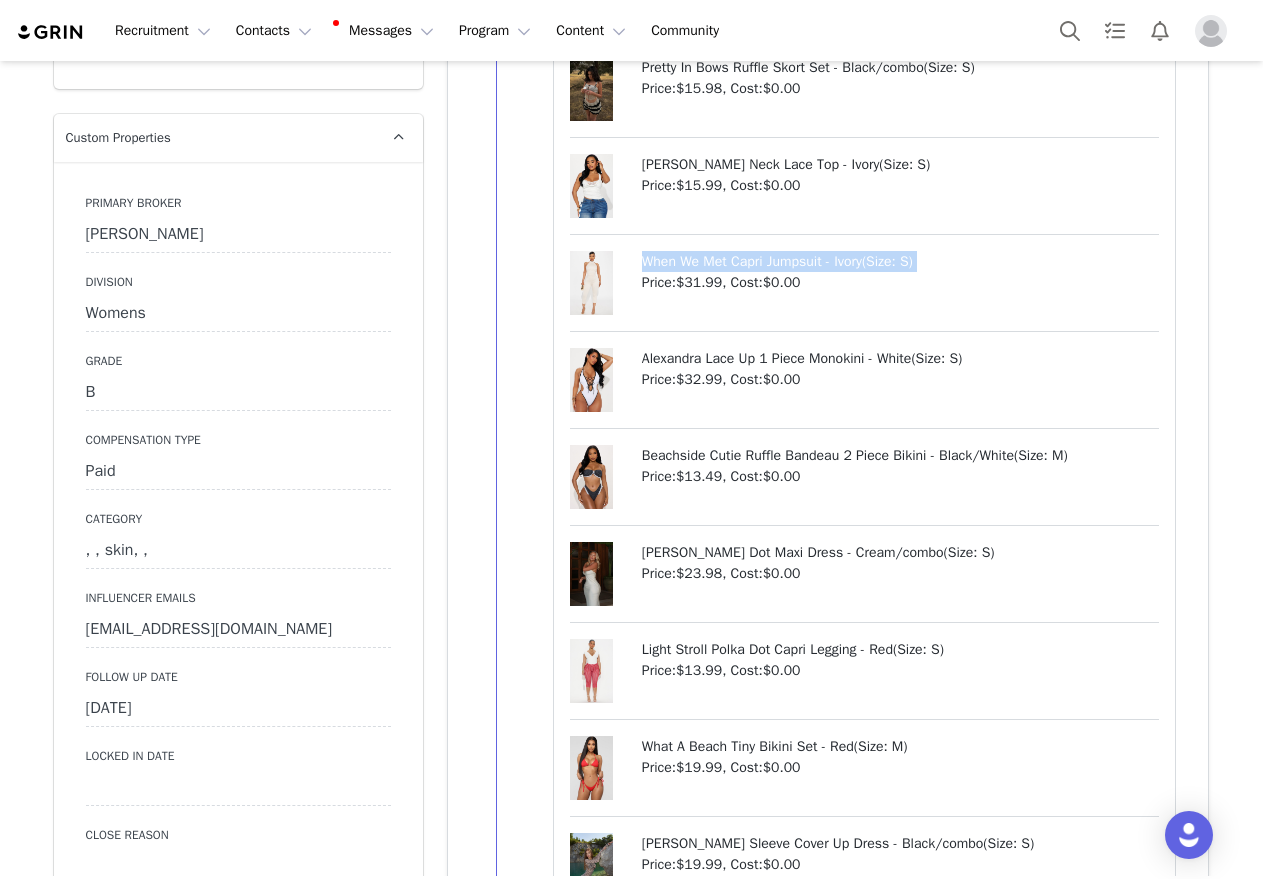 click on "When We Met Capri Jumpsuit - Ivory" at bounding box center (752, 261) 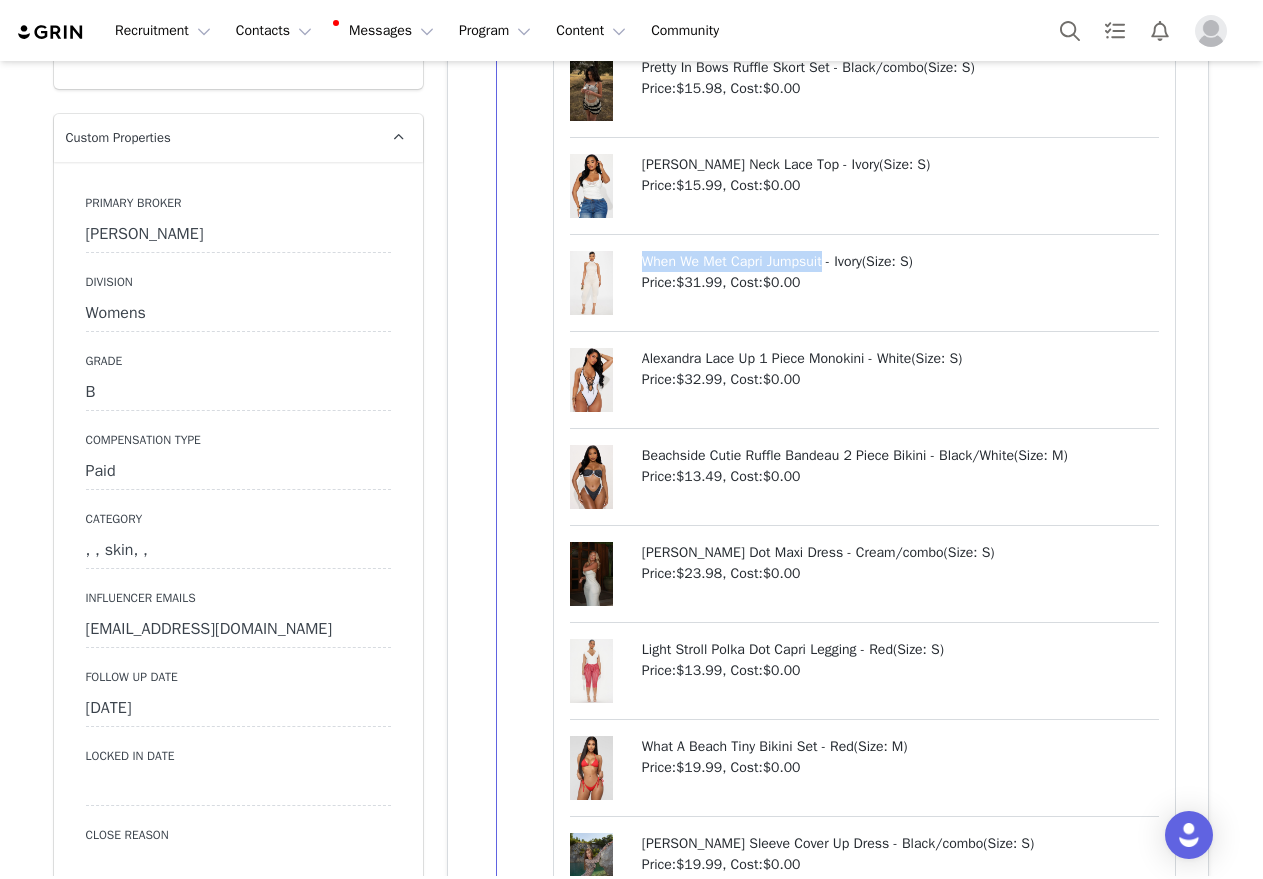 drag, startPoint x: 824, startPoint y: 266, endPoint x: 634, endPoint y: 265, distance: 190.00262 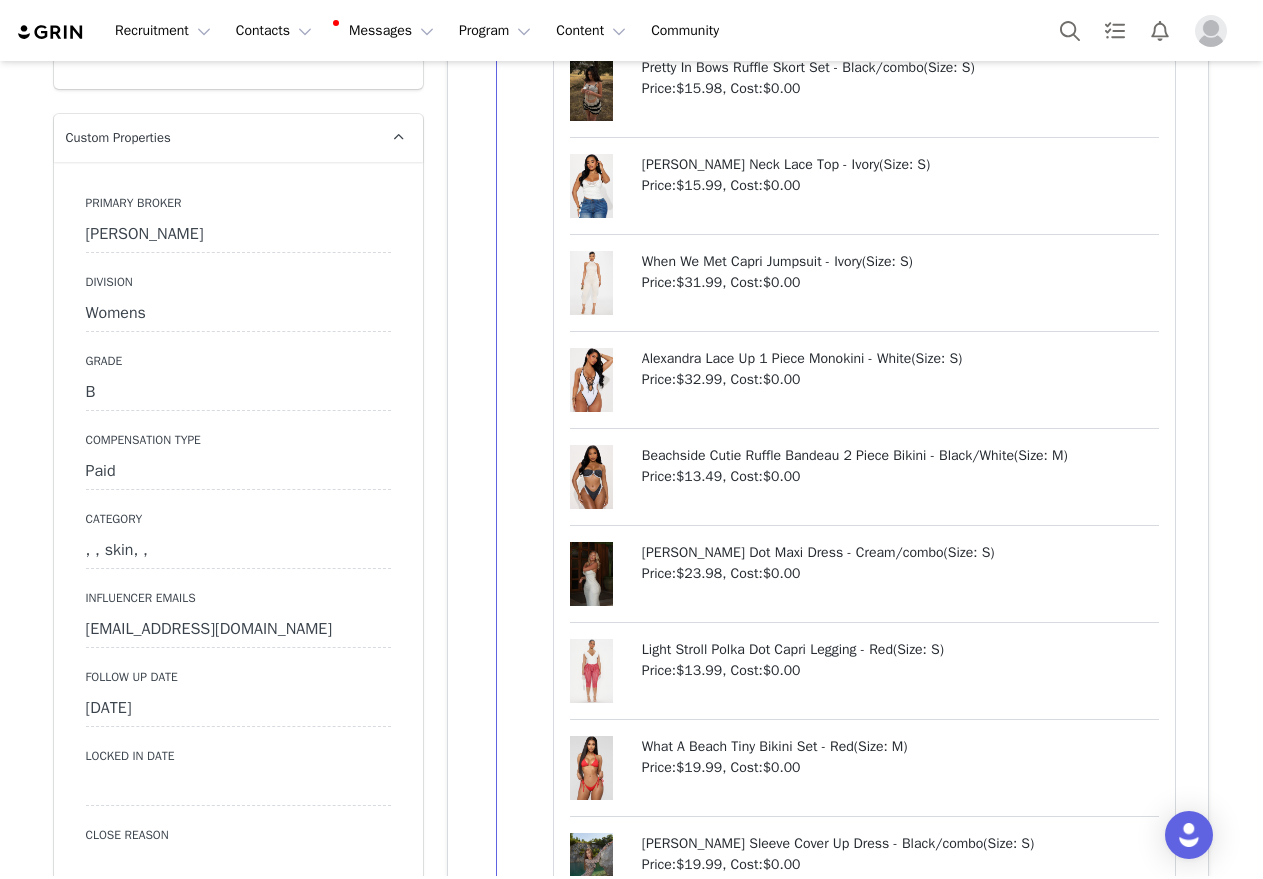 drag, startPoint x: 635, startPoint y: 265, endPoint x: 534, endPoint y: 319, distance: 114.52947 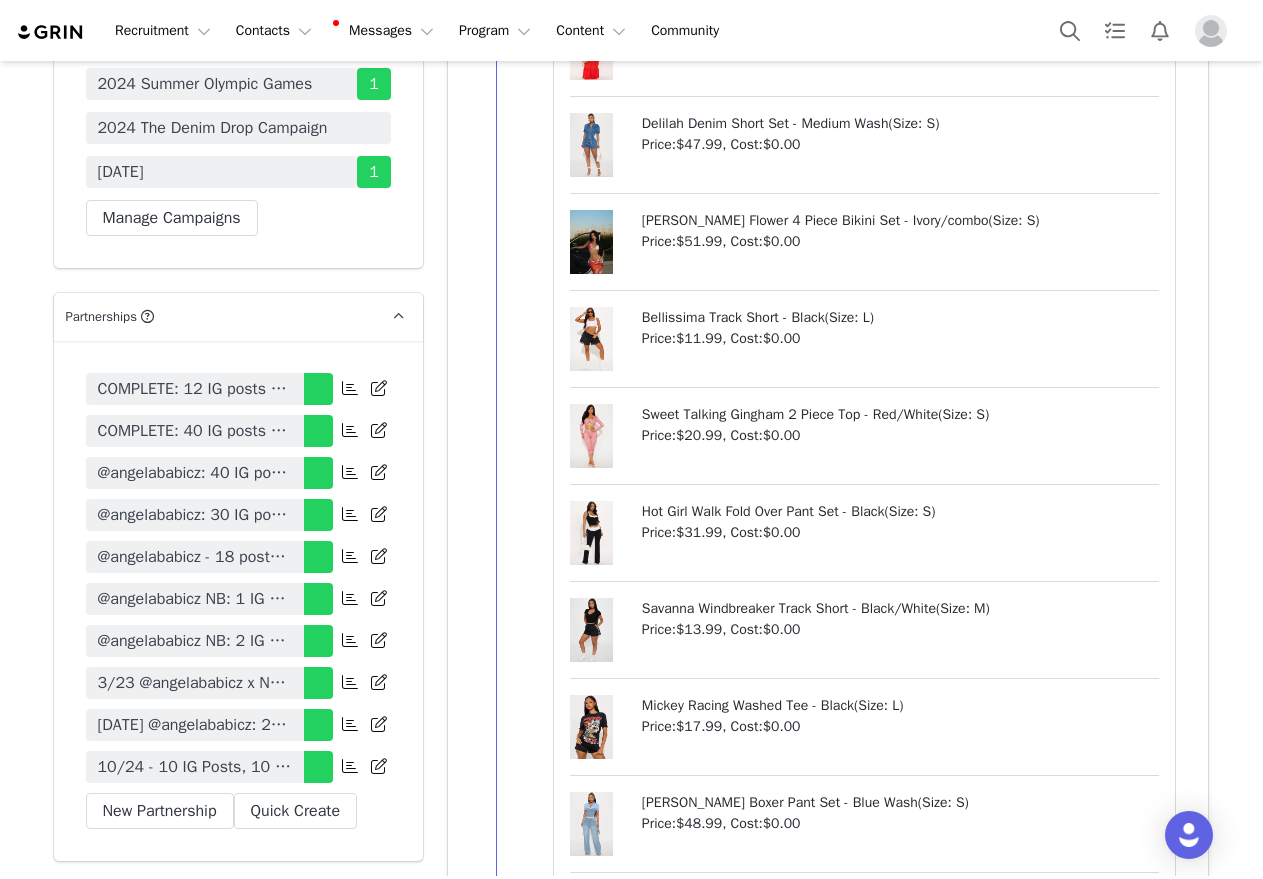 scroll, scrollTop: 7400, scrollLeft: 0, axis: vertical 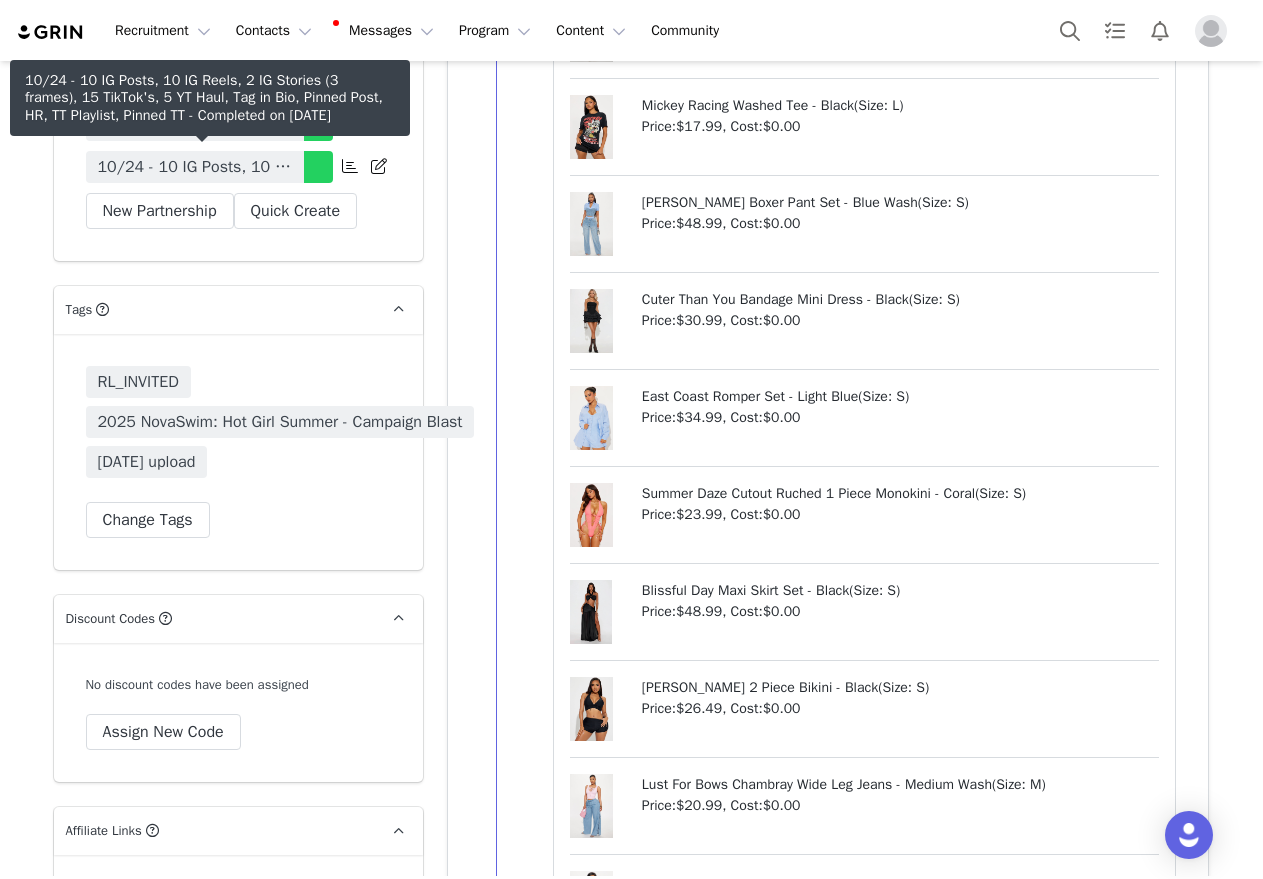 click on "10/24 - 10 IG Posts, 10 IG Reels, 2 IG Stories (3 frames), 15 TikTok's, 5 YT Haul, Tag in Bio, Pinned Post, HR, TT Playlist, Pinned TT" at bounding box center (195, 167) 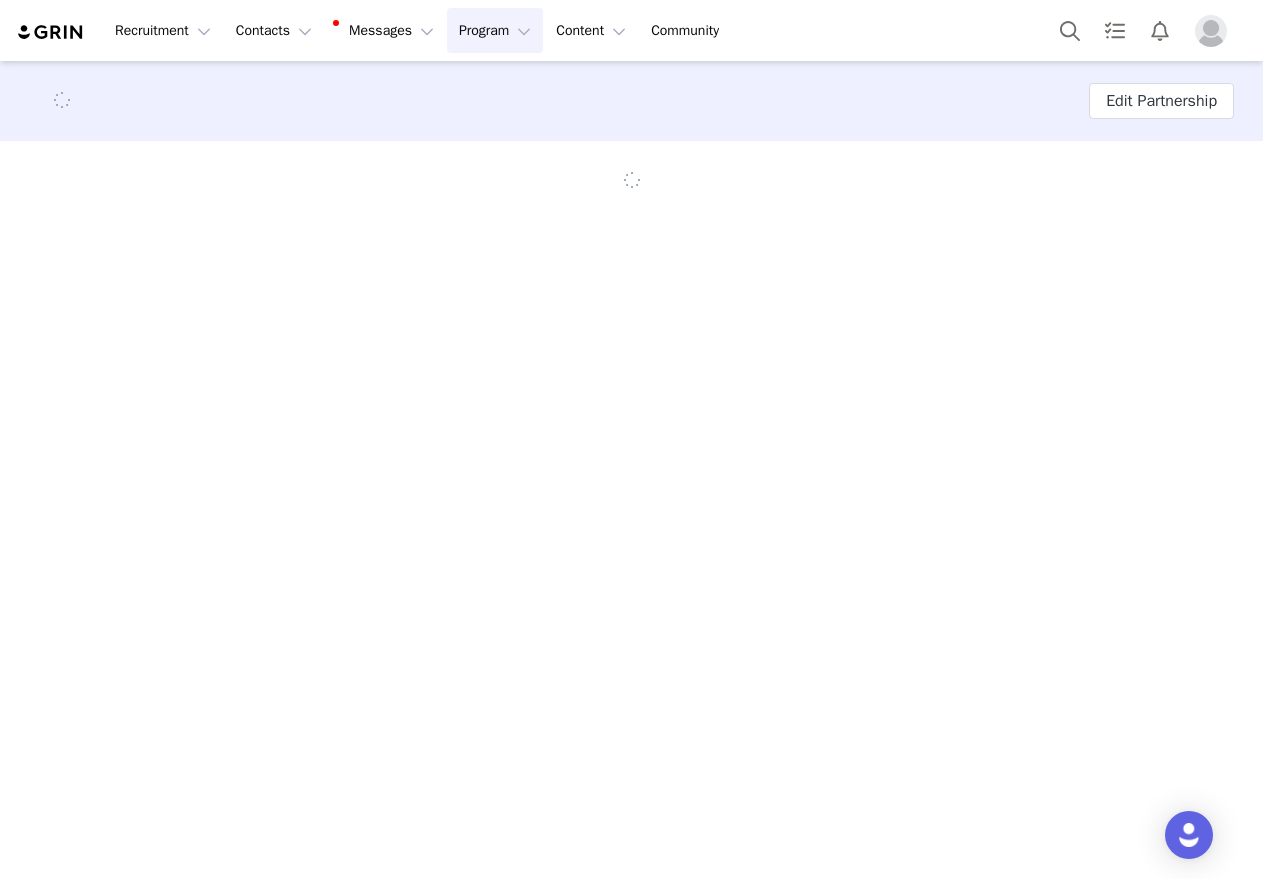 scroll, scrollTop: 0, scrollLeft: 0, axis: both 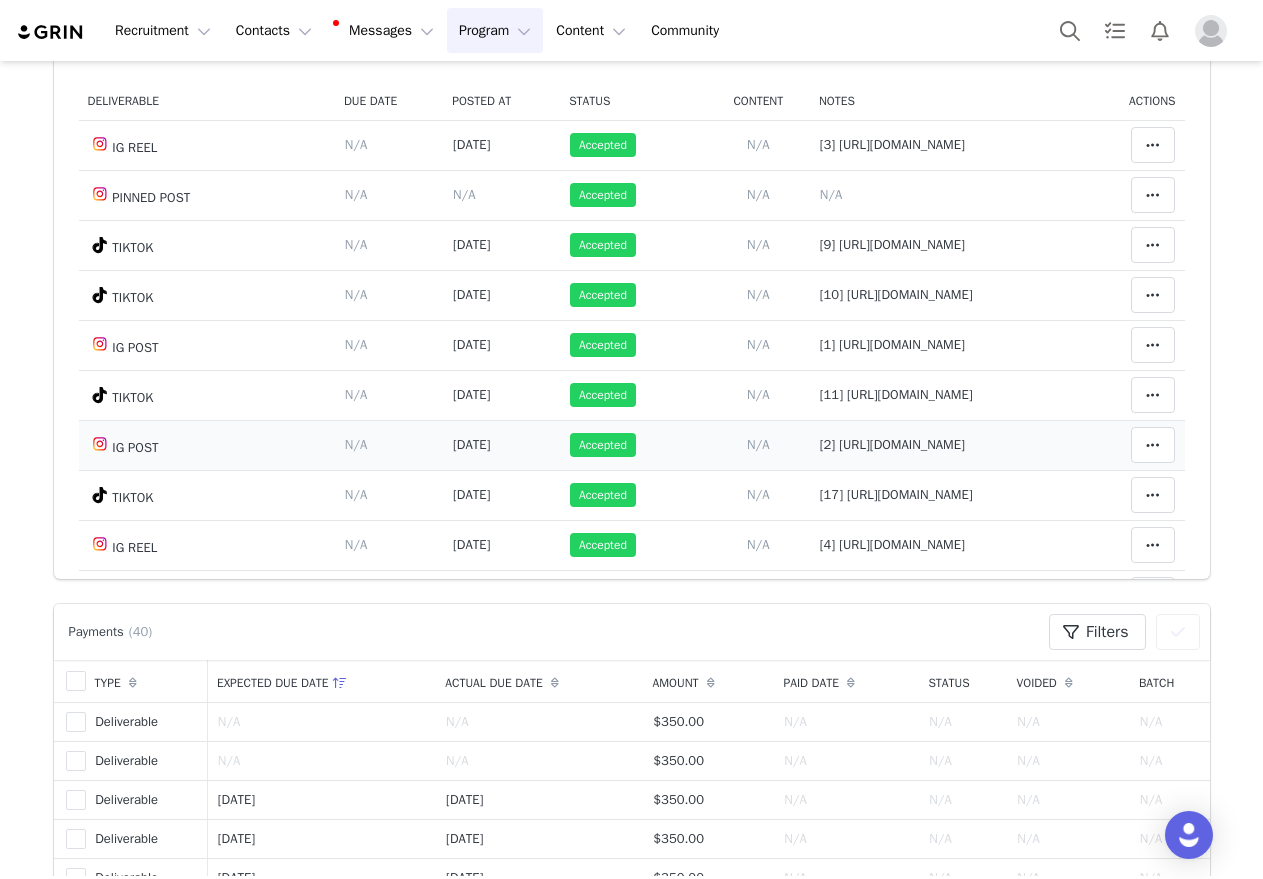 click on "[2] https://www.instagram.com/p/DBCGB2JPhsR/" at bounding box center (892, 444) 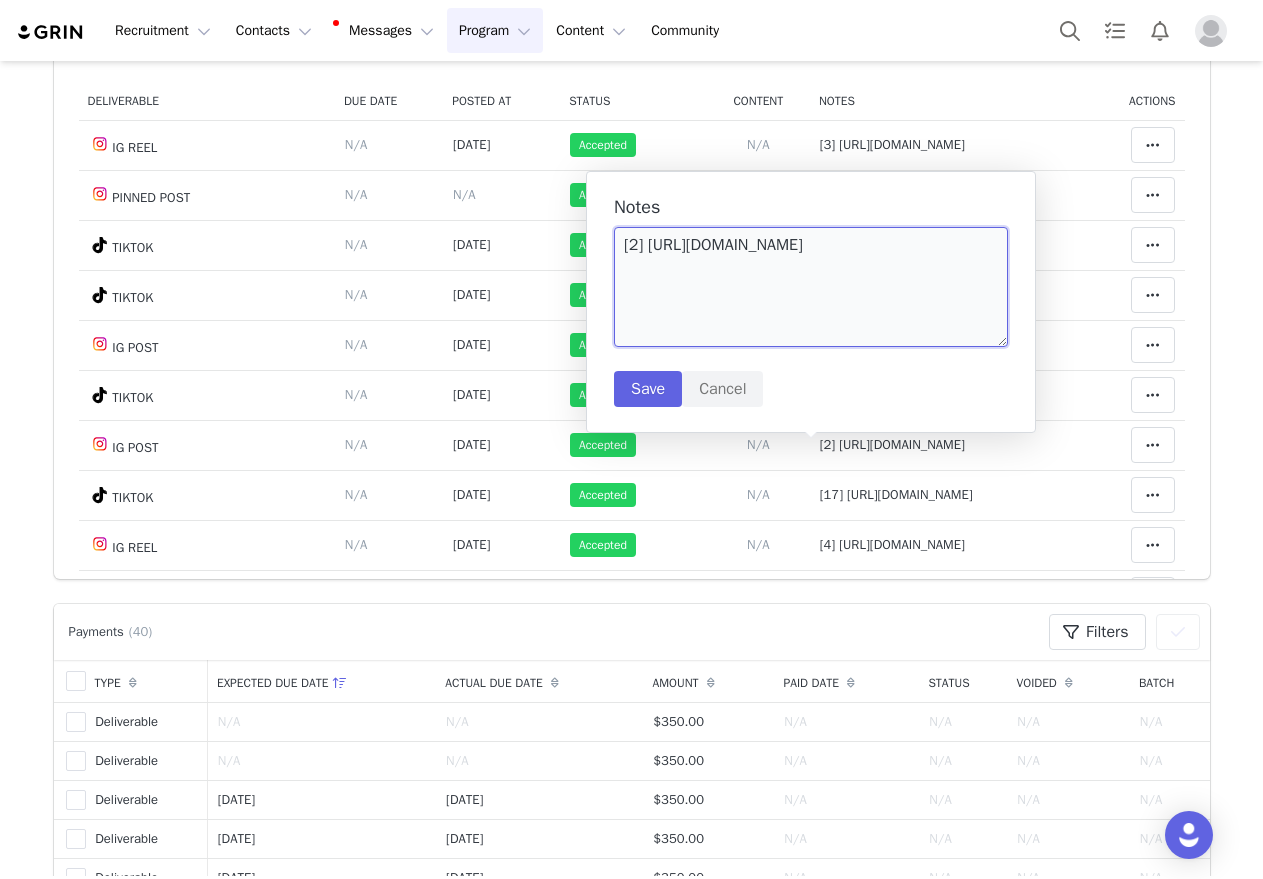 drag, startPoint x: 983, startPoint y: 242, endPoint x: 644, endPoint y: 245, distance: 339.01328 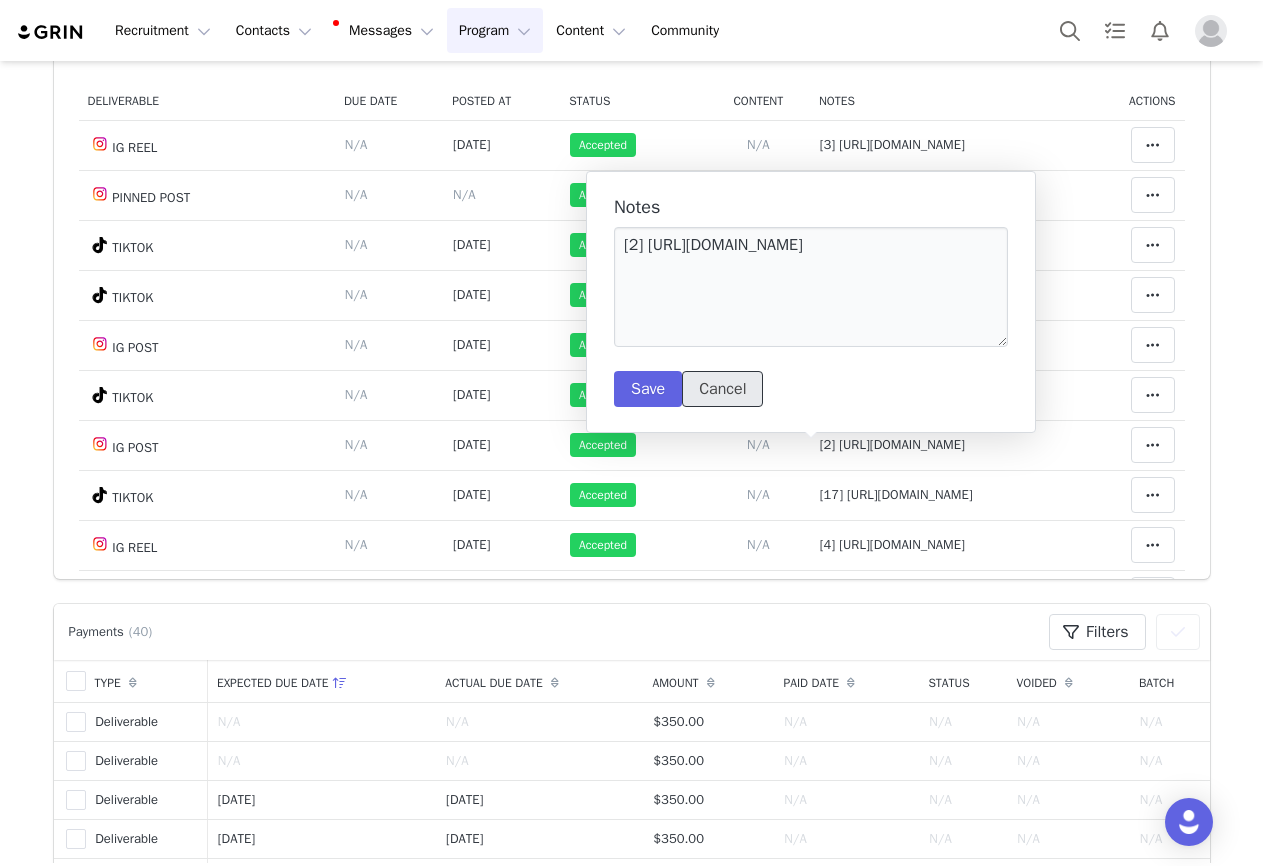 drag, startPoint x: 711, startPoint y: 385, endPoint x: 712, endPoint y: 395, distance: 10.049875 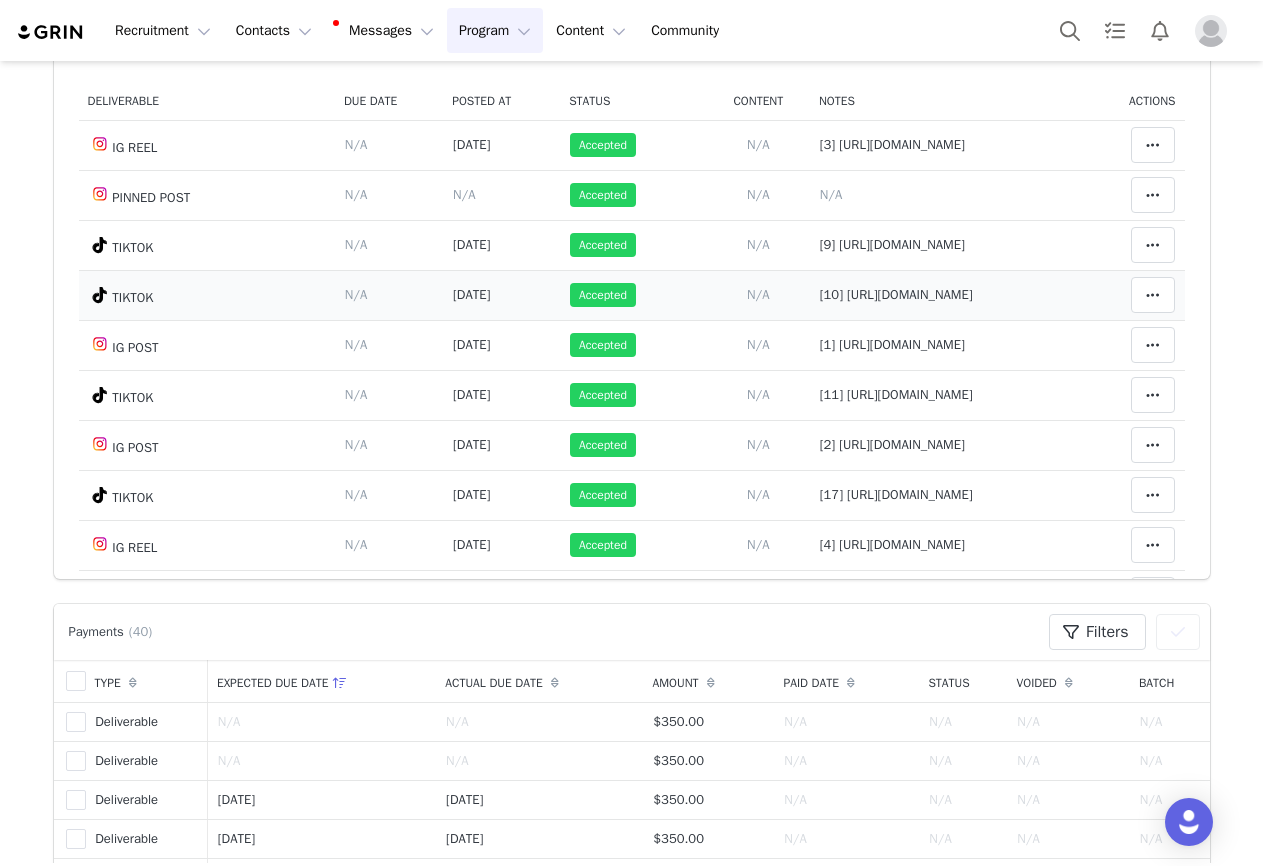 click on "[10] https://www.tiktok.com/@angelababicz/video/7434994522708413742" at bounding box center [896, 294] 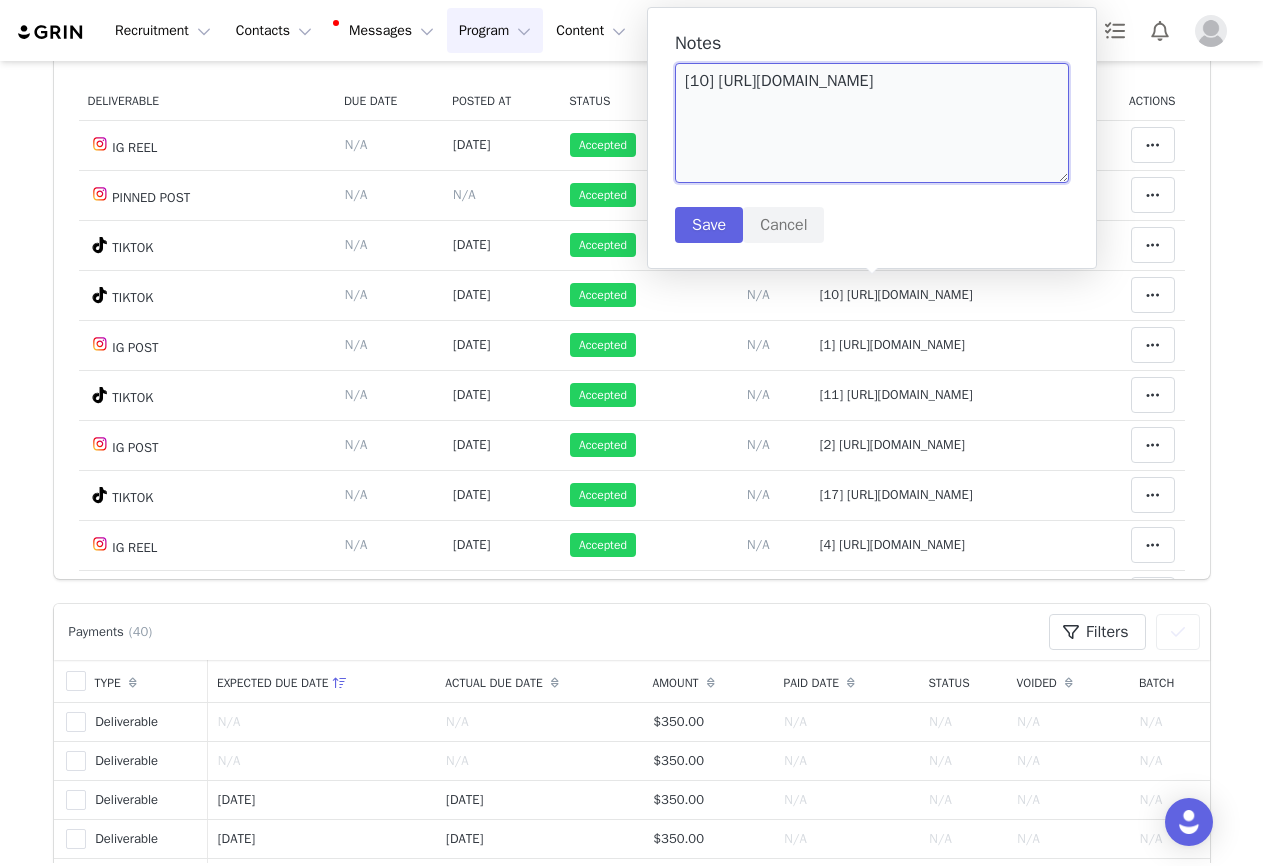 drag, startPoint x: 851, startPoint y: 117, endPoint x: 760, endPoint y: 124, distance: 91.26884 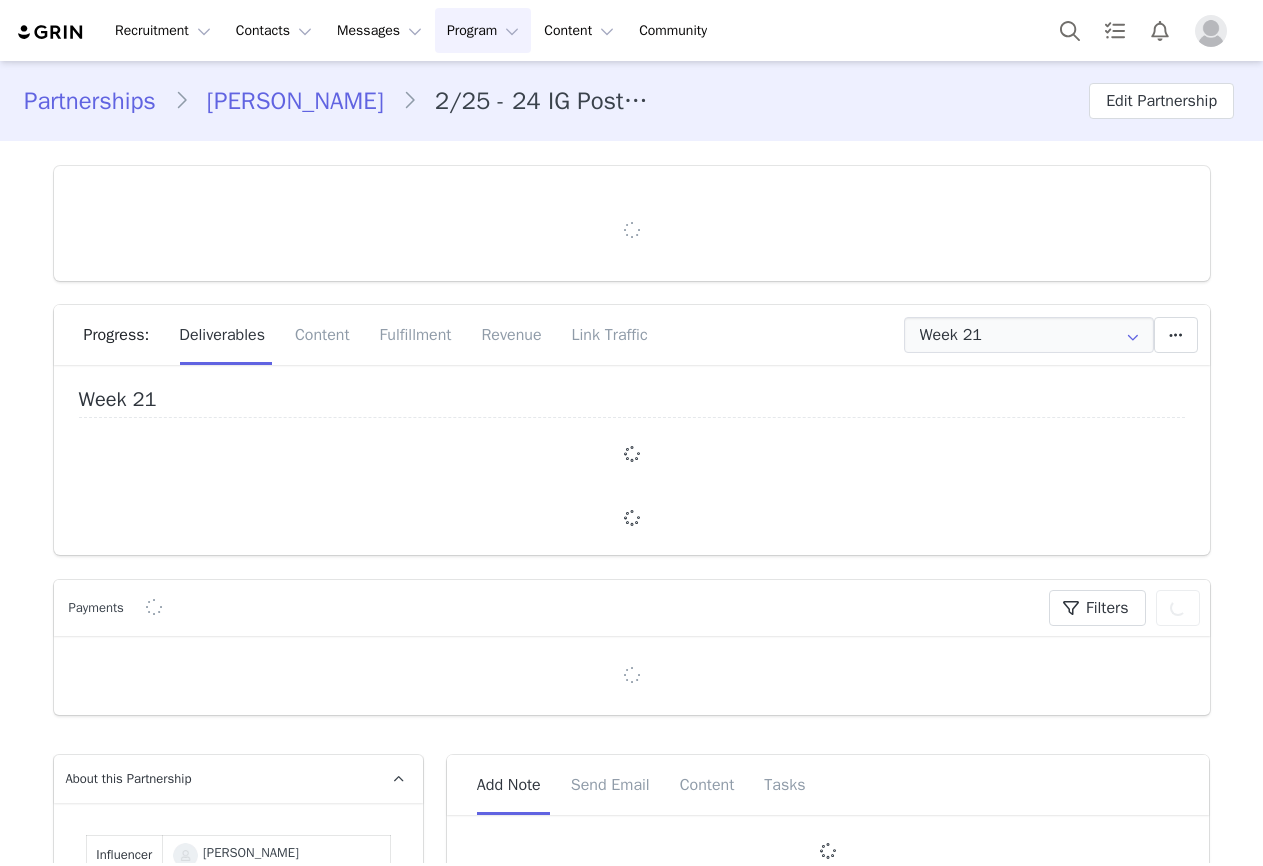 type on "+1 ([GEOGRAPHIC_DATA])" 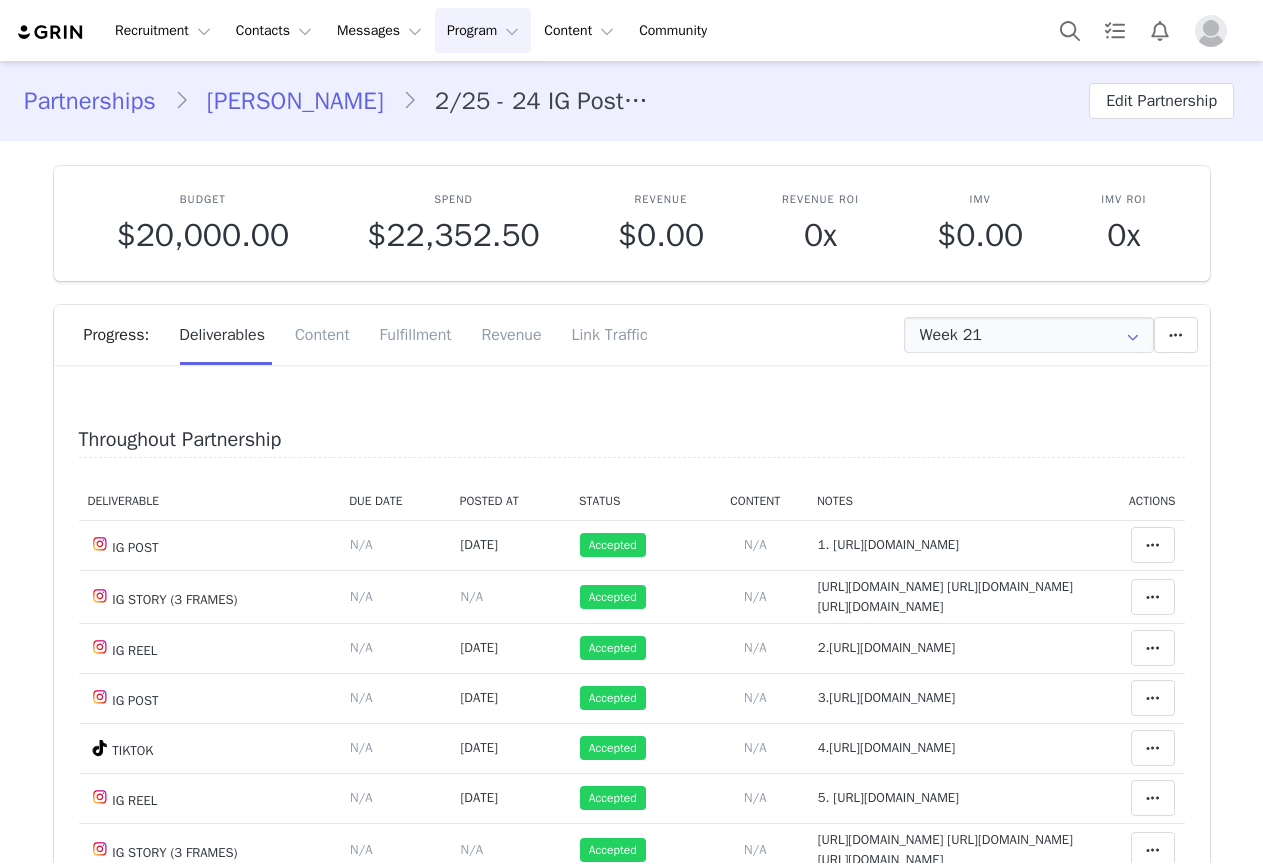 scroll, scrollTop: 0, scrollLeft: 0, axis: both 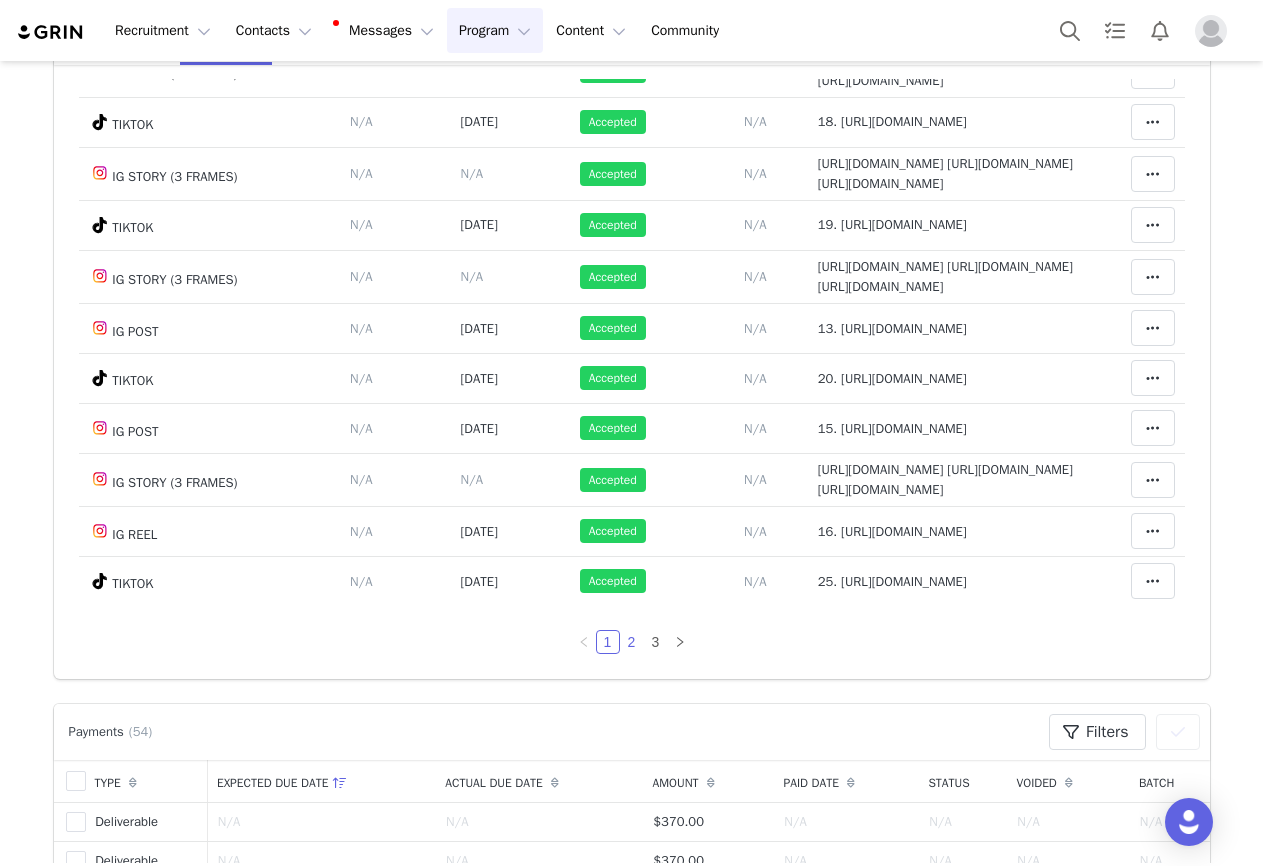 click on "2" at bounding box center (632, 642) 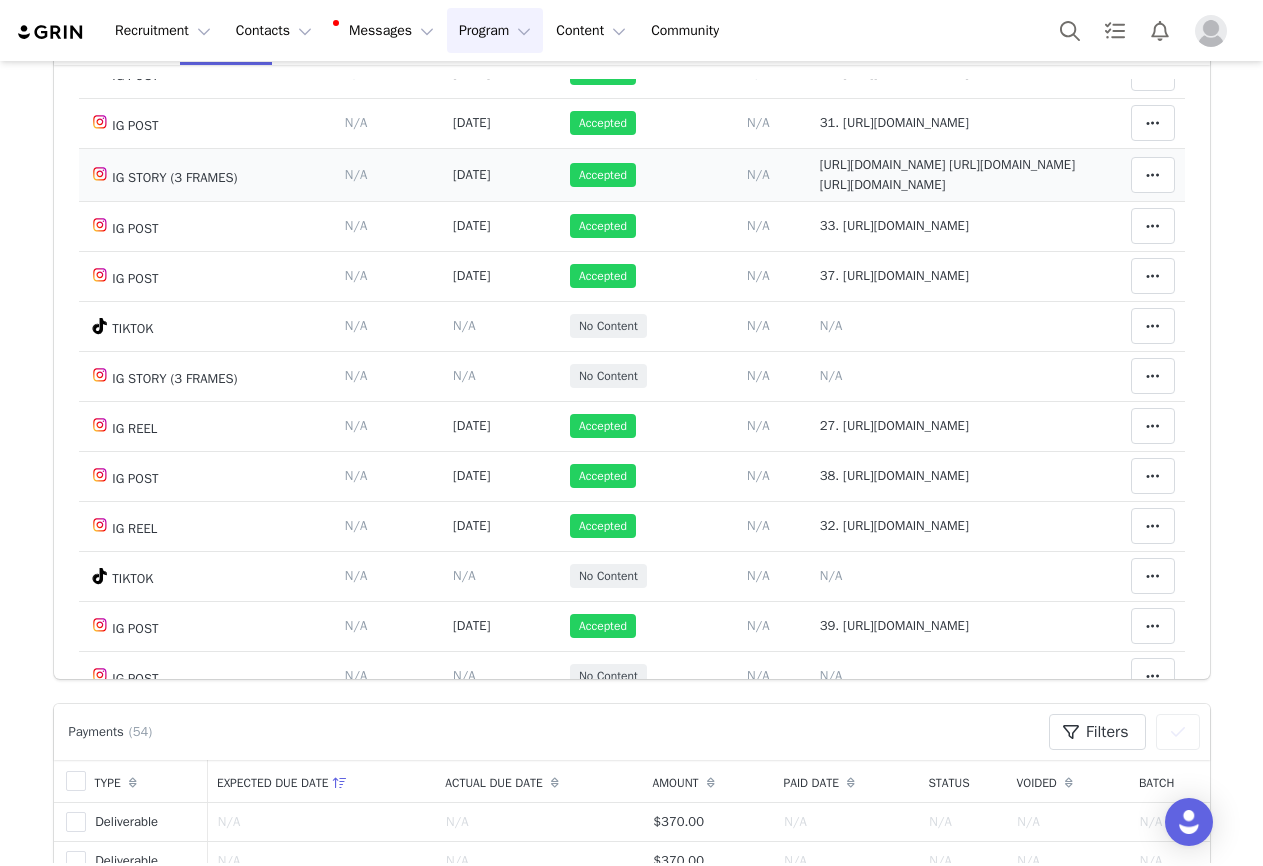 scroll, scrollTop: 957, scrollLeft: 0, axis: vertical 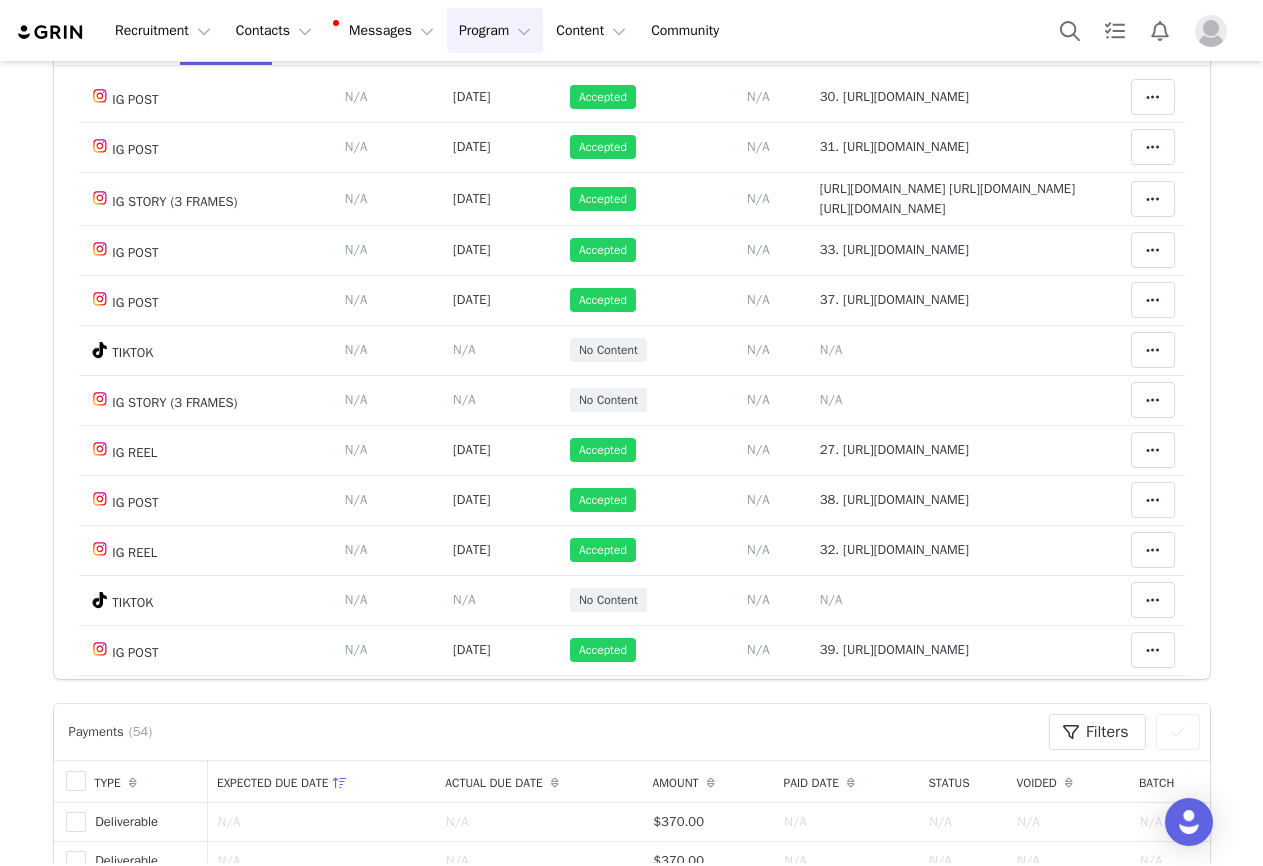 click on "43. [URL][DOMAIN_NAME]" at bounding box center (894, -54) 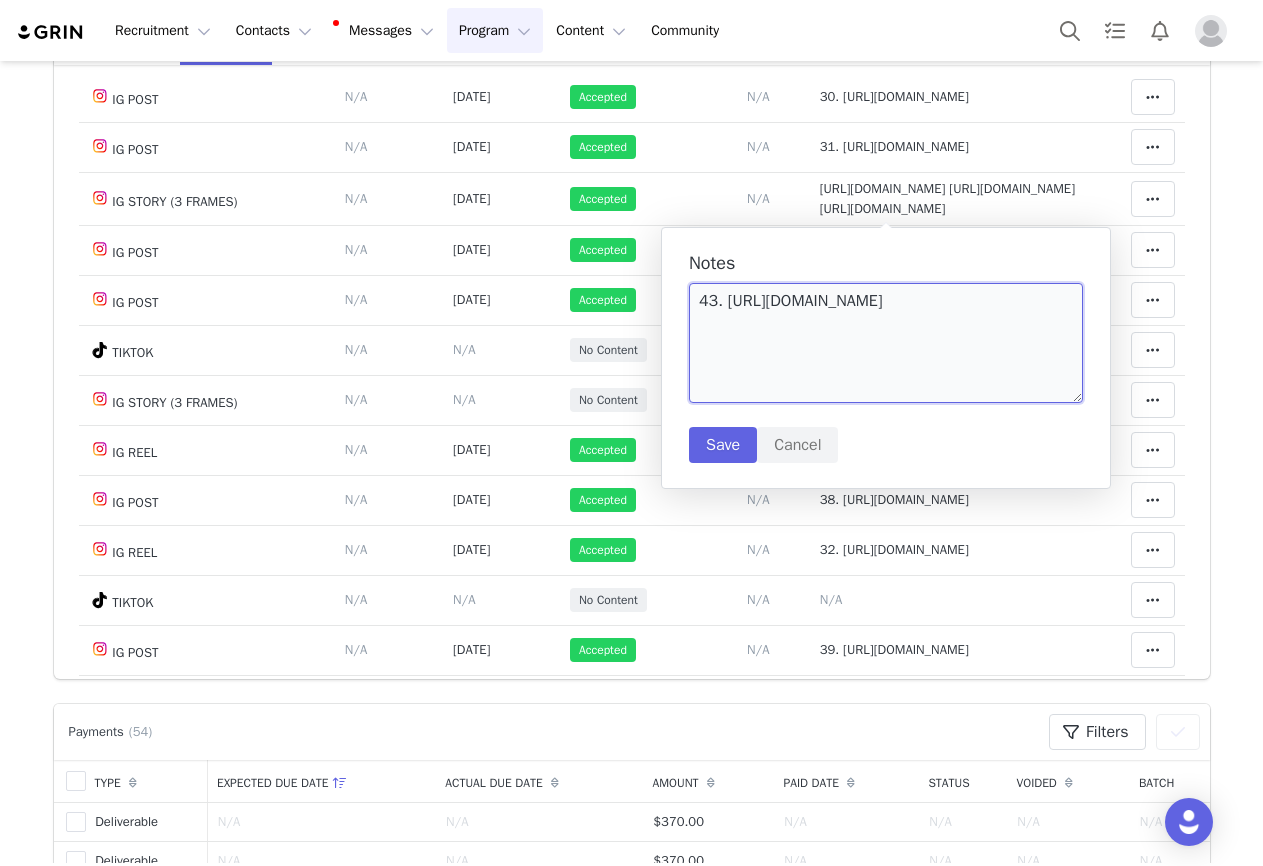drag, startPoint x: 792, startPoint y: 361, endPoint x: 679, endPoint y: 334, distance: 116.18089 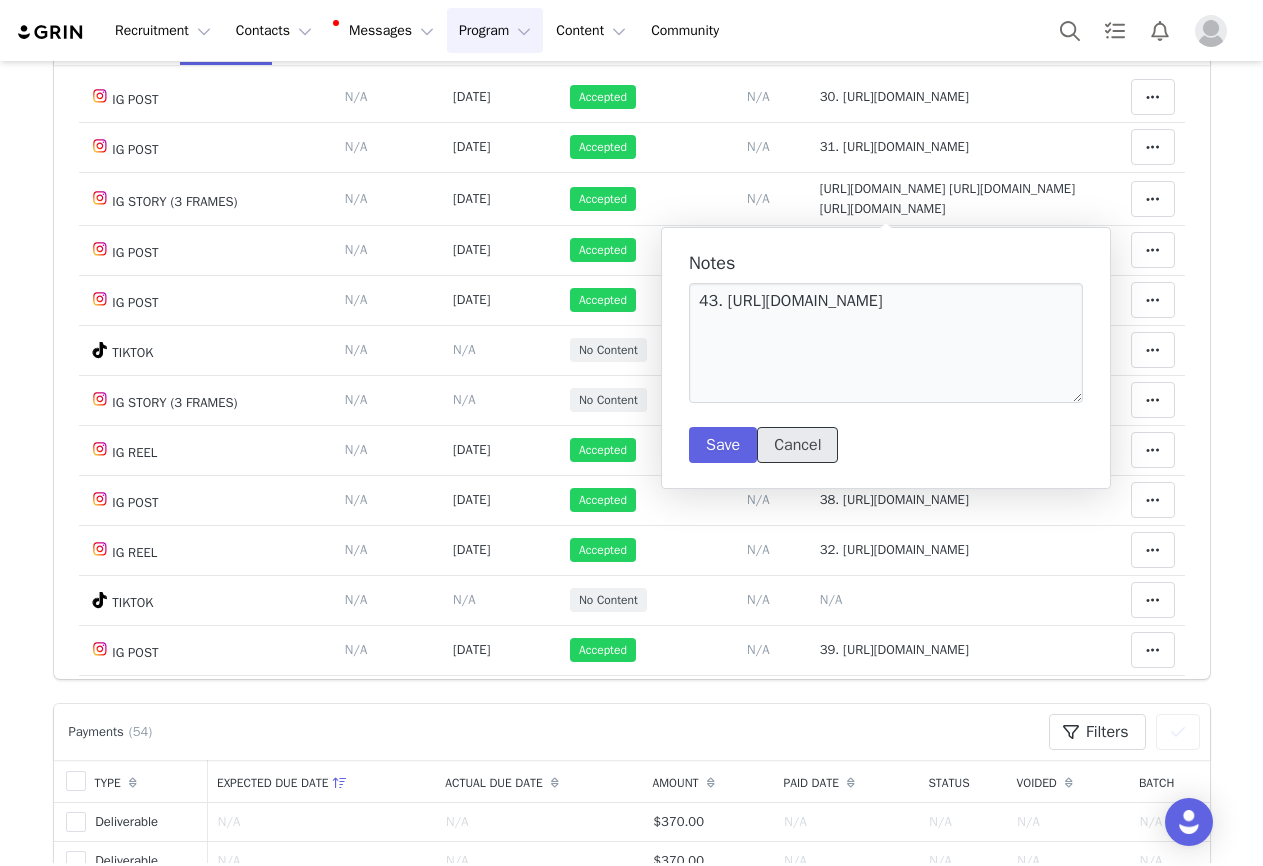 click on "Cancel" at bounding box center (797, 445) 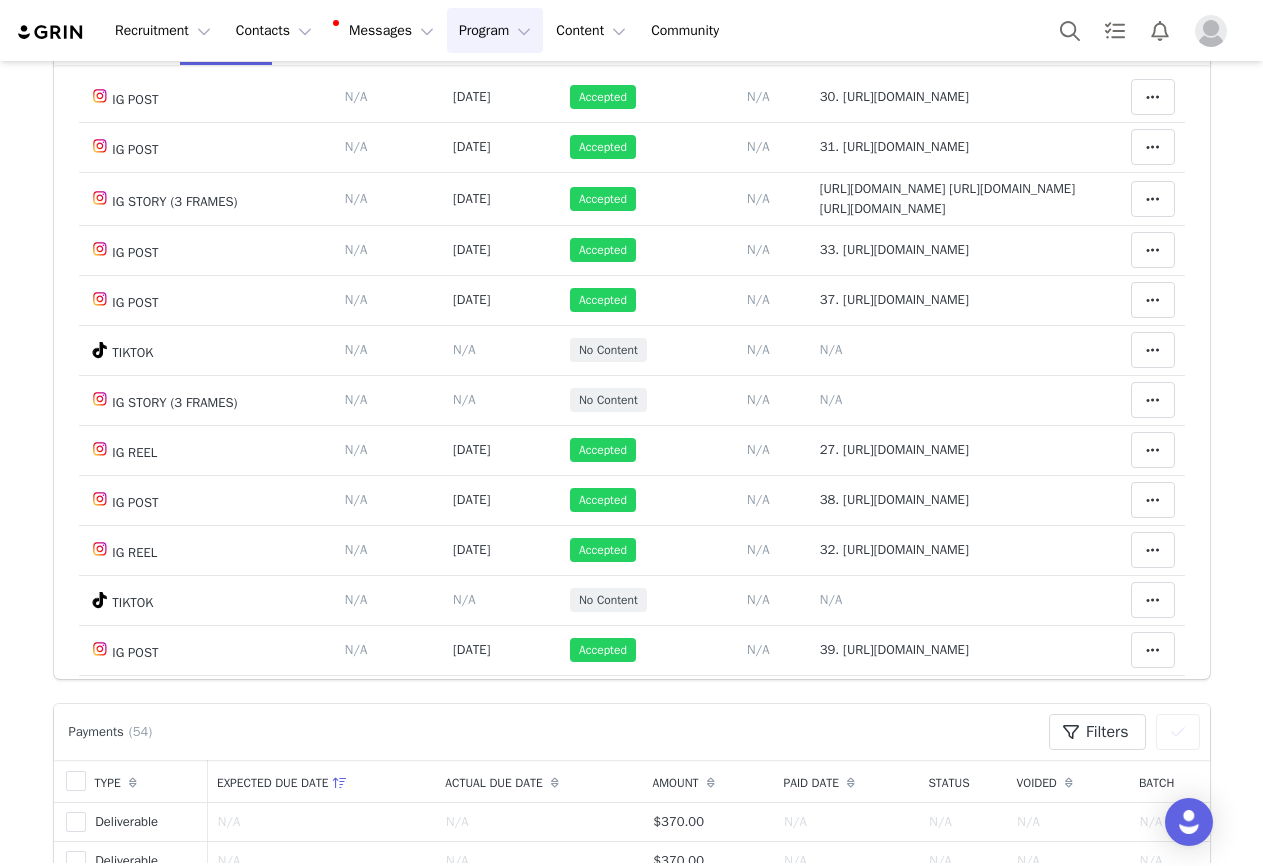 click on "23. https://www.instagram.com/p/DIcDycOvXir" at bounding box center [894, -4] 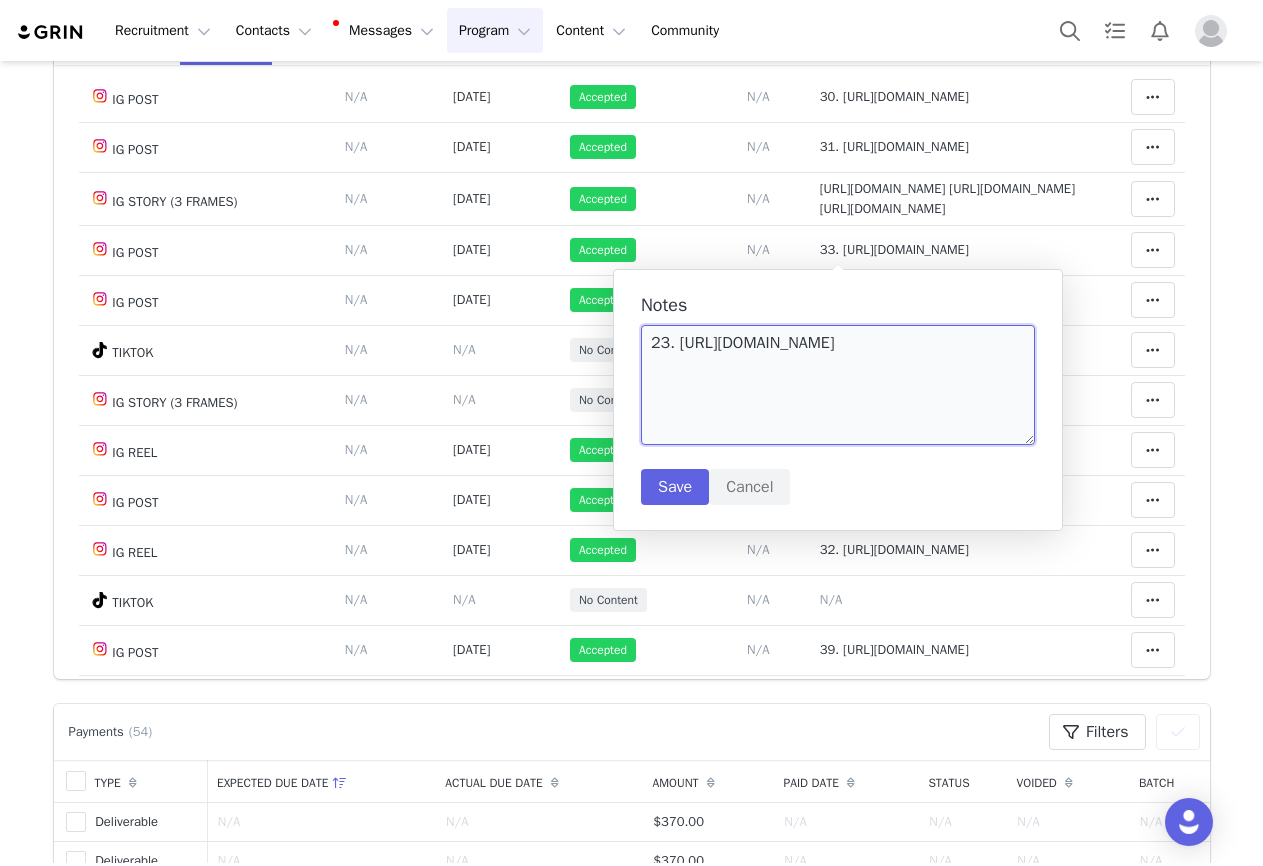 drag, startPoint x: 1003, startPoint y: 354, endPoint x: 680, endPoint y: 381, distance: 324.12653 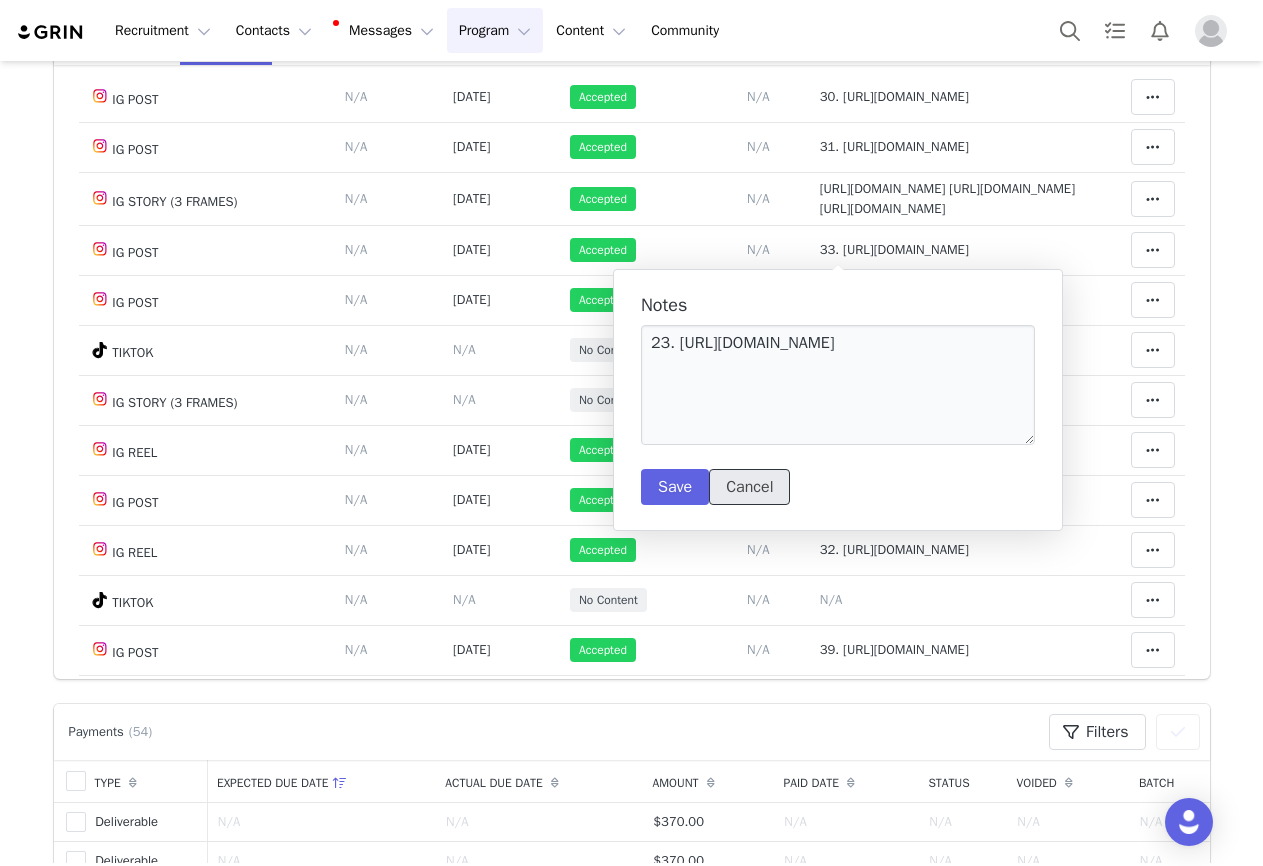 click on "Cancel" at bounding box center [749, 487] 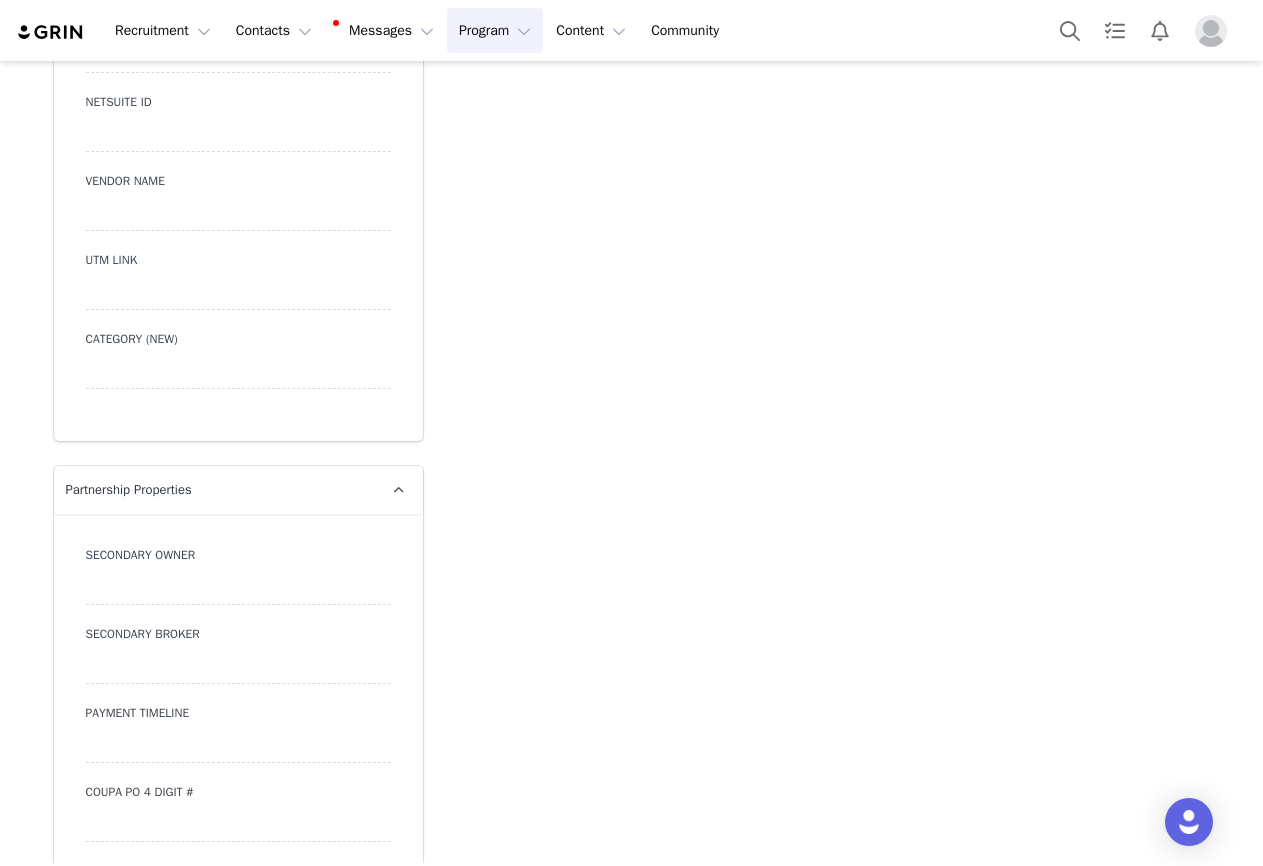 scroll, scrollTop: 7959, scrollLeft: 0, axis: vertical 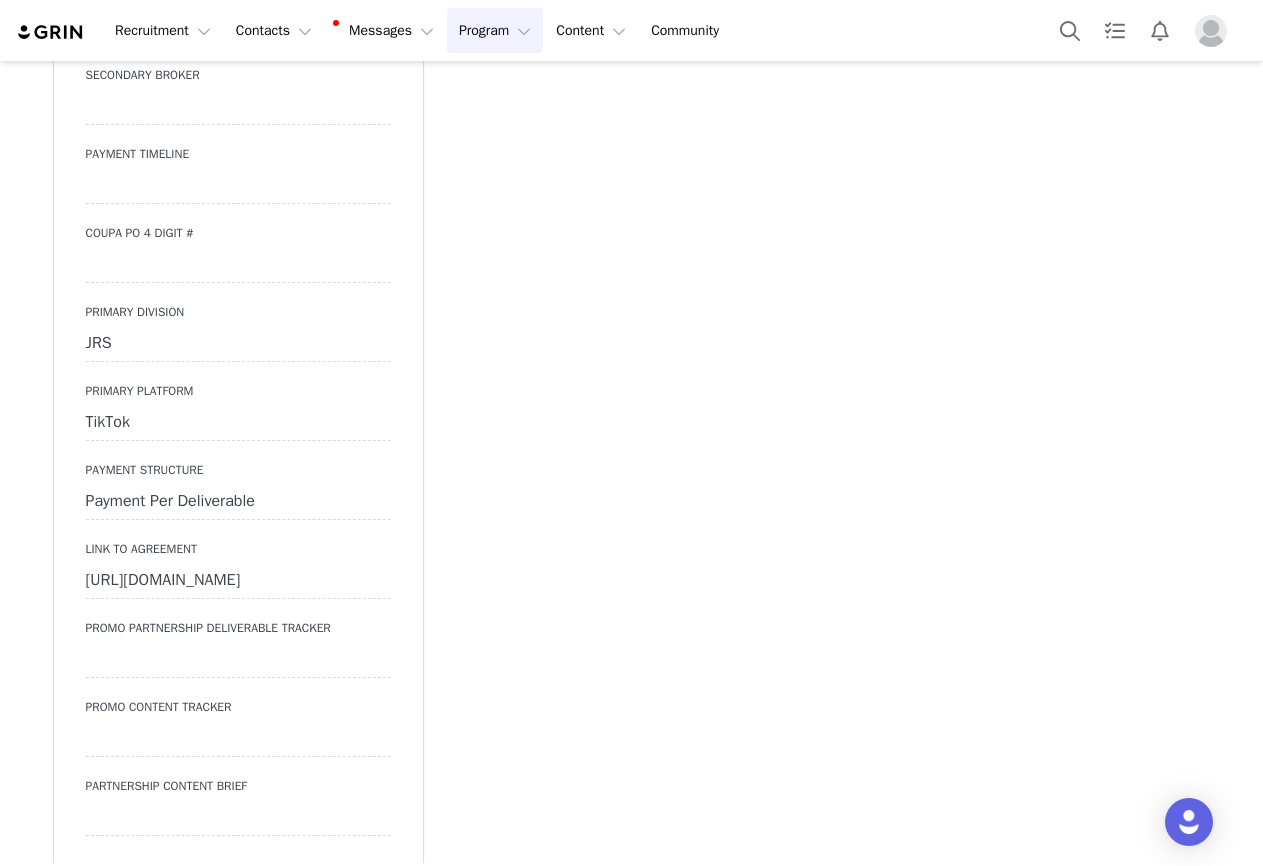click on "https://ironcladapp.com/c/621679b0ff9c731d573f2628/workflows/IC-14245" at bounding box center (238, 581) 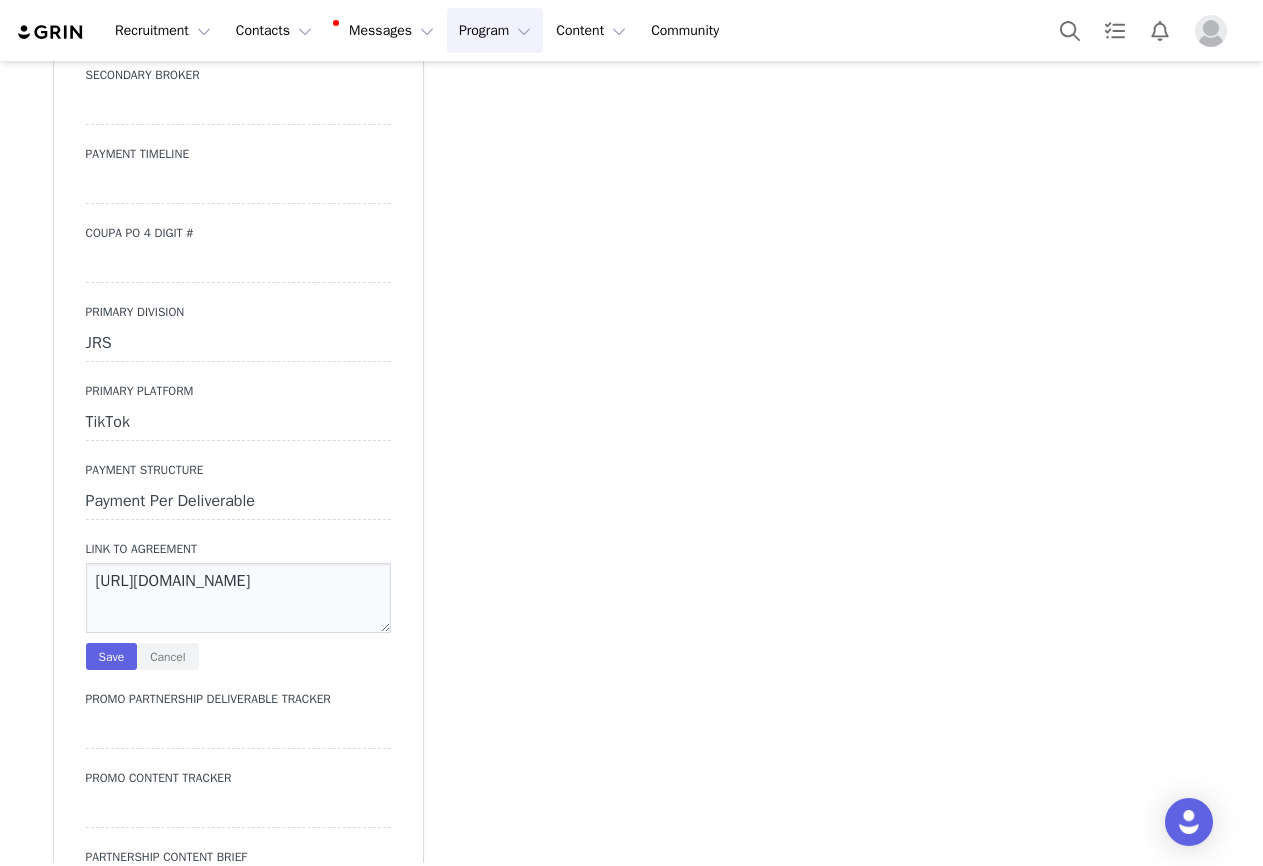 click on "https://ironcladapp.com/c/621679b0ff9c731d573f2628/workflows/IC-14245" at bounding box center (238, 598) 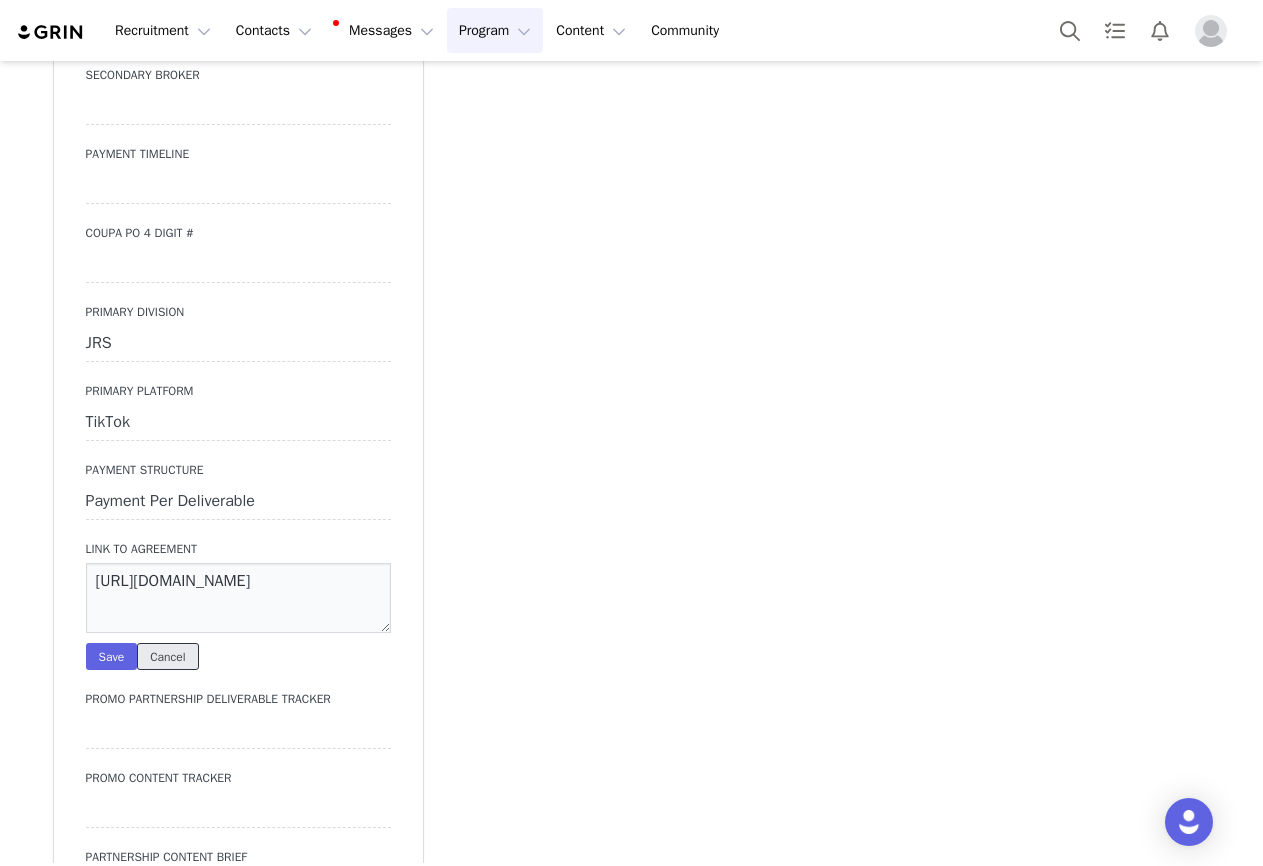 click on "Cancel" at bounding box center [167, 656] 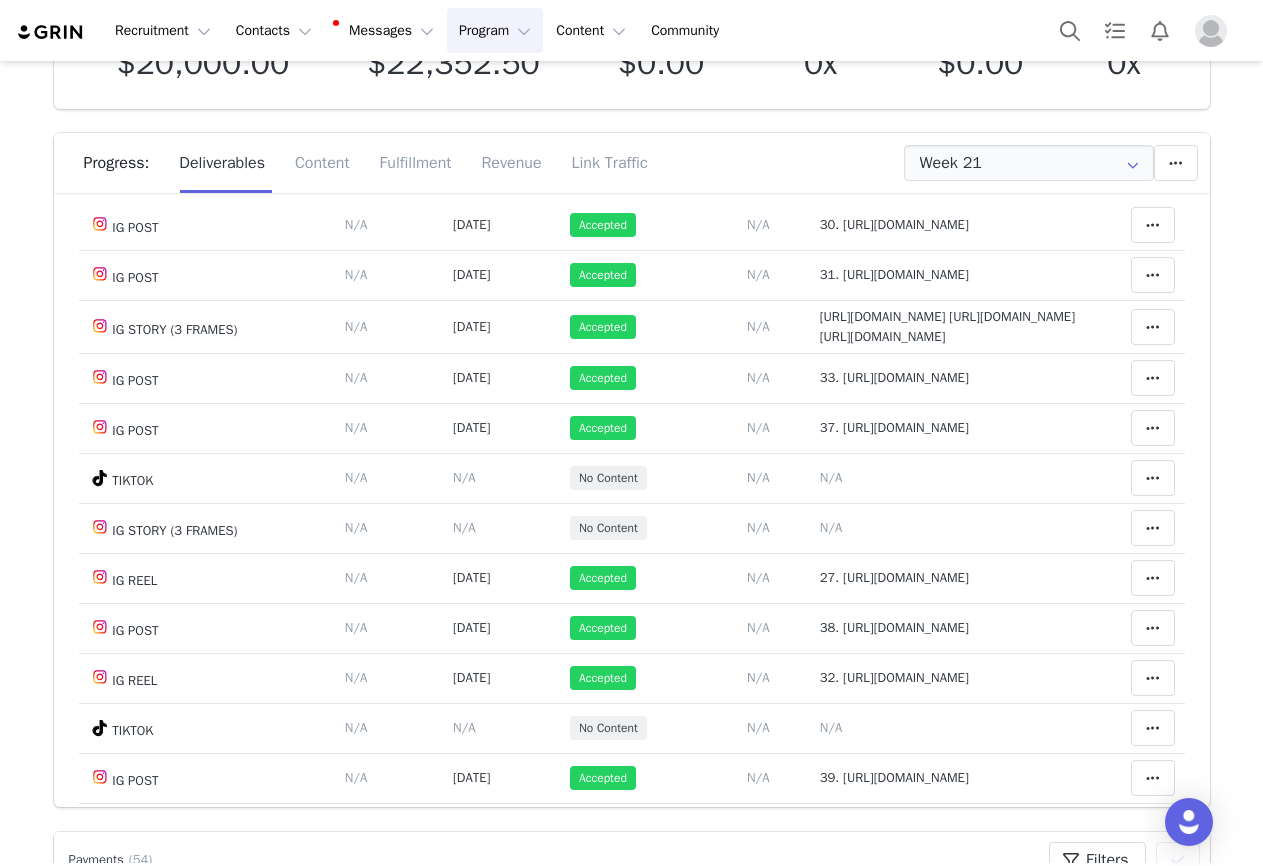 scroll, scrollTop: 0, scrollLeft: 0, axis: both 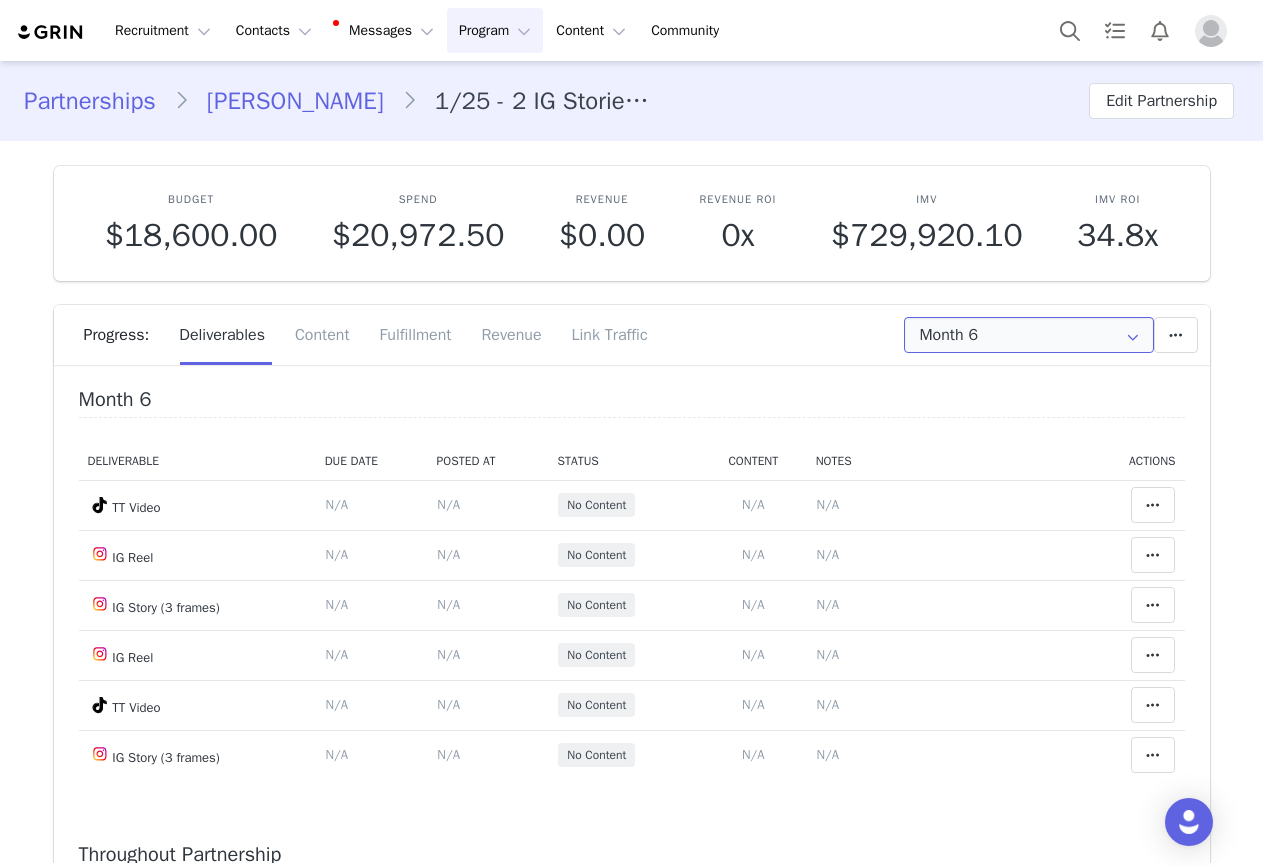 click on "Month 6" at bounding box center (1029, 335) 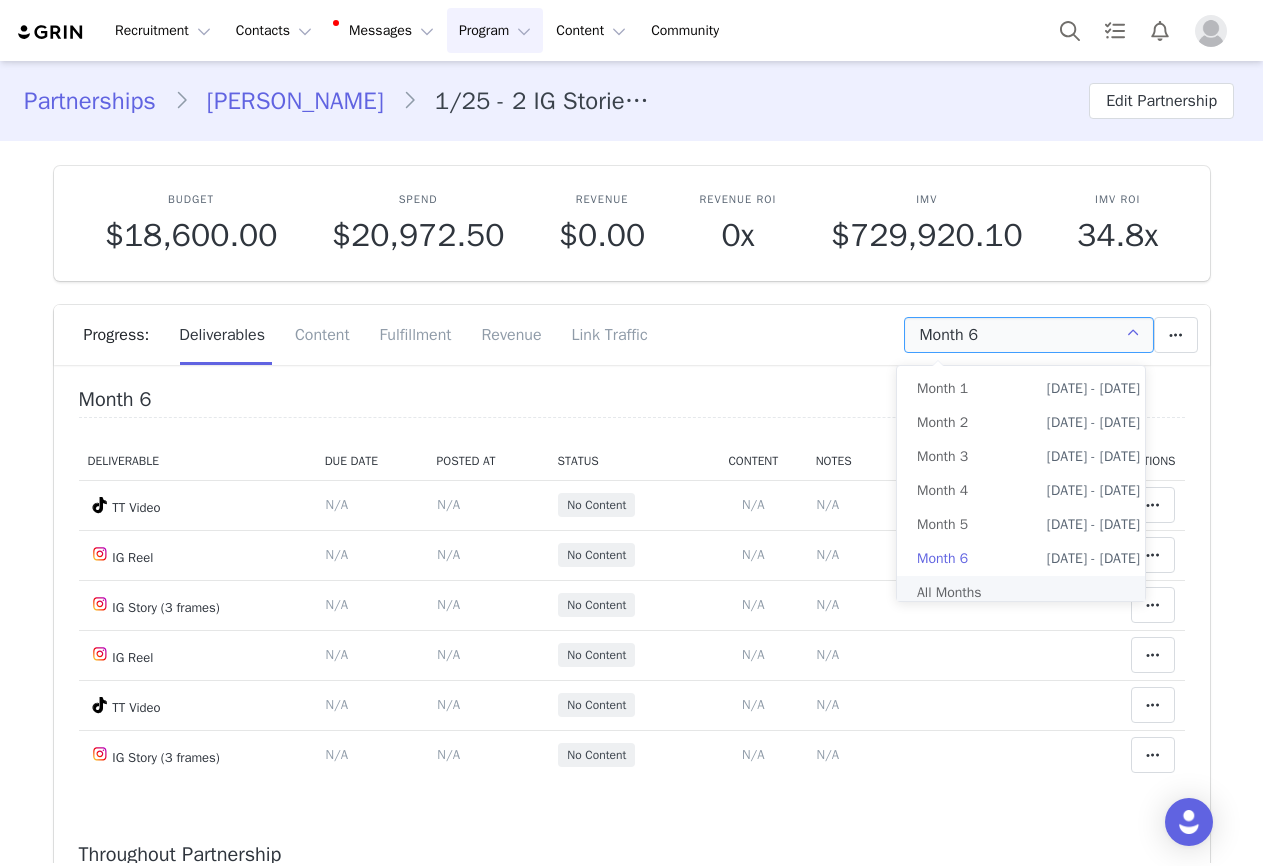 click on "All Months" at bounding box center (1028, 593) 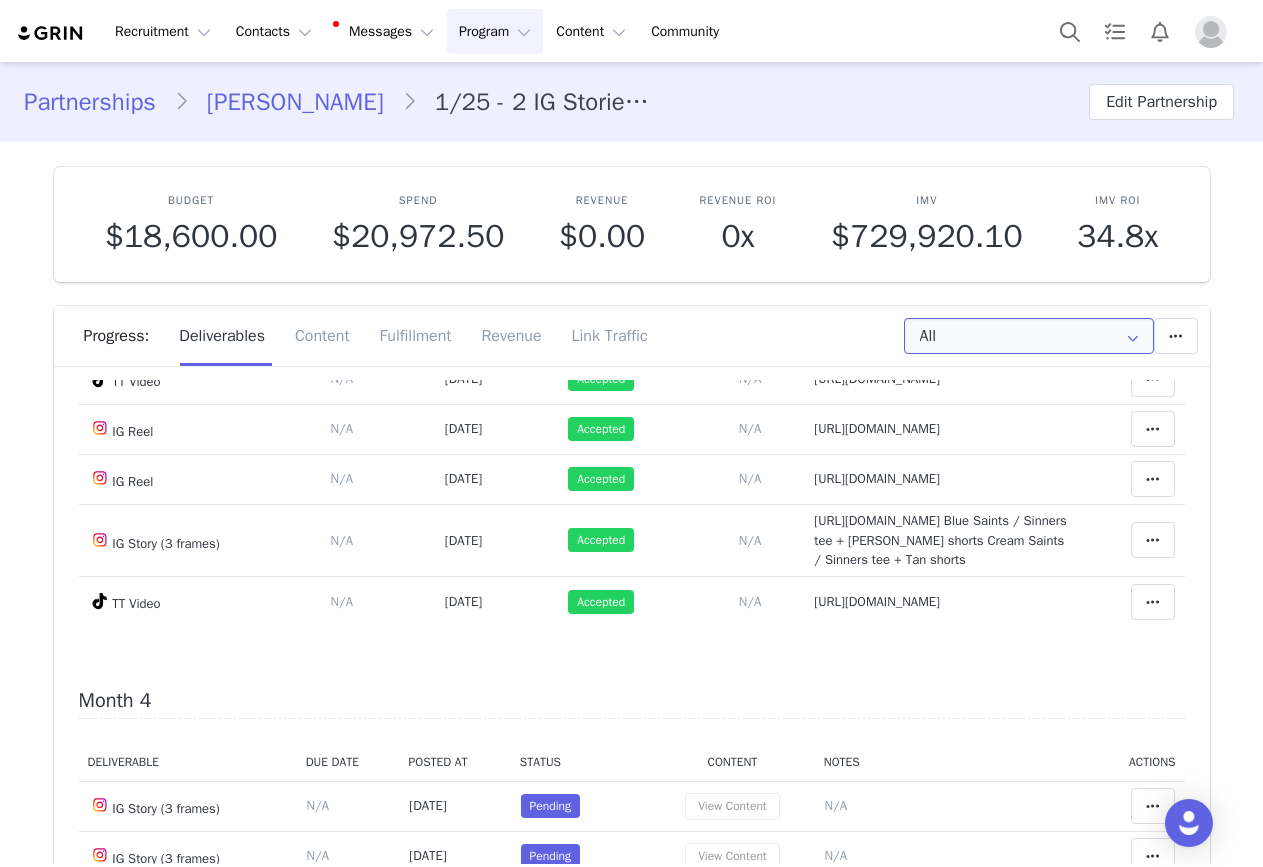 scroll, scrollTop: 1200, scrollLeft: 0, axis: vertical 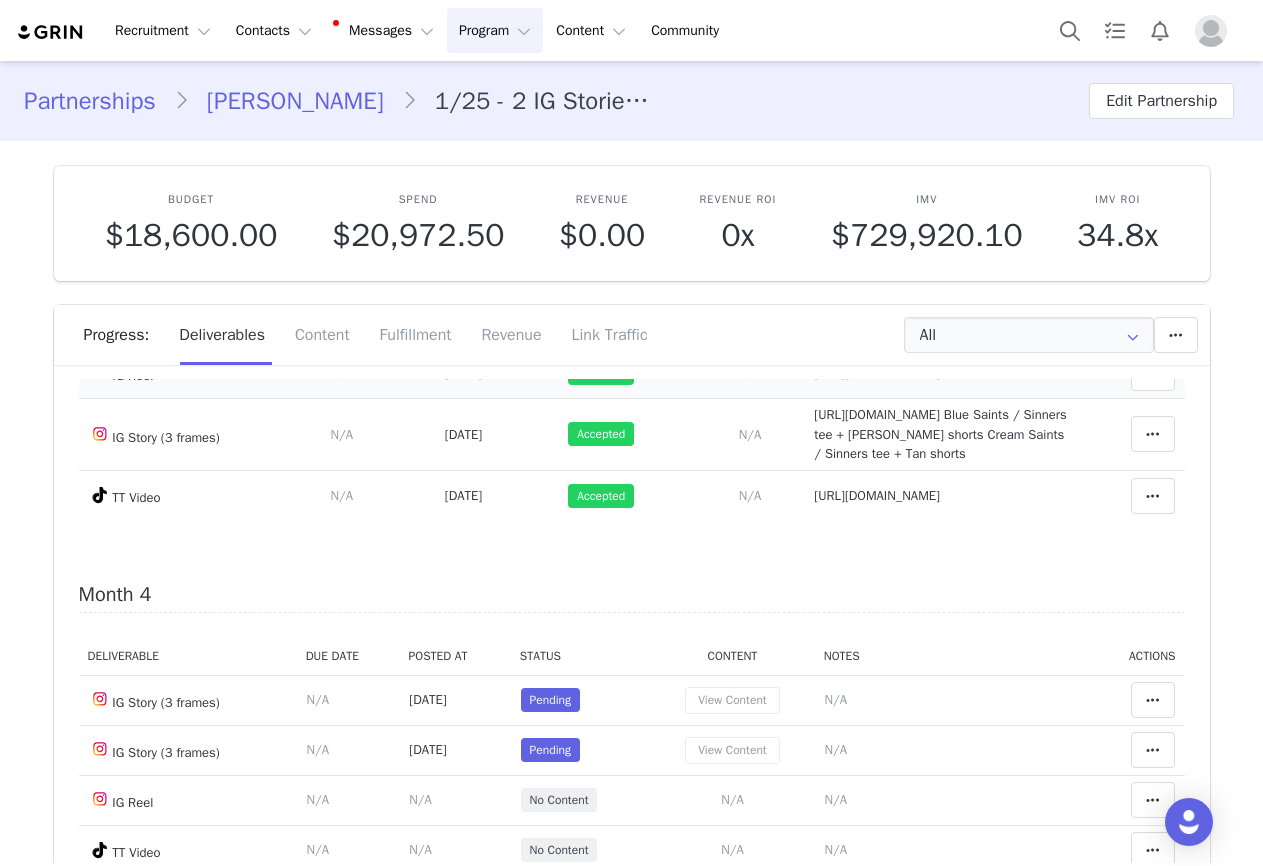 click on "Notes  Save  Cancel [URL][DOMAIN_NAME]" at bounding box center [942, 373] 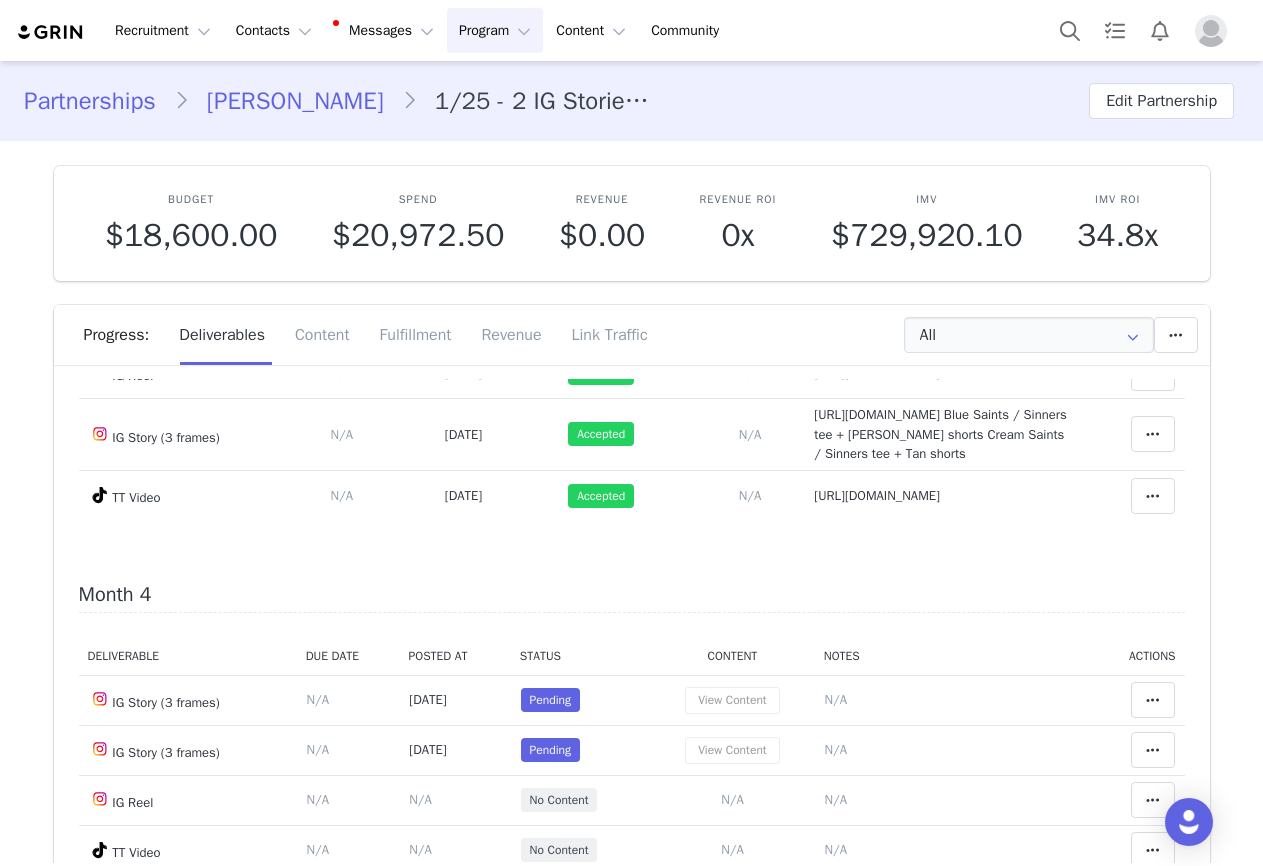 click on "Notes  Save  Cancel [URL][DOMAIN_NAME]" at bounding box center (942, 323) 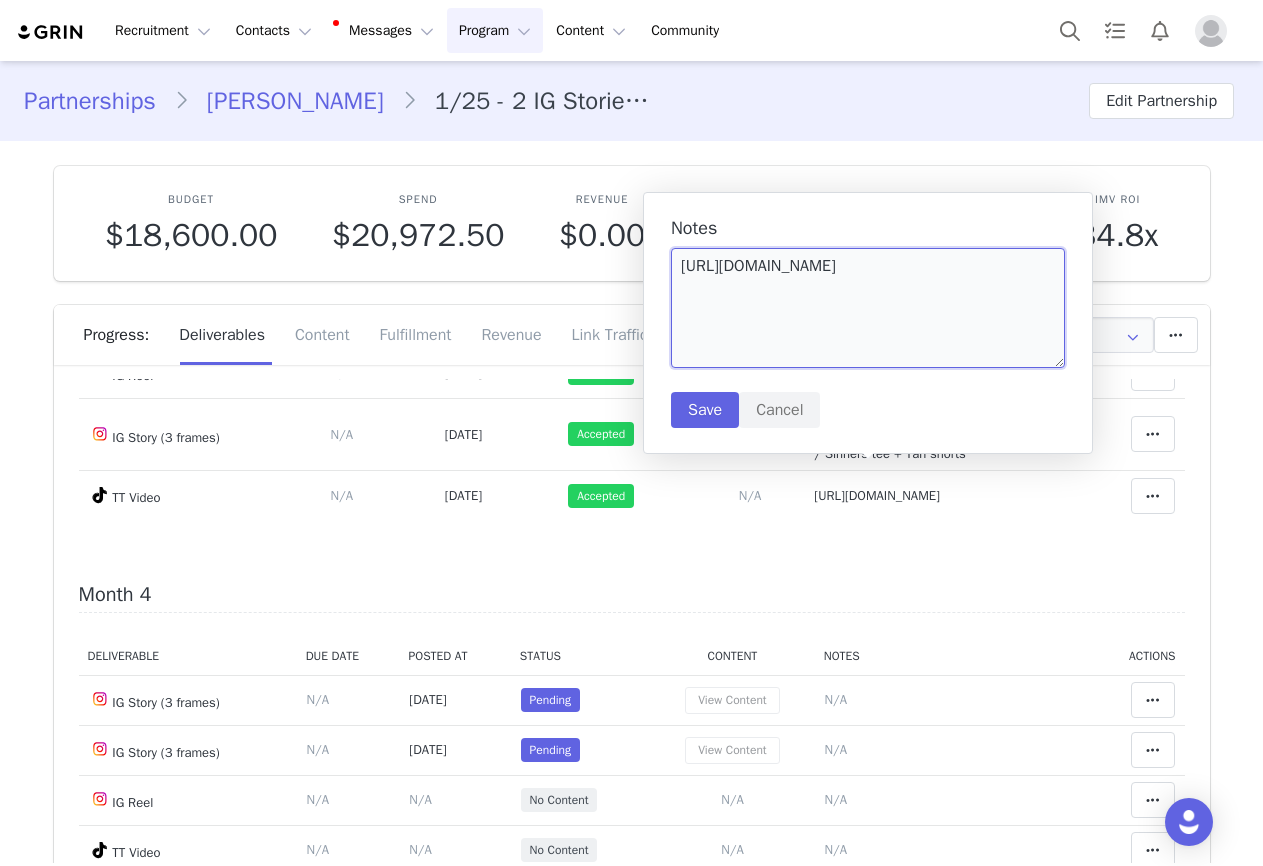 click on "[URL][DOMAIN_NAME]" at bounding box center [868, 308] 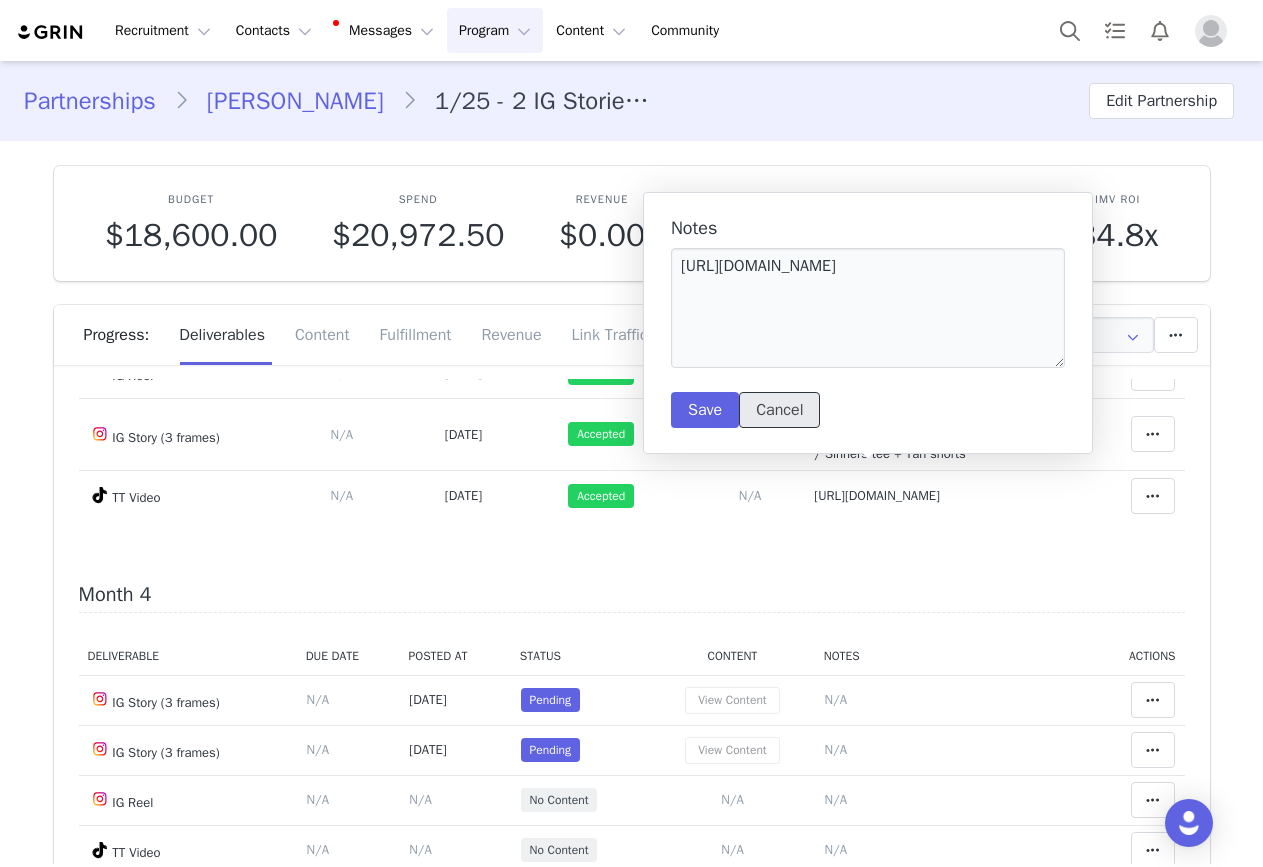 click on "Cancel" at bounding box center [779, 410] 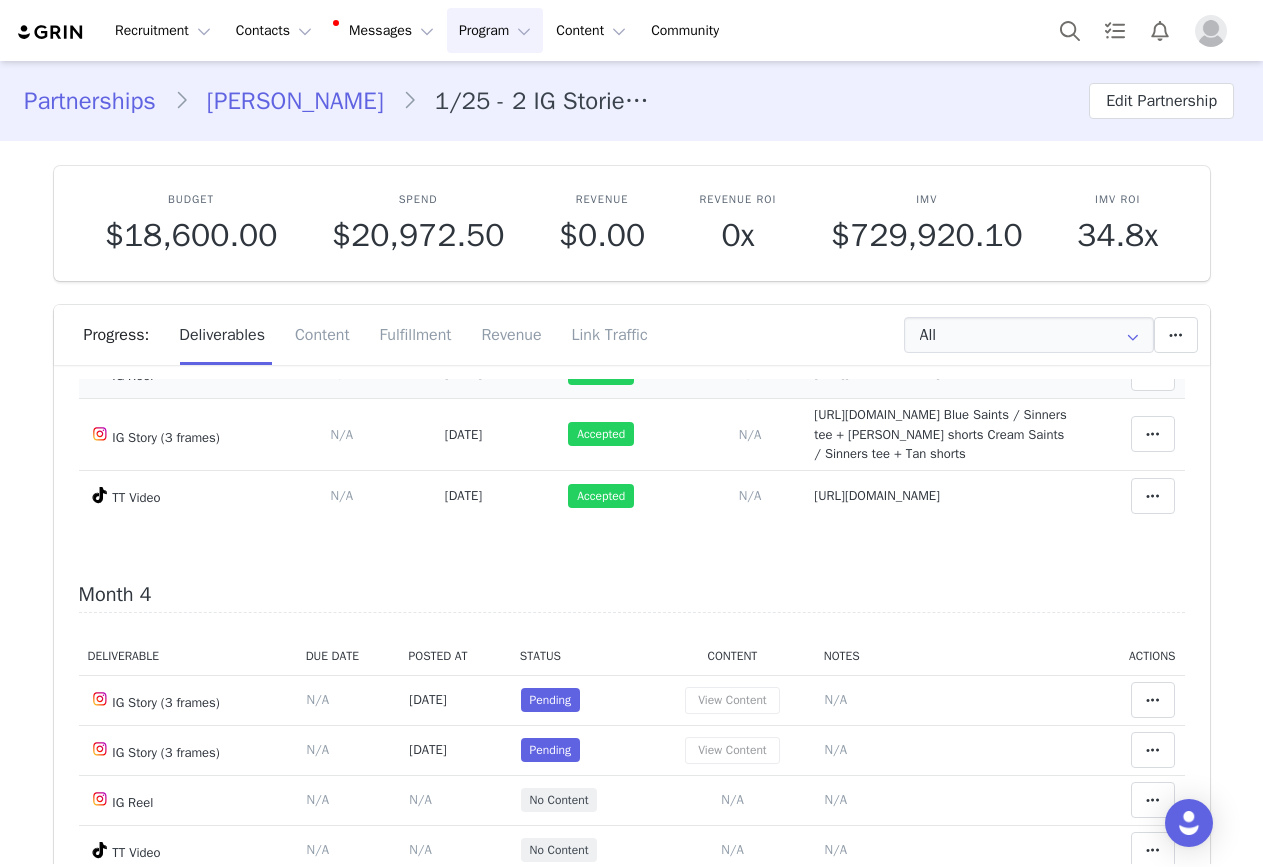 click on "[URL][DOMAIN_NAME]" at bounding box center (877, 372) 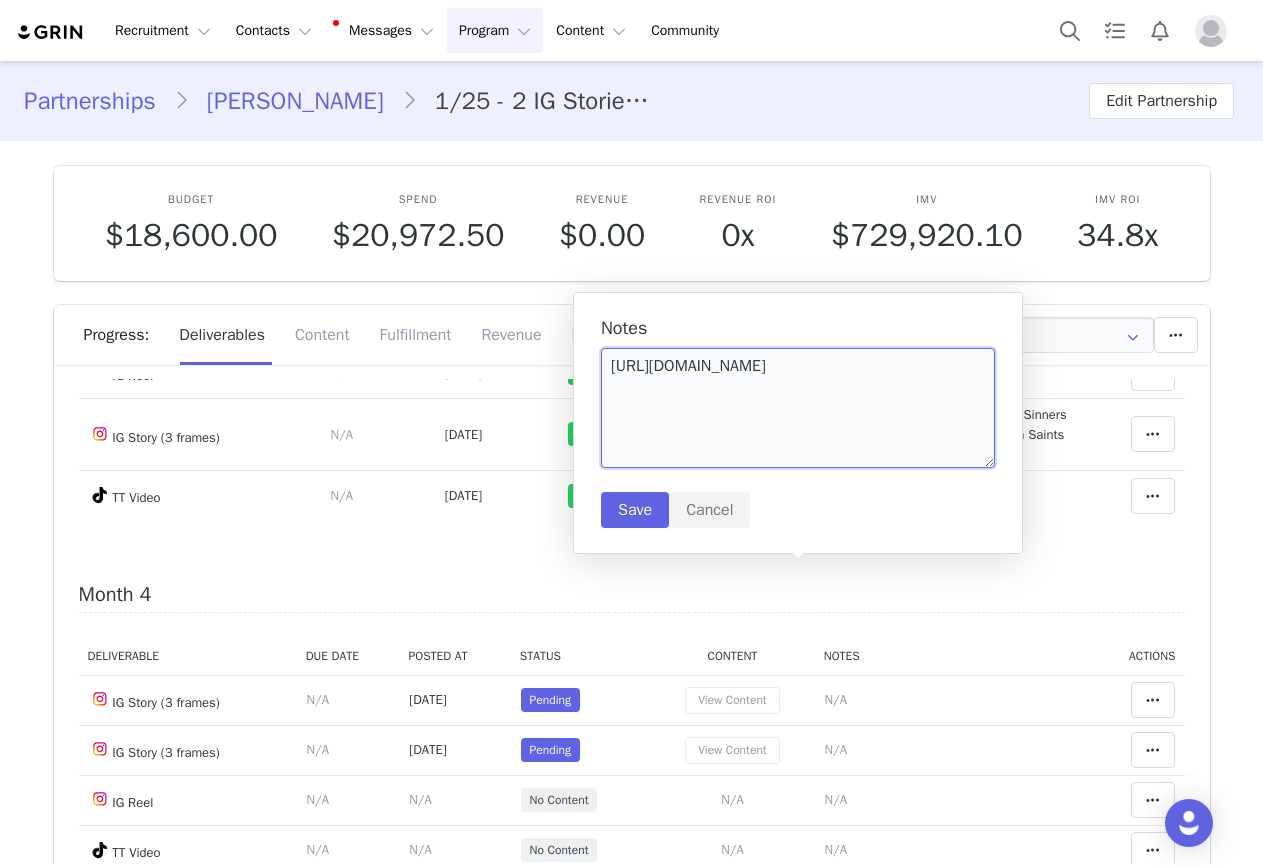 click on "[URL][DOMAIN_NAME]" at bounding box center [798, 408] 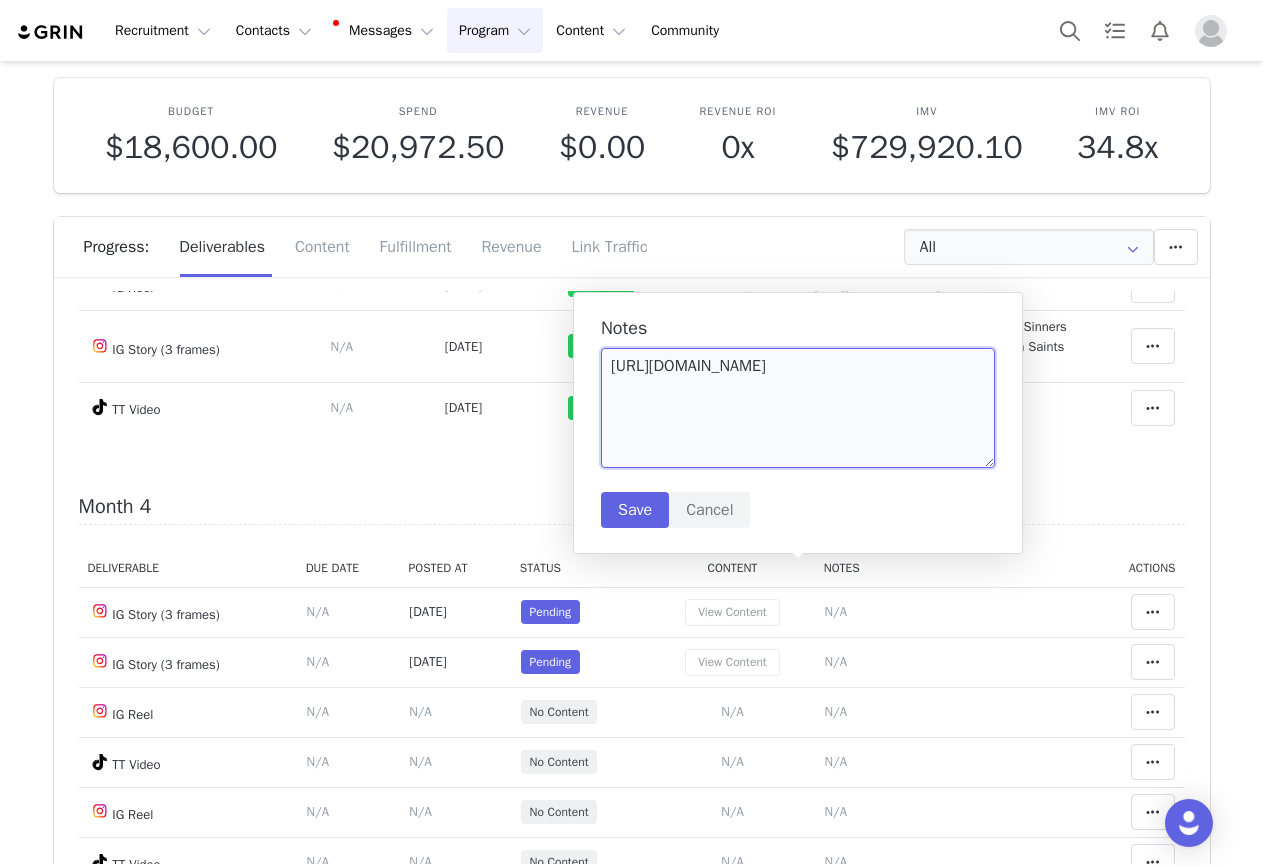 scroll, scrollTop: 300, scrollLeft: 0, axis: vertical 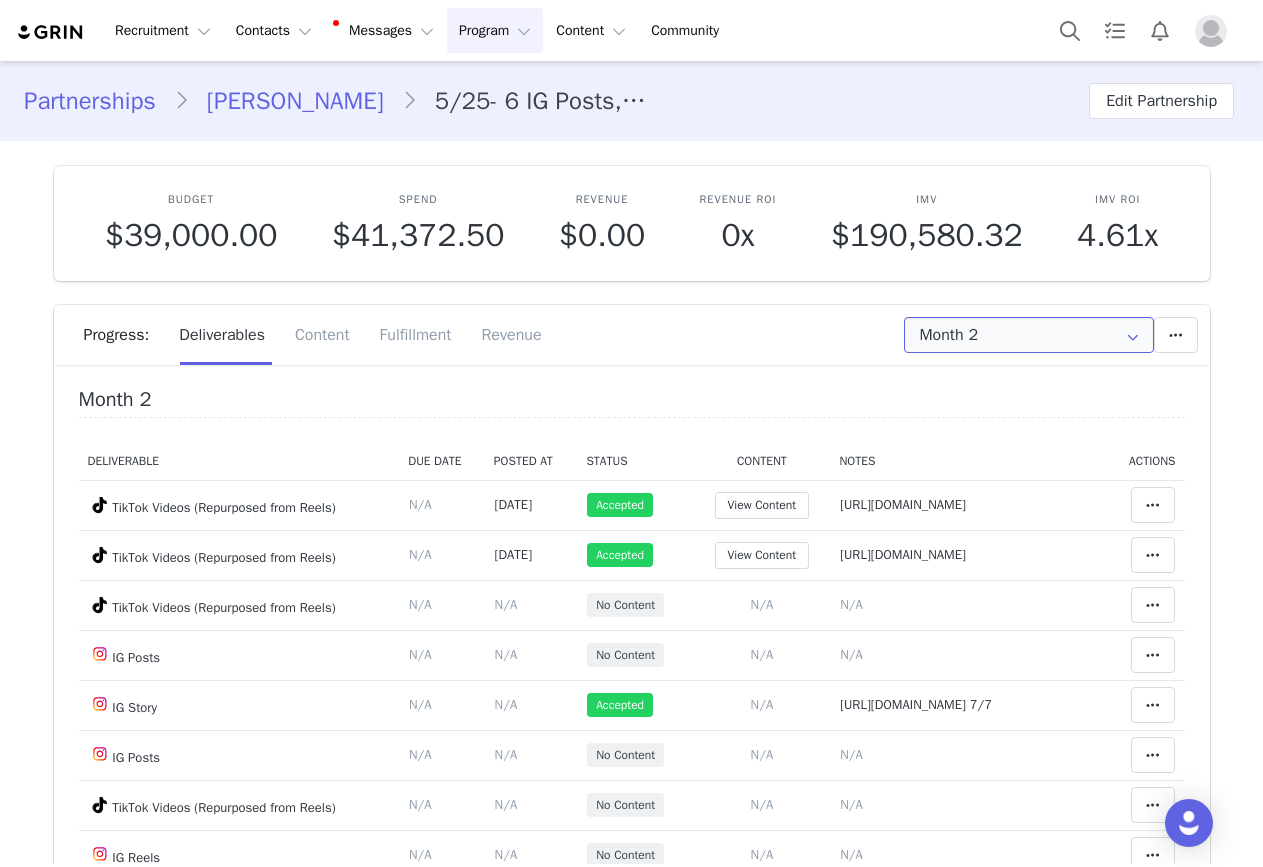 click on "Month 2" at bounding box center (1029, 335) 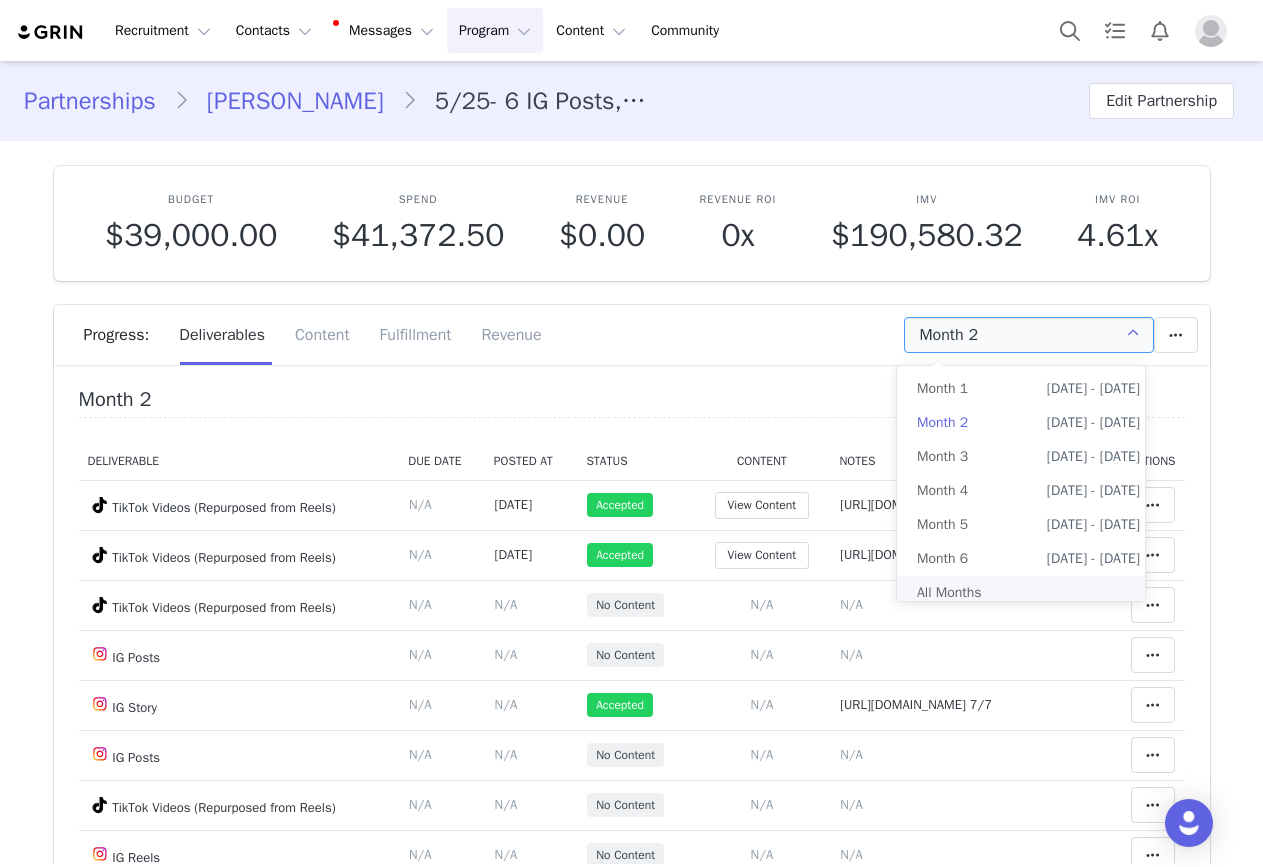 click on "All Months" at bounding box center (1028, 593) 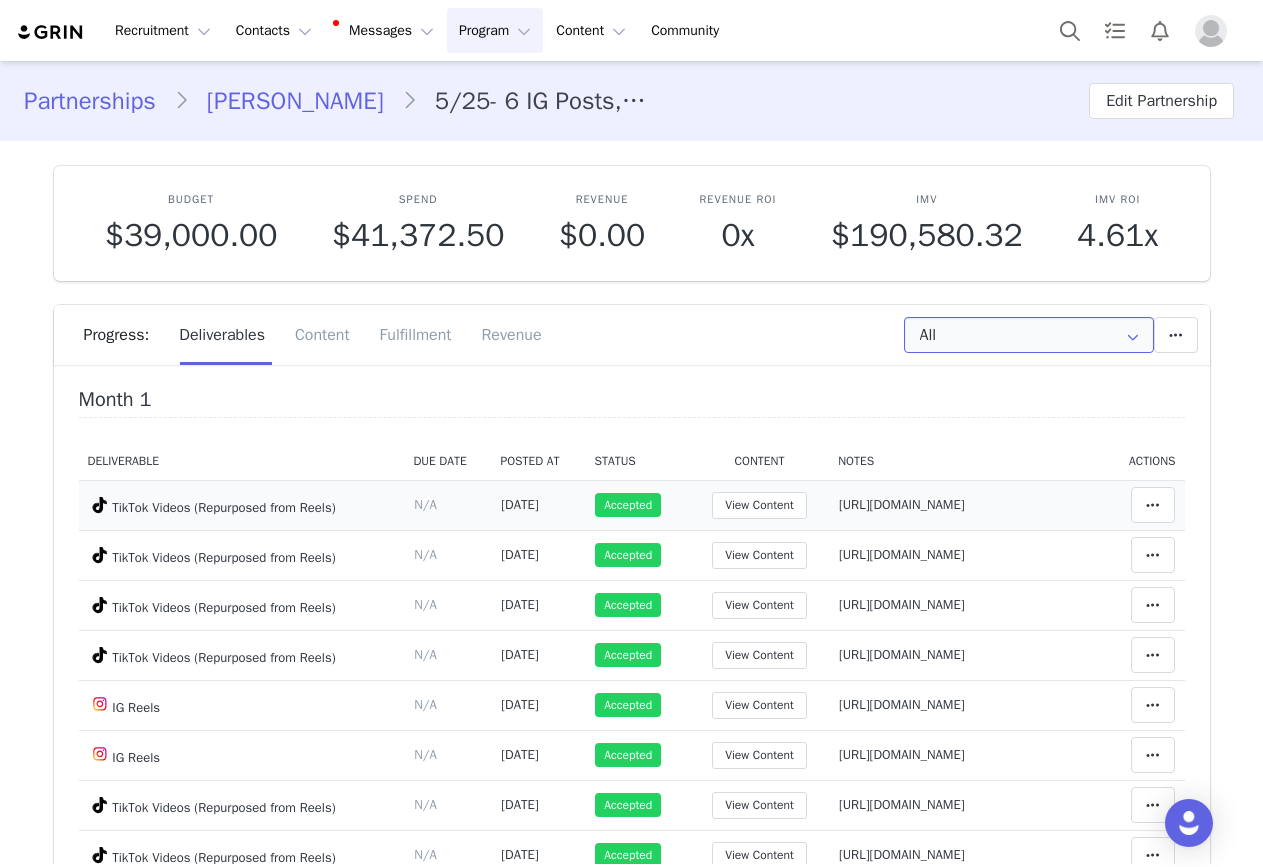scroll, scrollTop: 100, scrollLeft: 0, axis: vertical 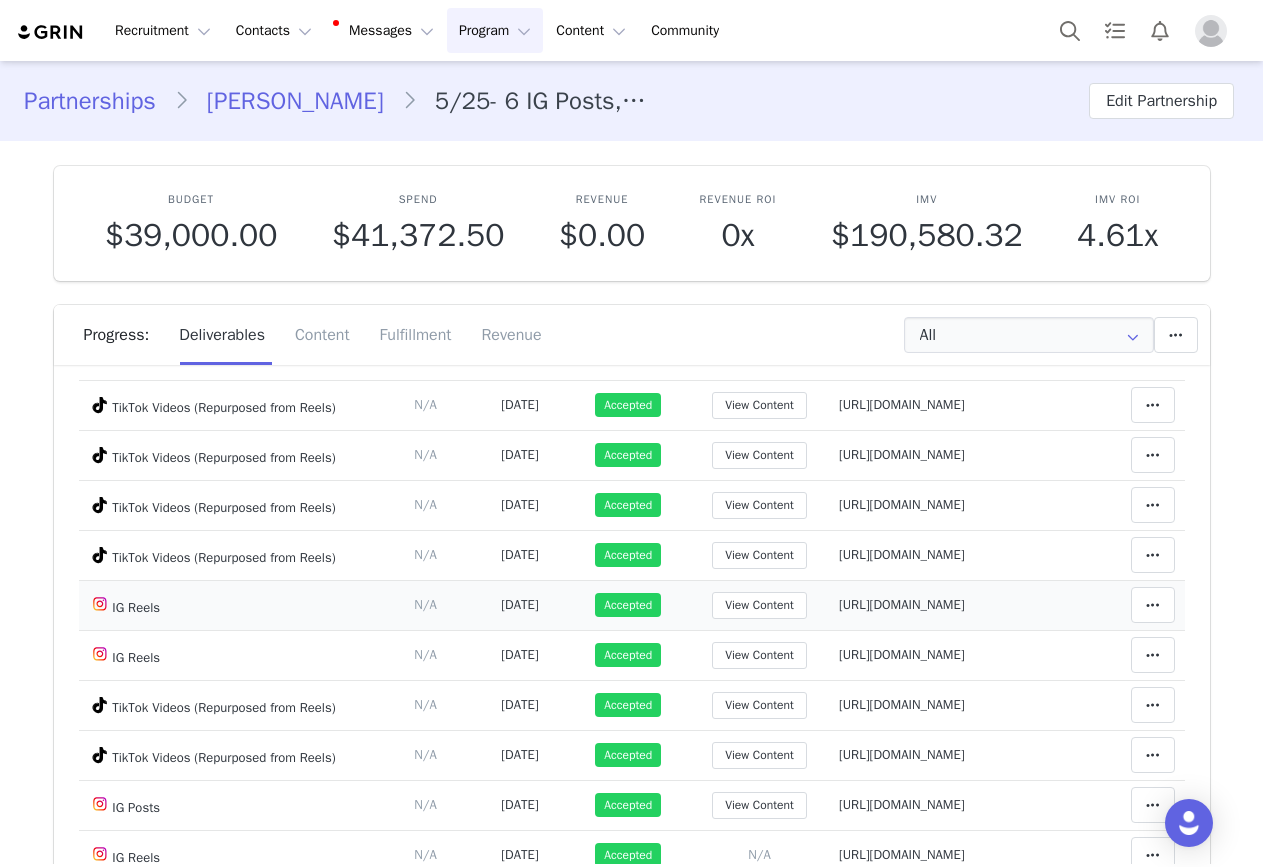 click on "https://www.instagram.com/reel/DLLbofMhpH8/" at bounding box center (902, 604) 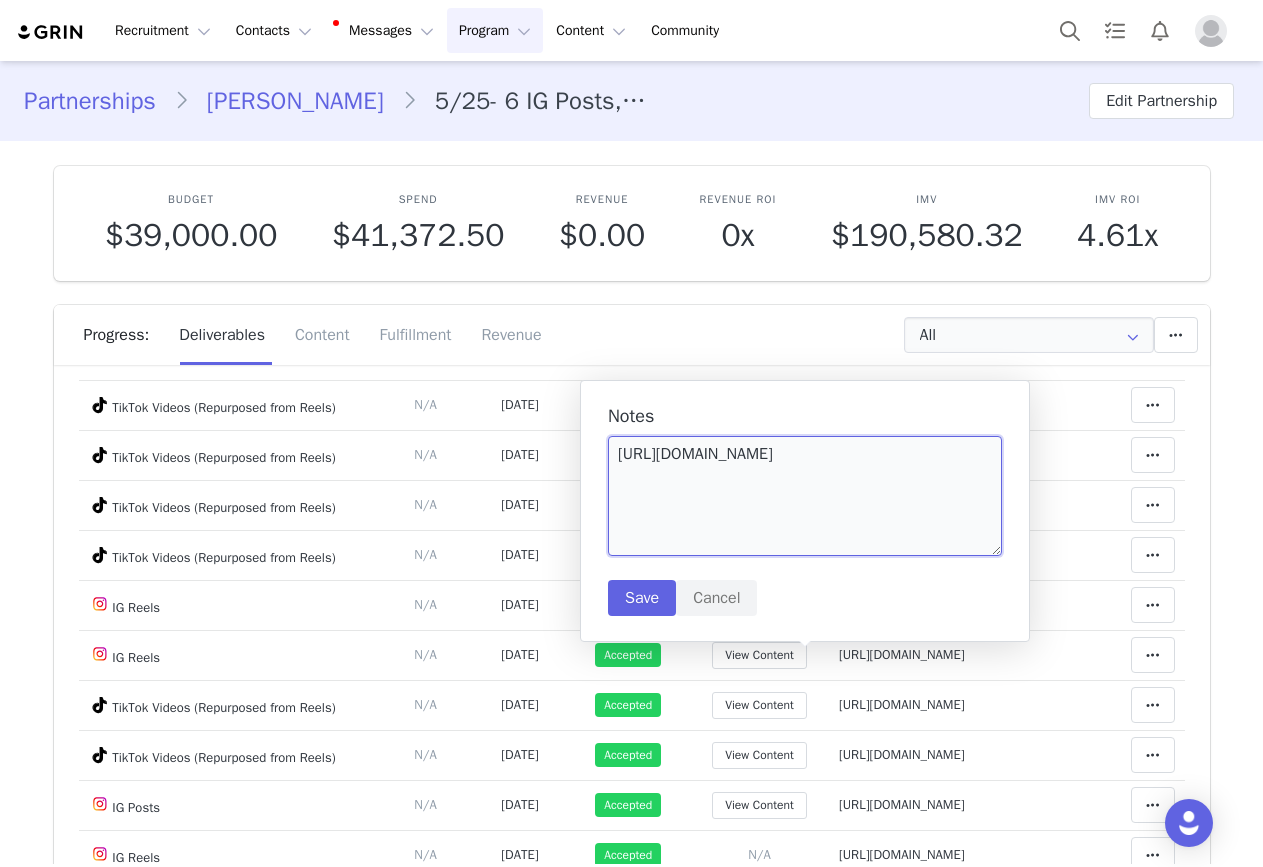 click on "https://www.instagram.com/reel/DLLbofMhpH8/" at bounding box center [805, 496] 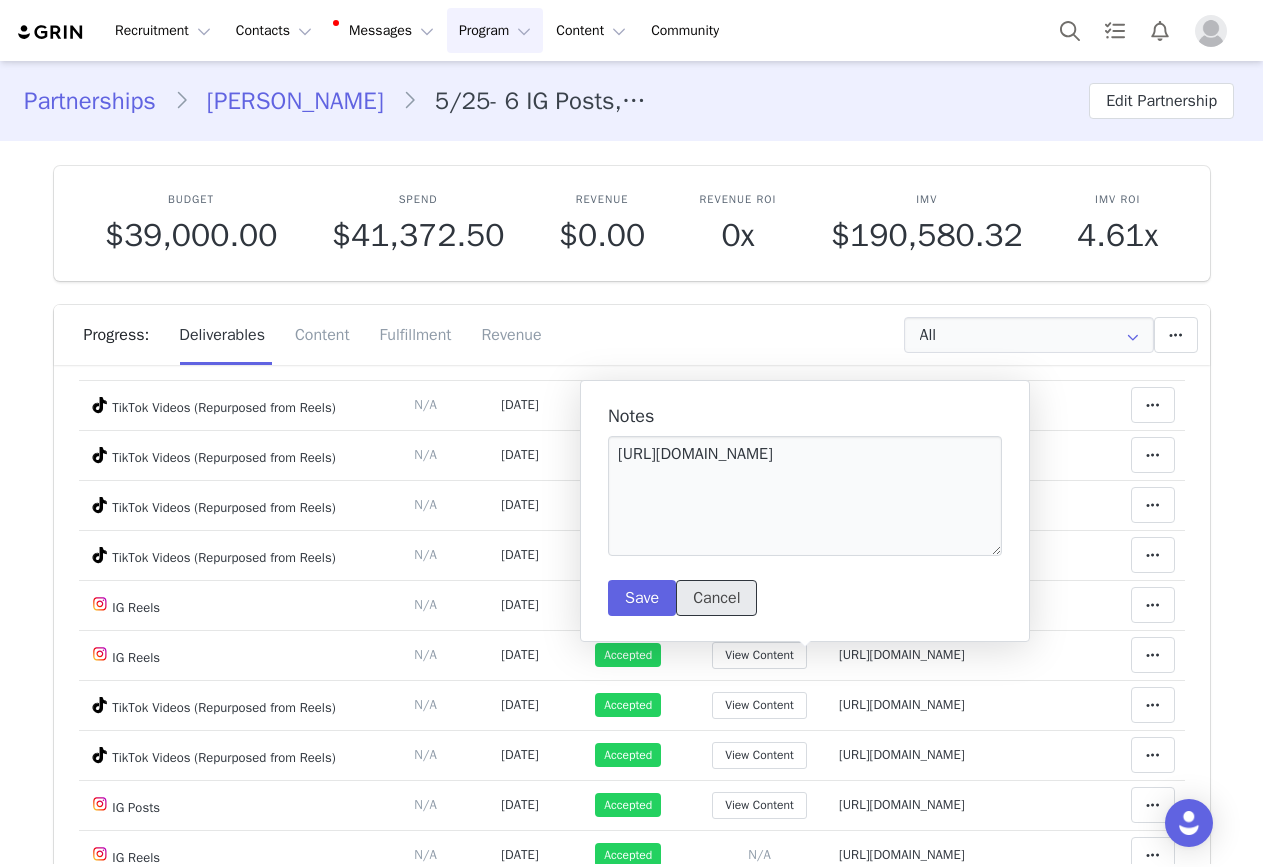 click on "Cancel" at bounding box center (716, 598) 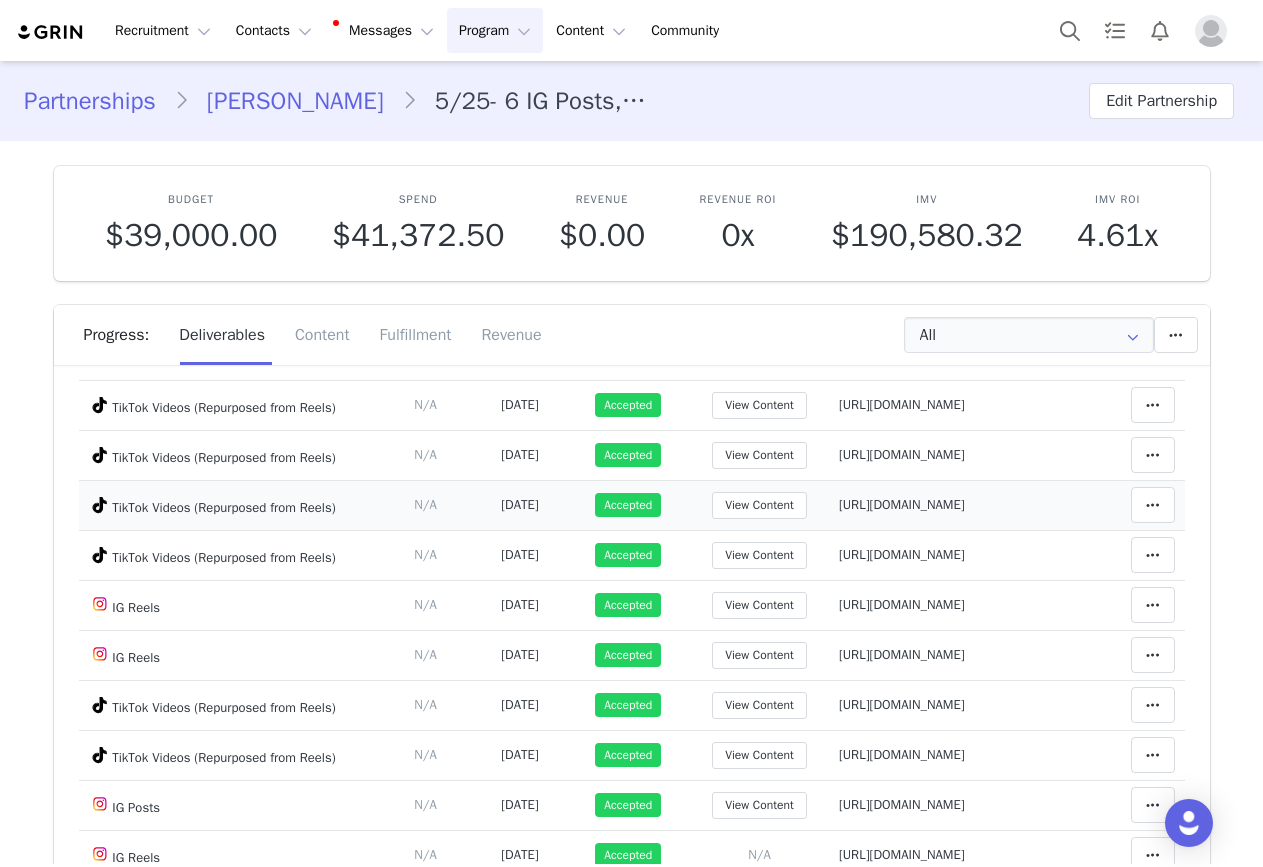 click on "https://www.tiktok.com/@melisalapepina/video/7517368891056737566" at bounding box center [902, 504] 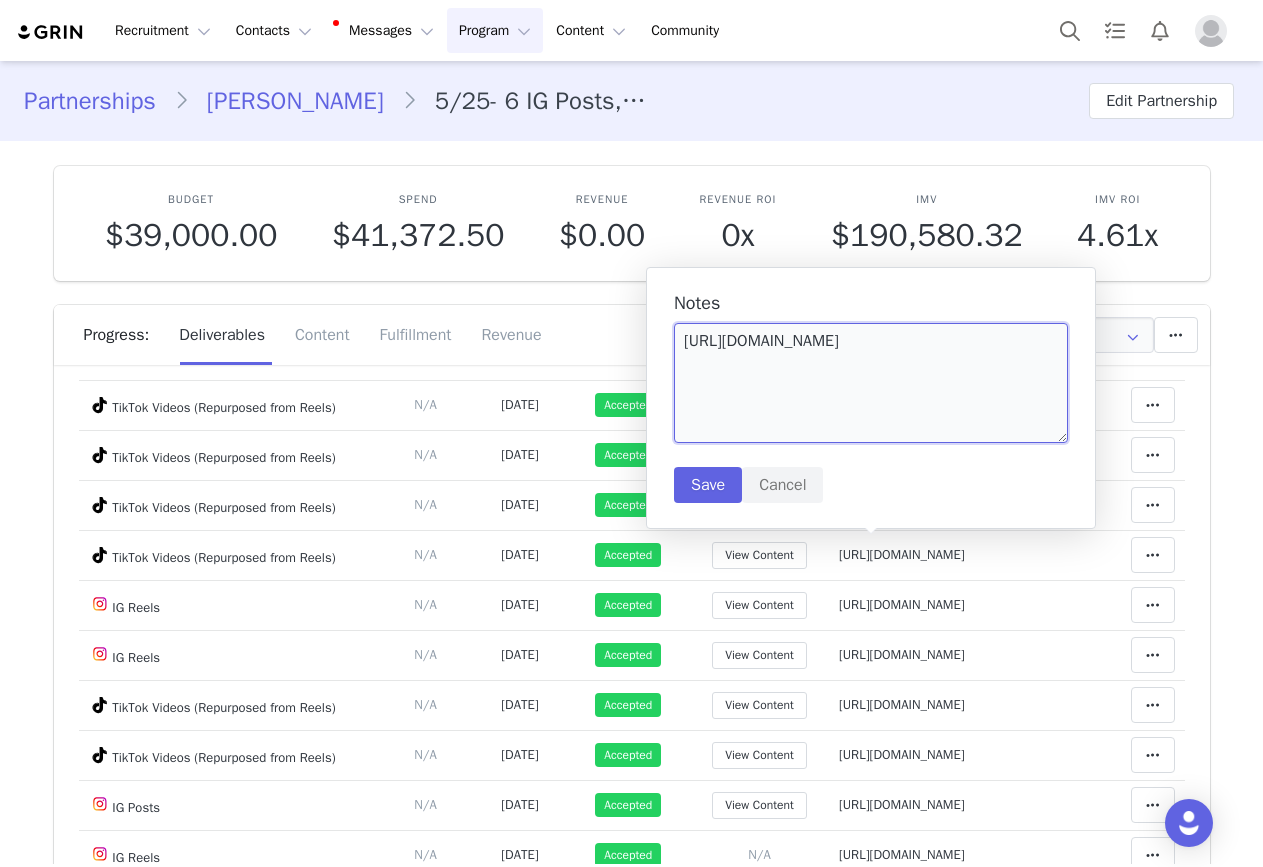 click on "https://www.tiktok.com/@melisalapepina/video/7517368891056737566" at bounding box center [871, 383] 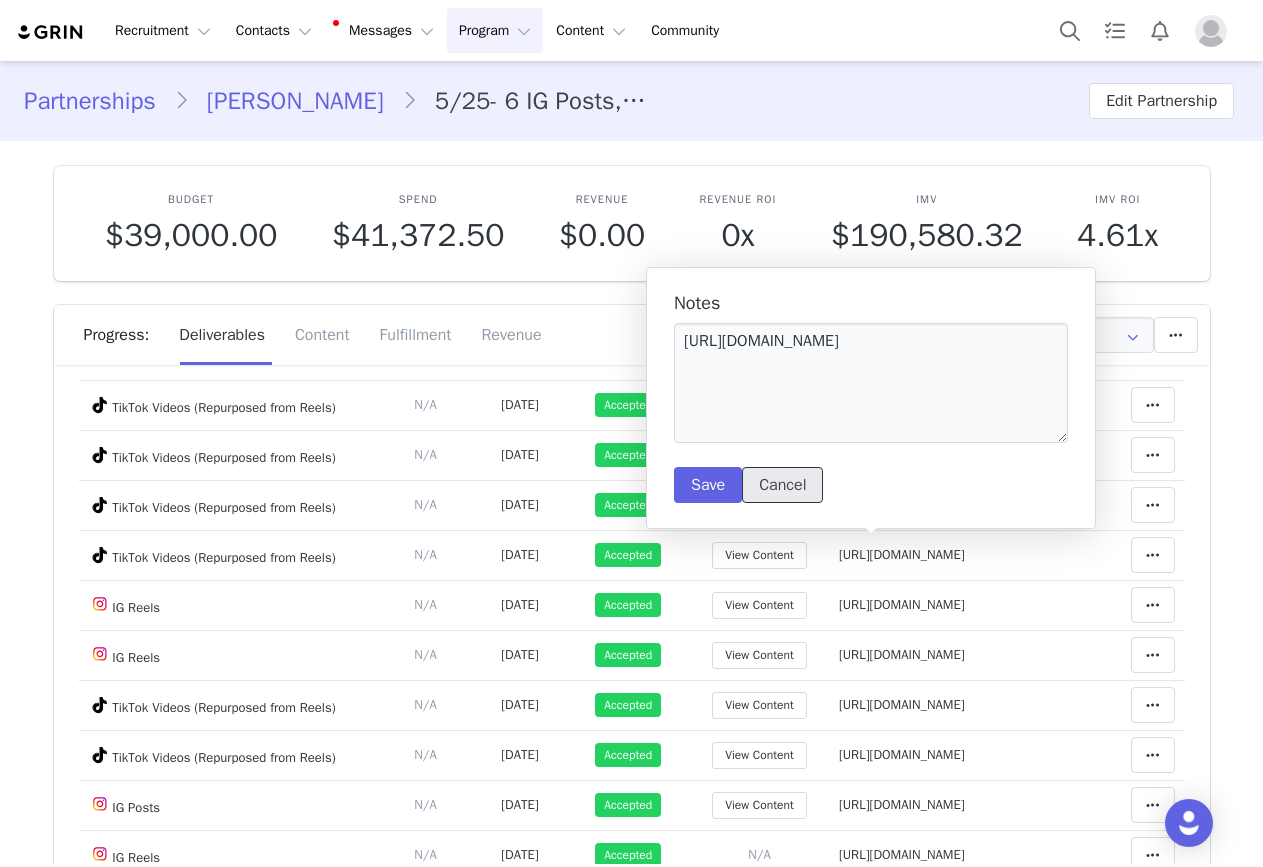 click on "Cancel" at bounding box center (782, 485) 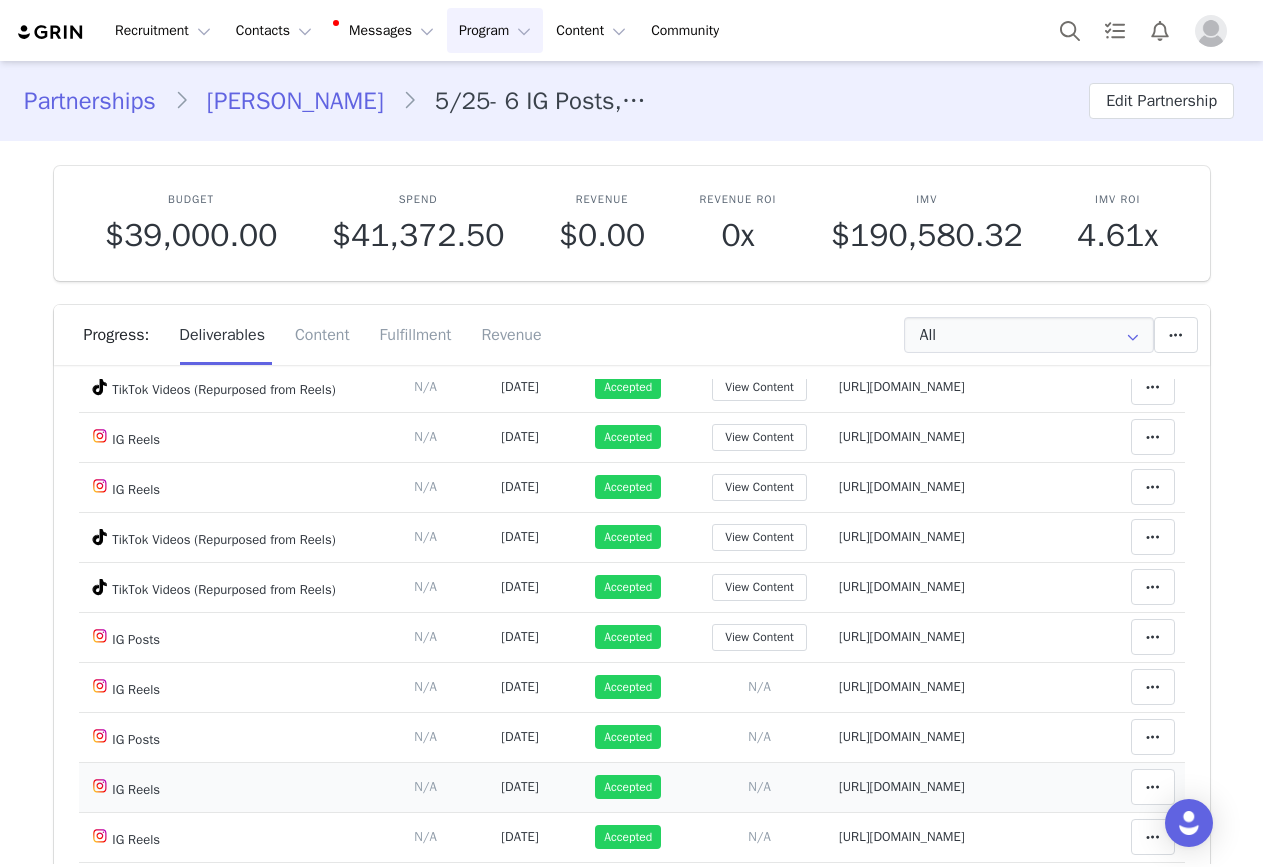scroll, scrollTop: 500, scrollLeft: 0, axis: vertical 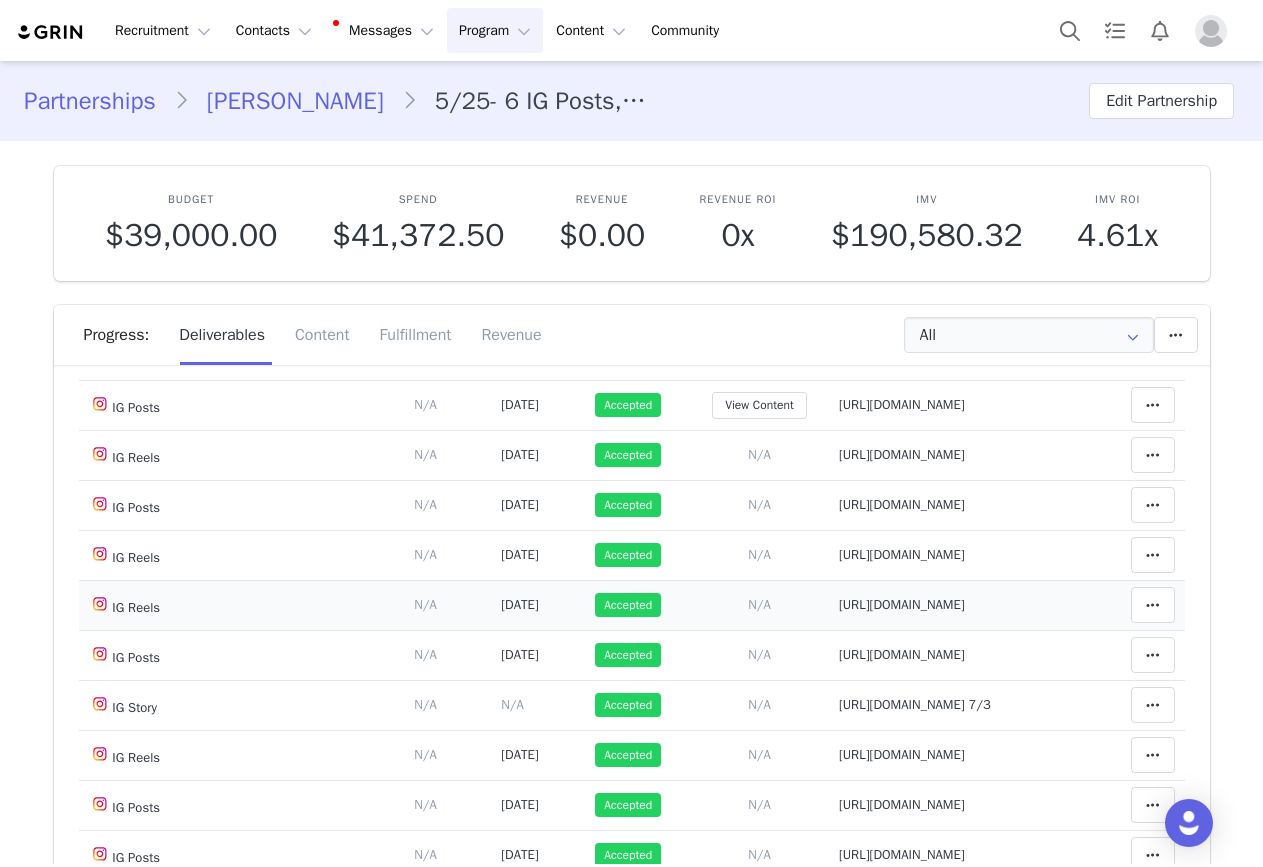 click on "https://www.instagram.com/reel/DLEGdh_vb4w/" at bounding box center [902, 604] 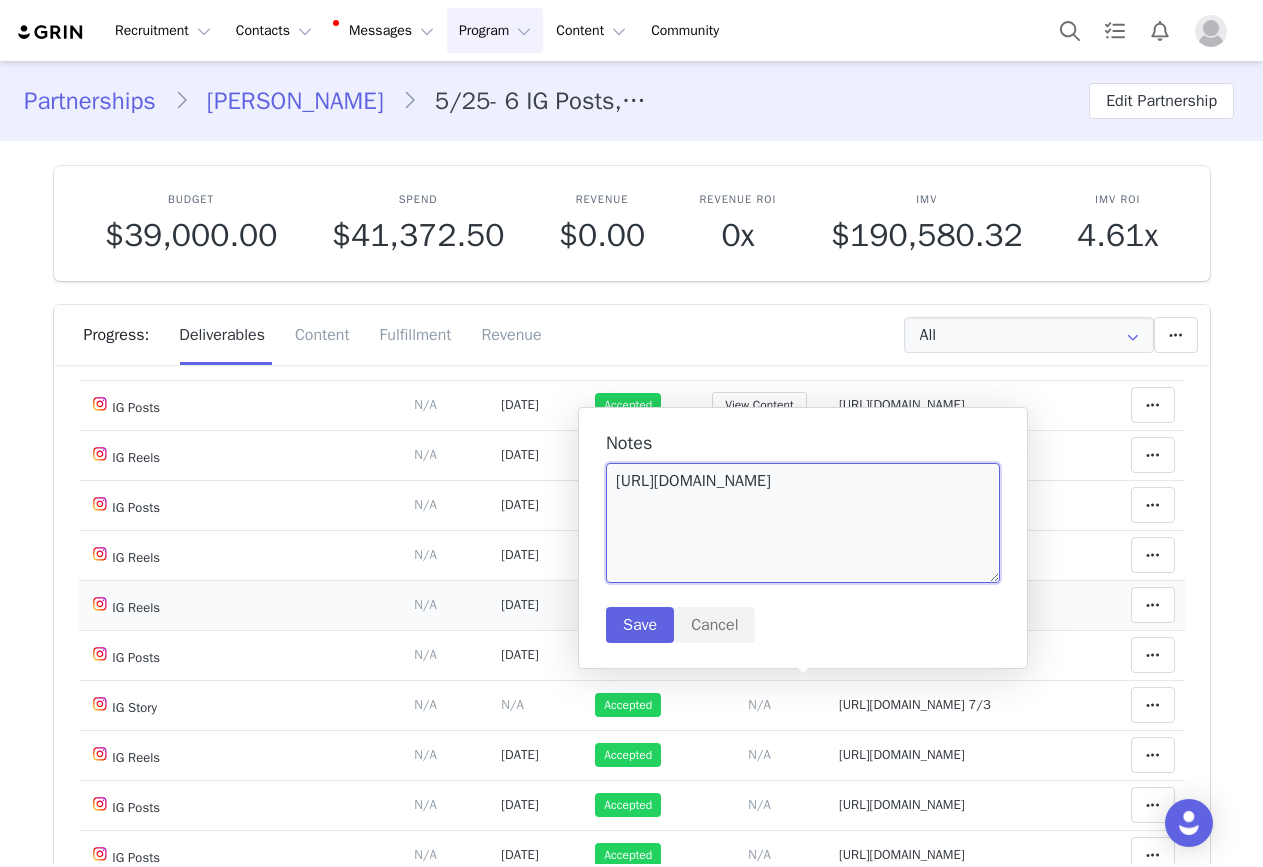 click on "https://www.instagram.com/reel/DLEGdh_vb4w/" at bounding box center [803, 523] 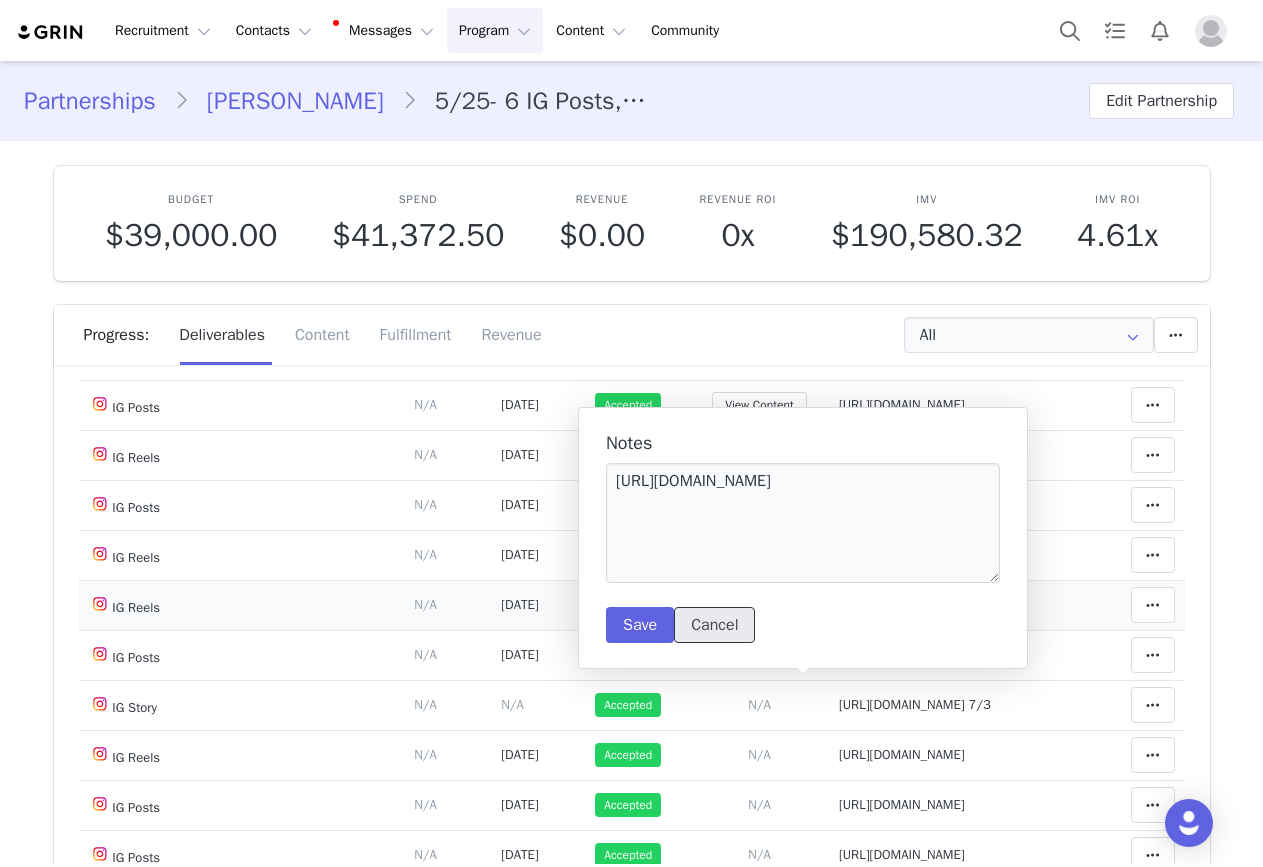 click on "Cancel" at bounding box center (714, 625) 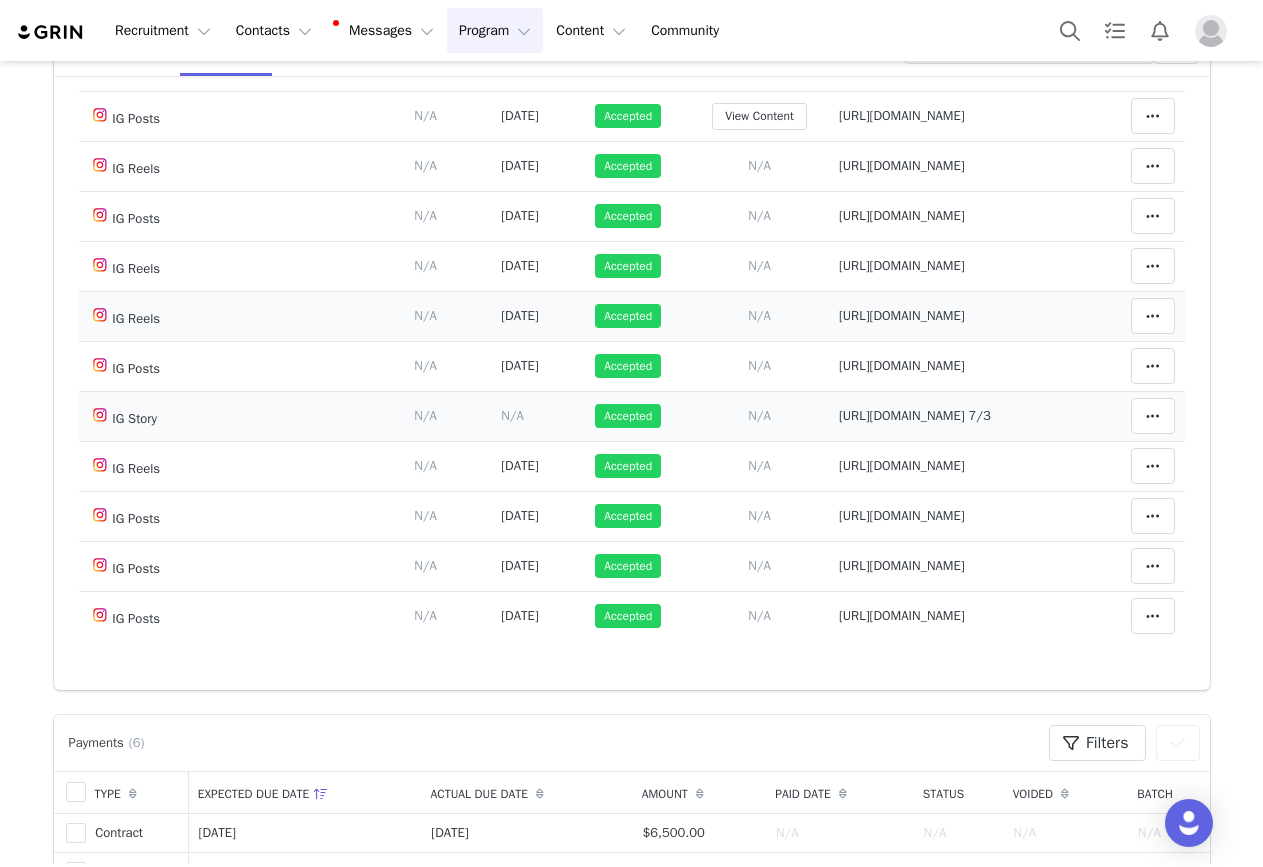 scroll, scrollTop: 300, scrollLeft: 0, axis: vertical 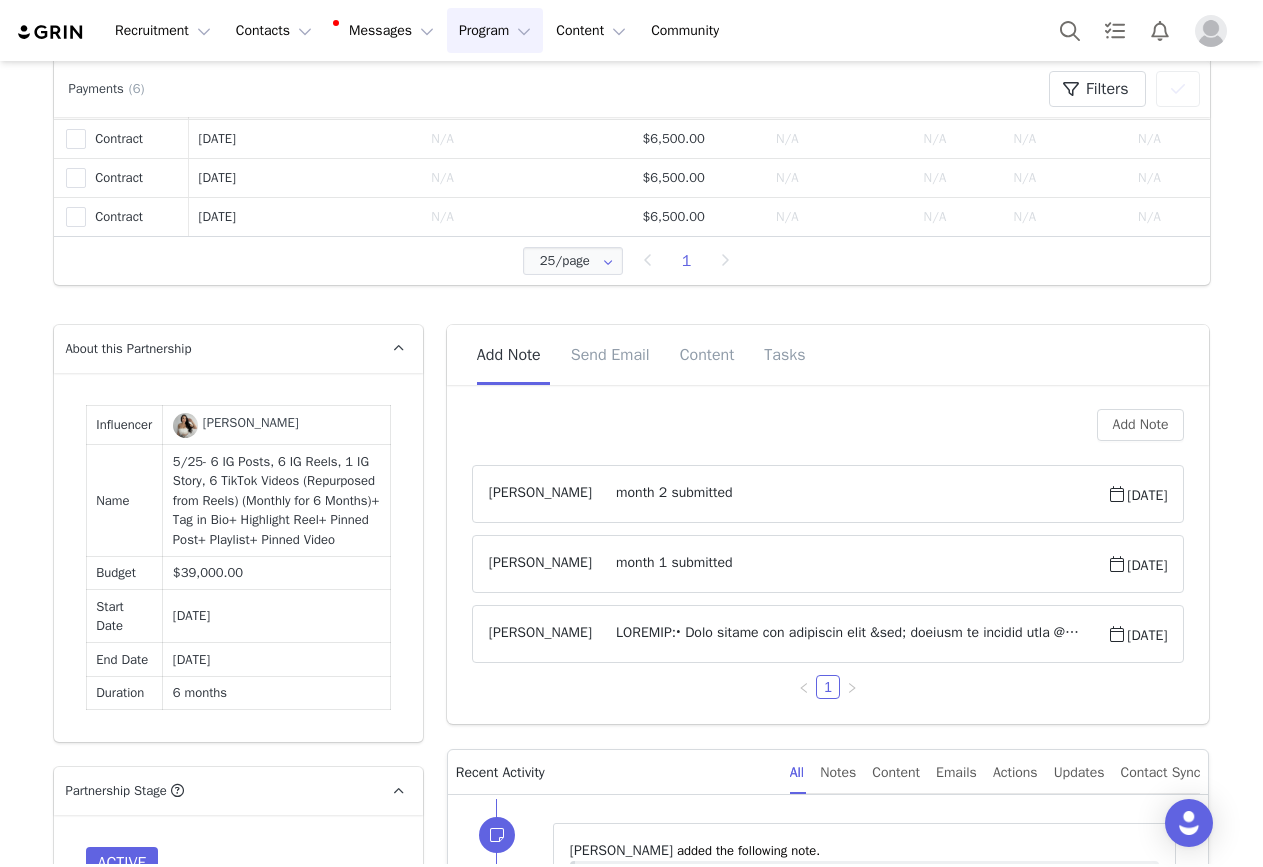 click at bounding box center [849, 634] 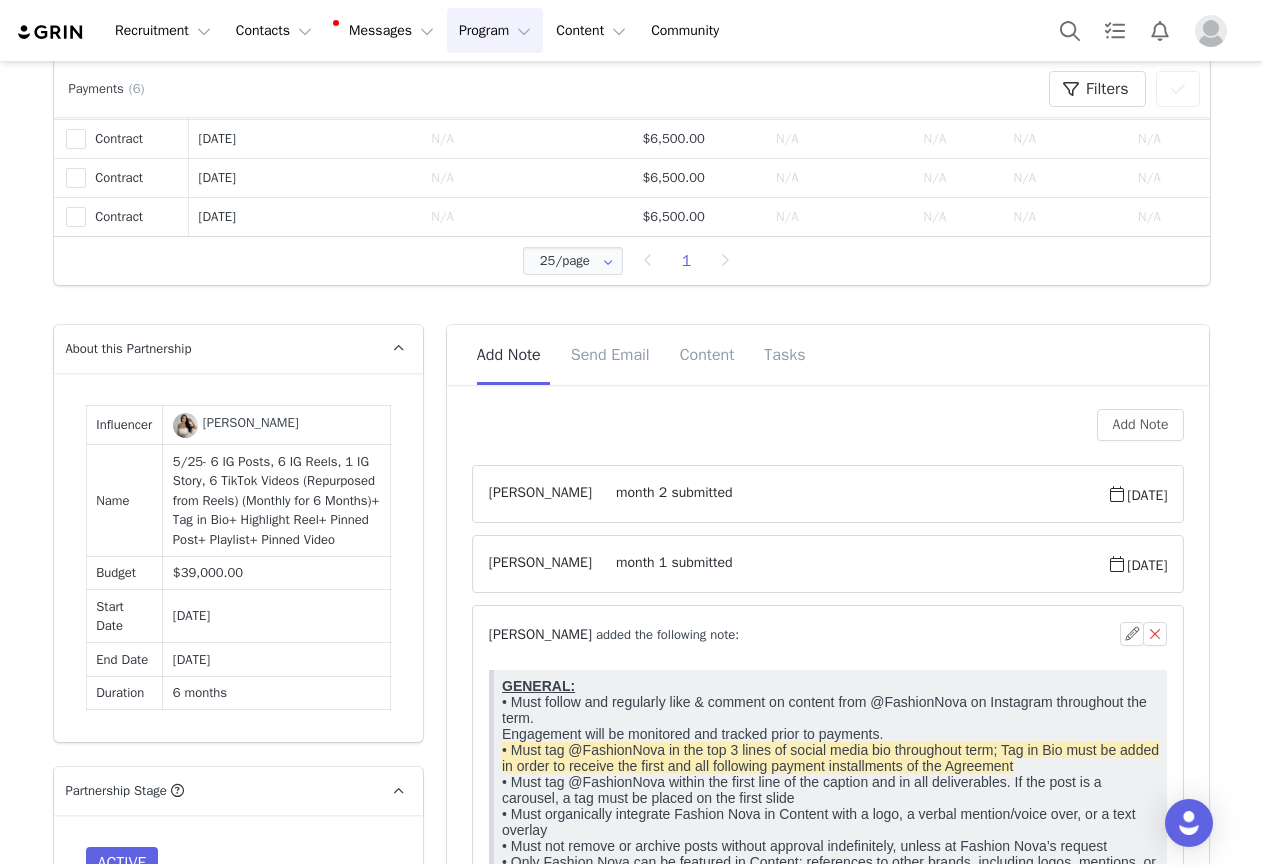 scroll, scrollTop: 0, scrollLeft: 0, axis: both 